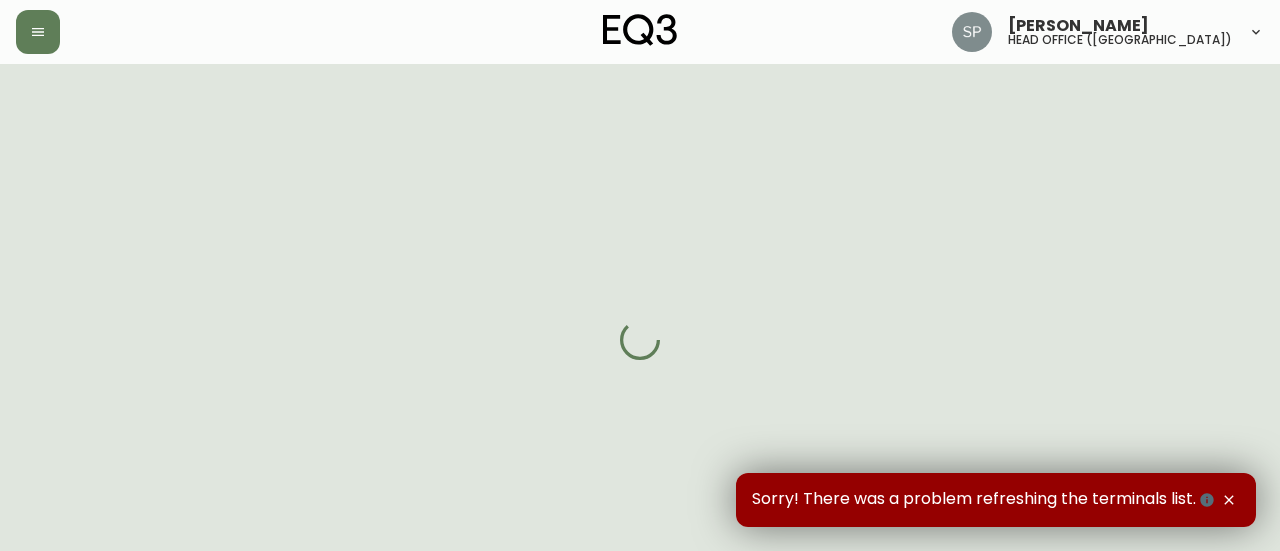select on "FULLY_SHIPPED" 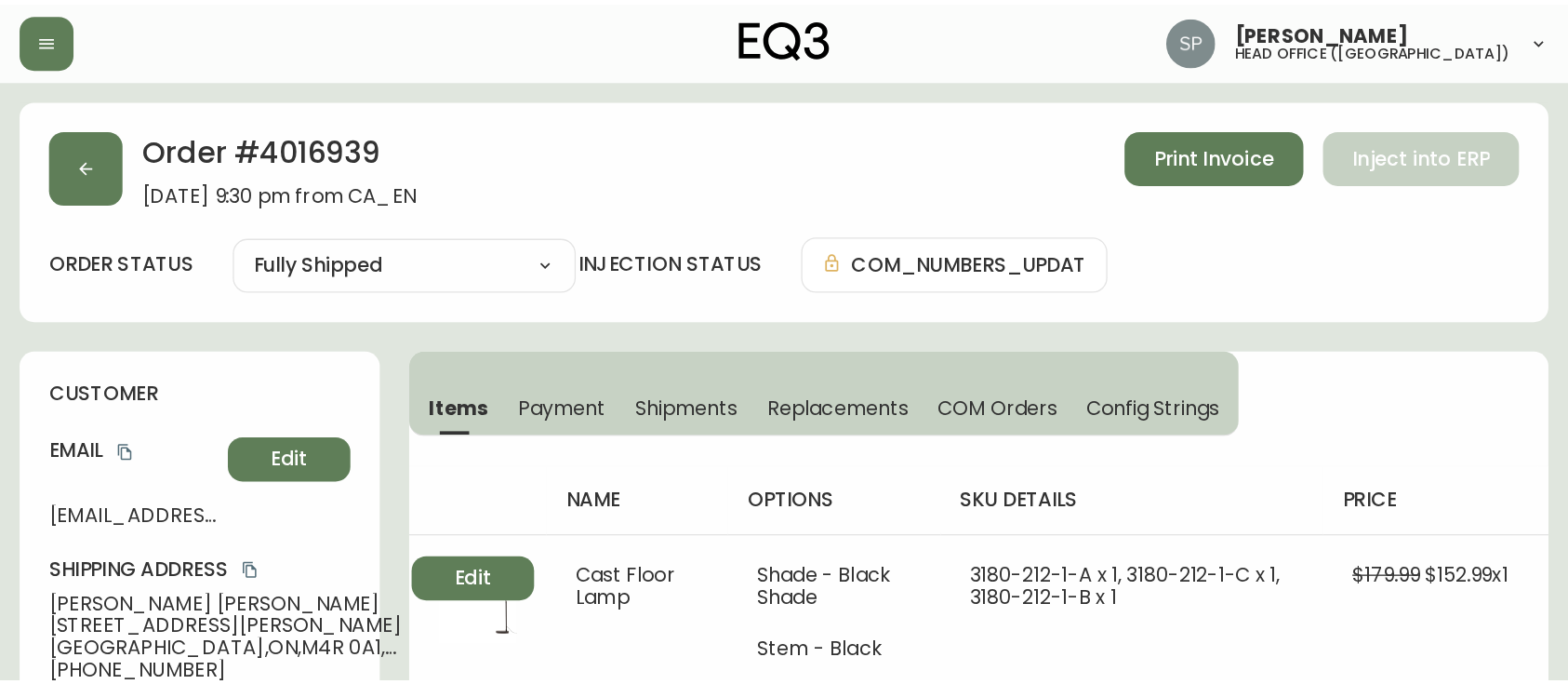 scroll, scrollTop: 0, scrollLeft: 0, axis: both 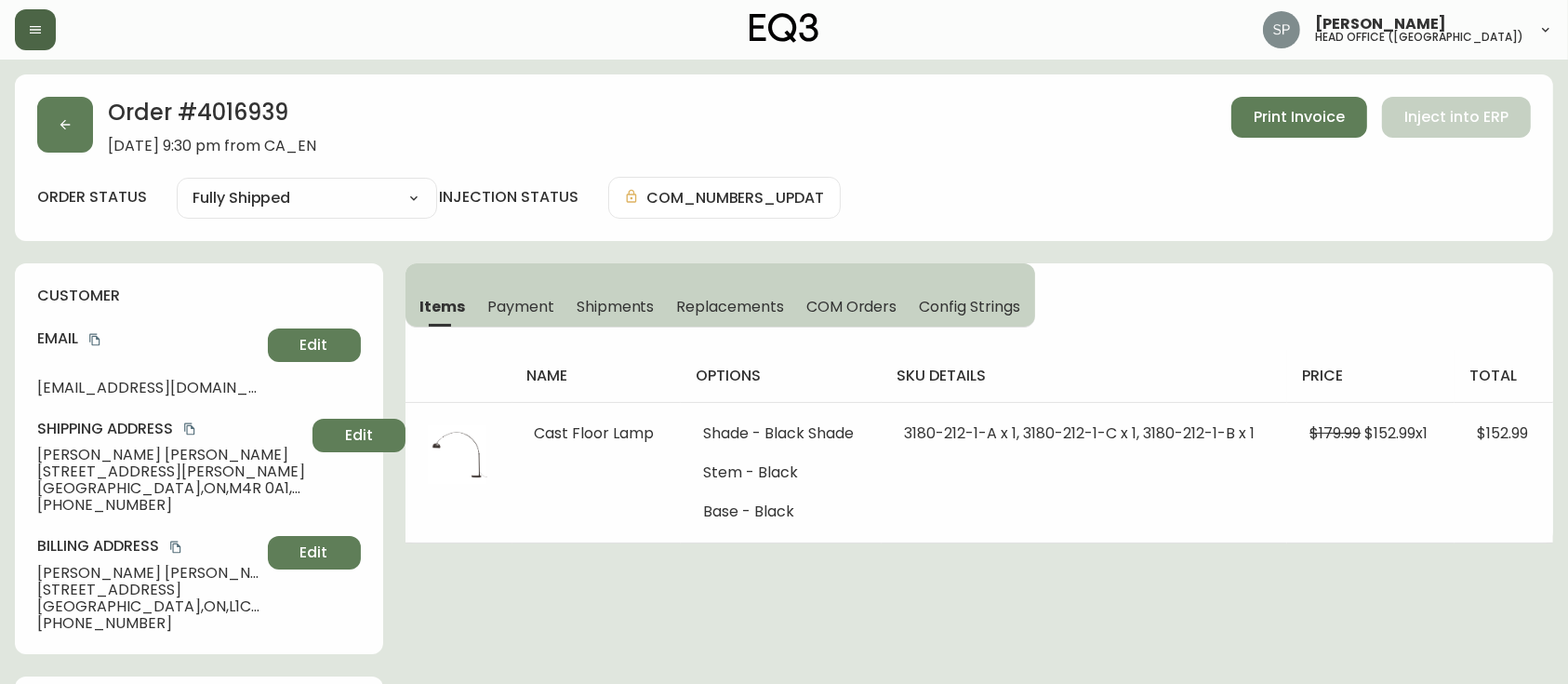 click 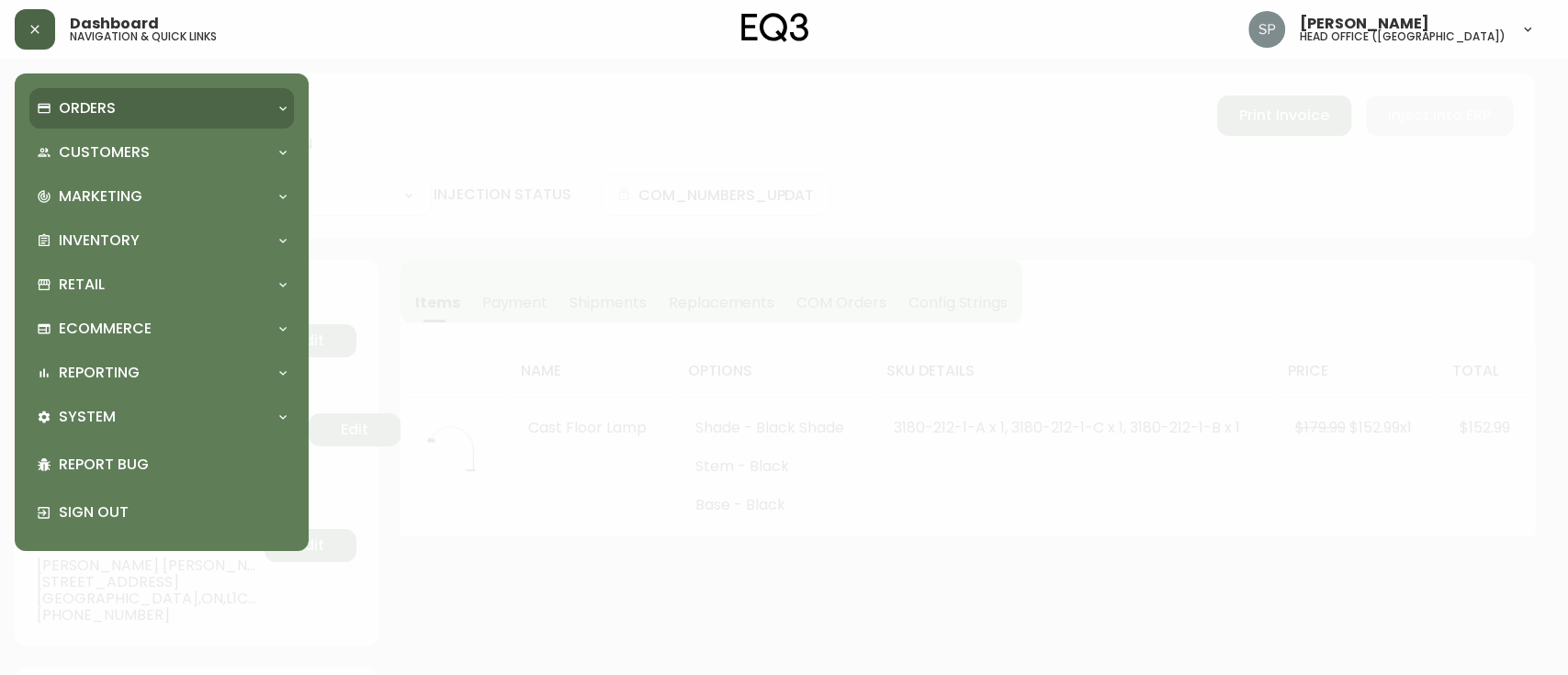 click on "Orders" at bounding box center (162, 108) 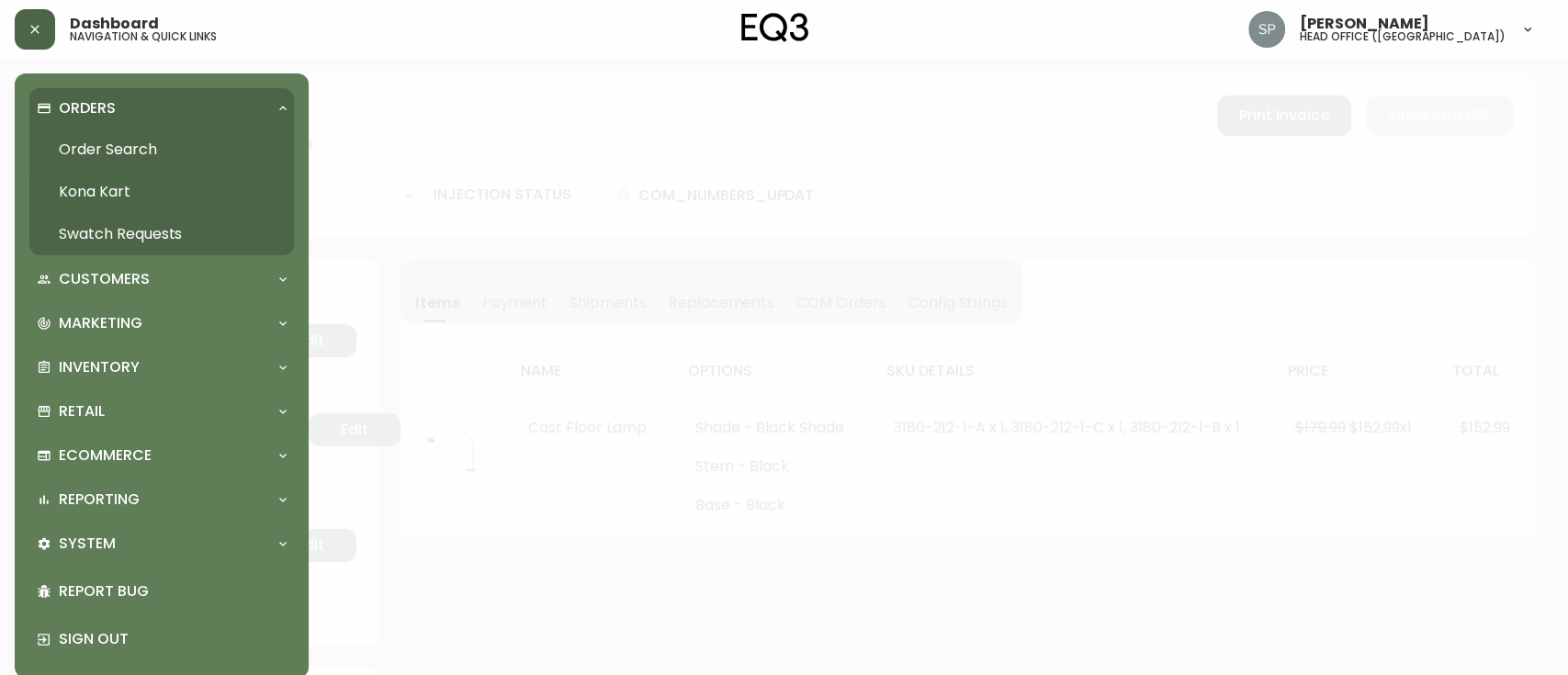 click on "Order Search" at bounding box center [162, 150] 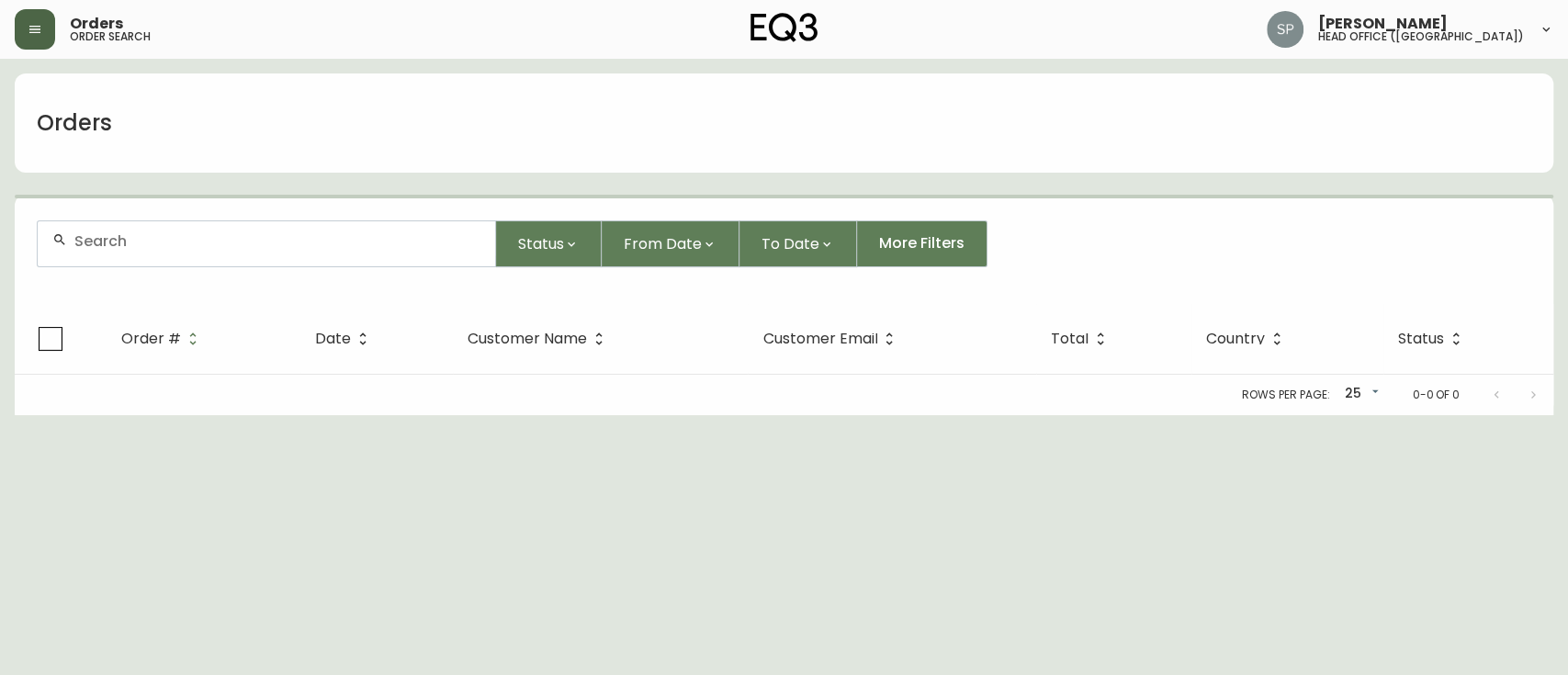 click at bounding box center (277, 241) 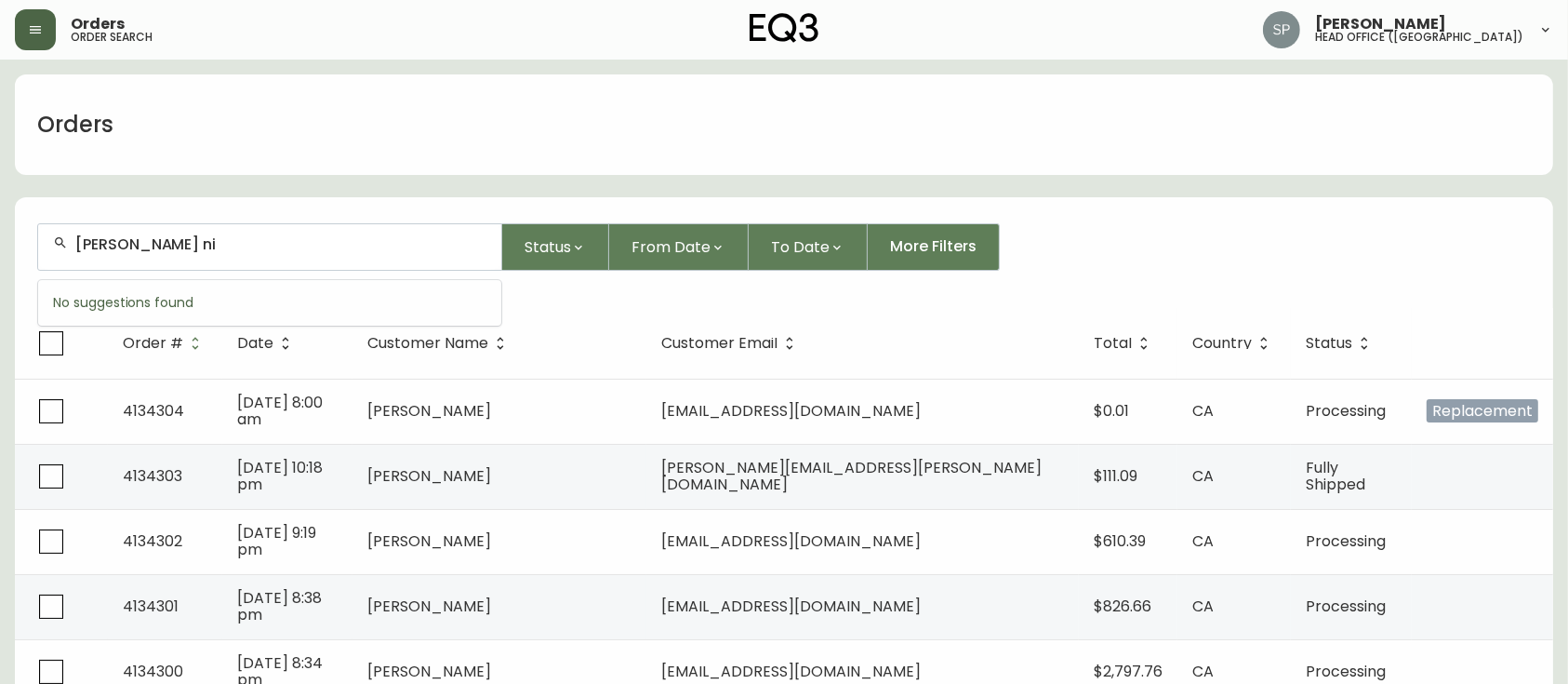type on "[PERSON_NAME] ni" 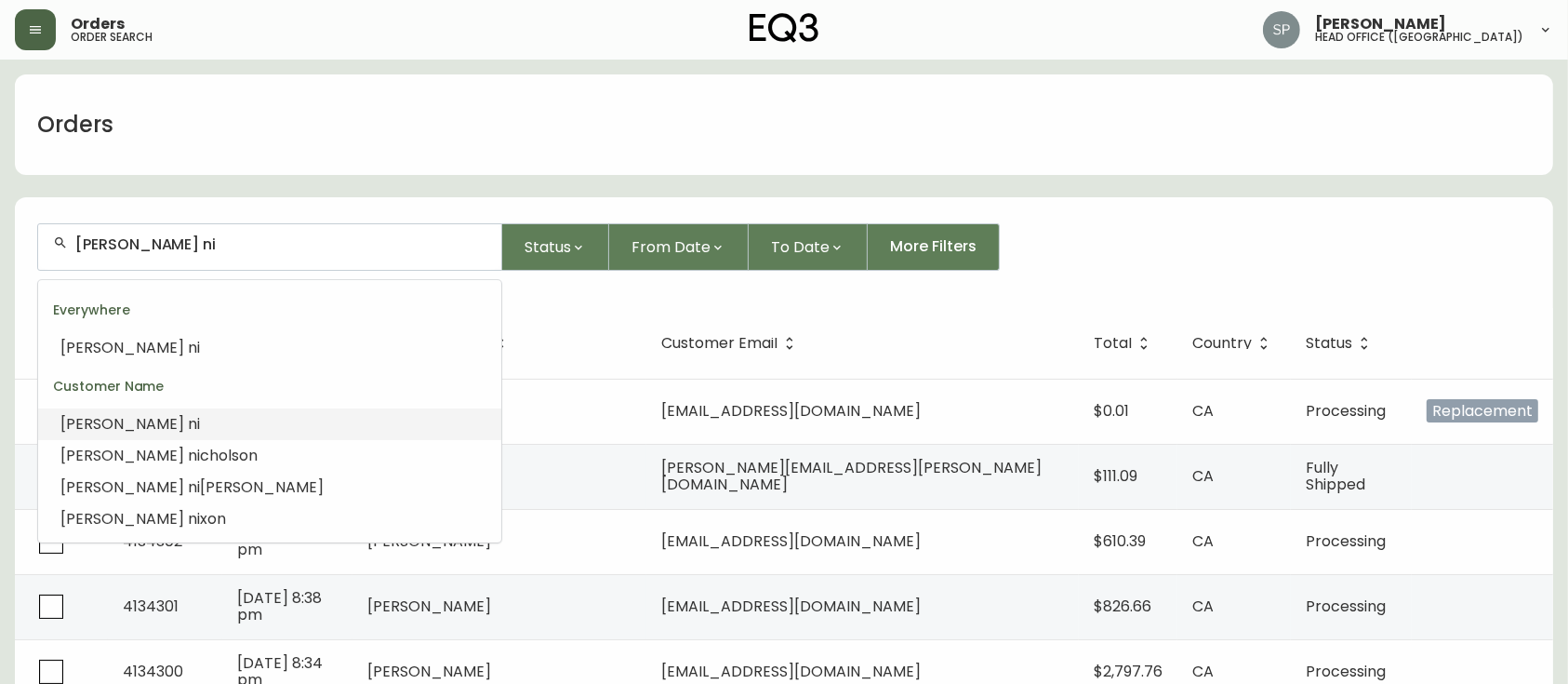 click at bounding box center (186, 423) 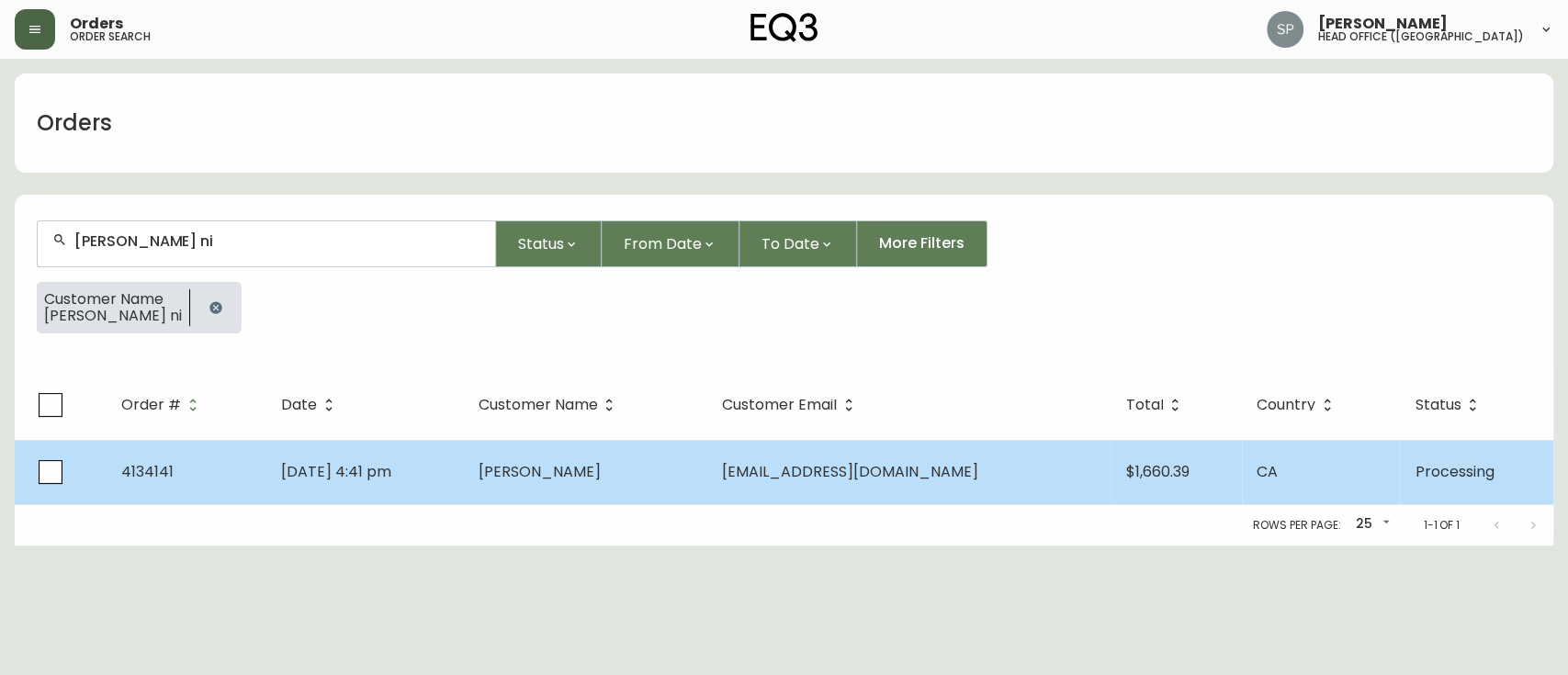 click on "[DATE] 4:41 pm" at bounding box center (365, 472) 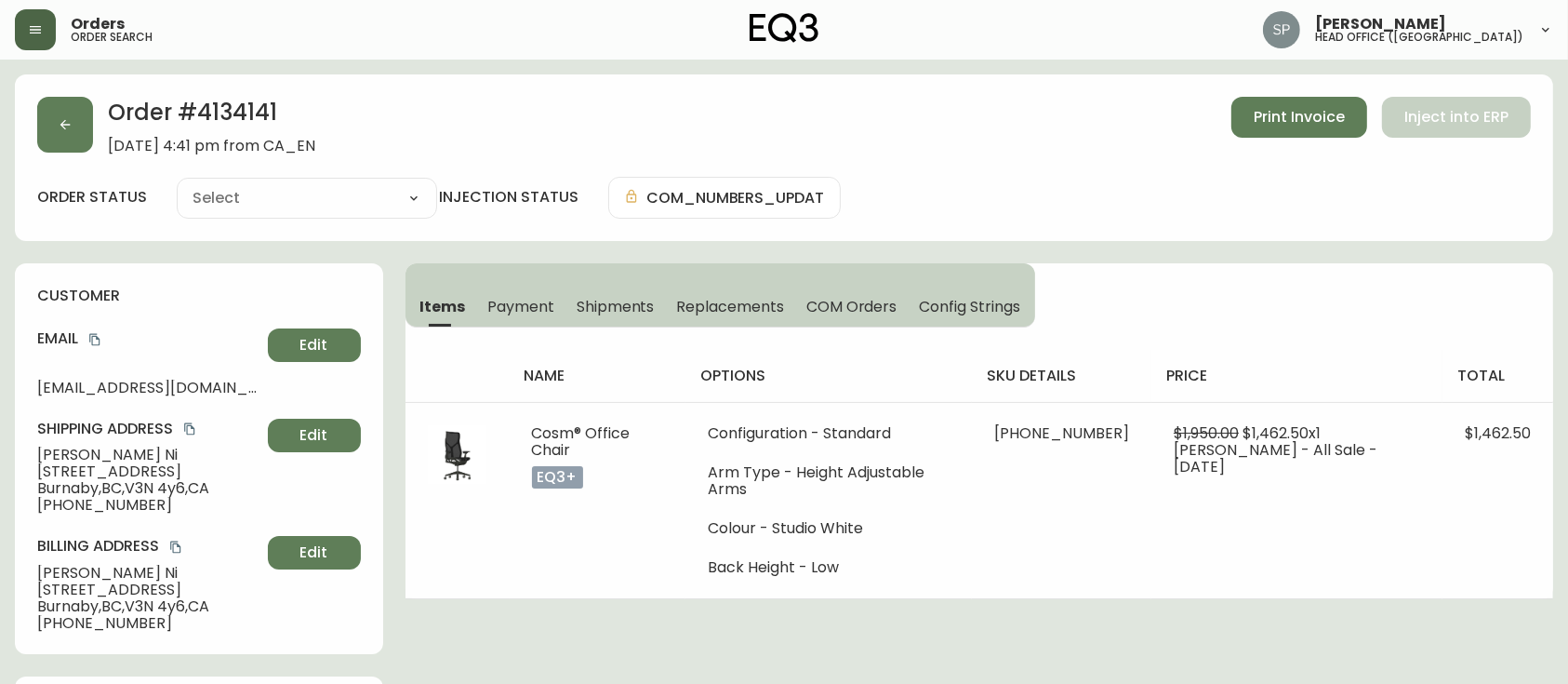 type on "Processing" 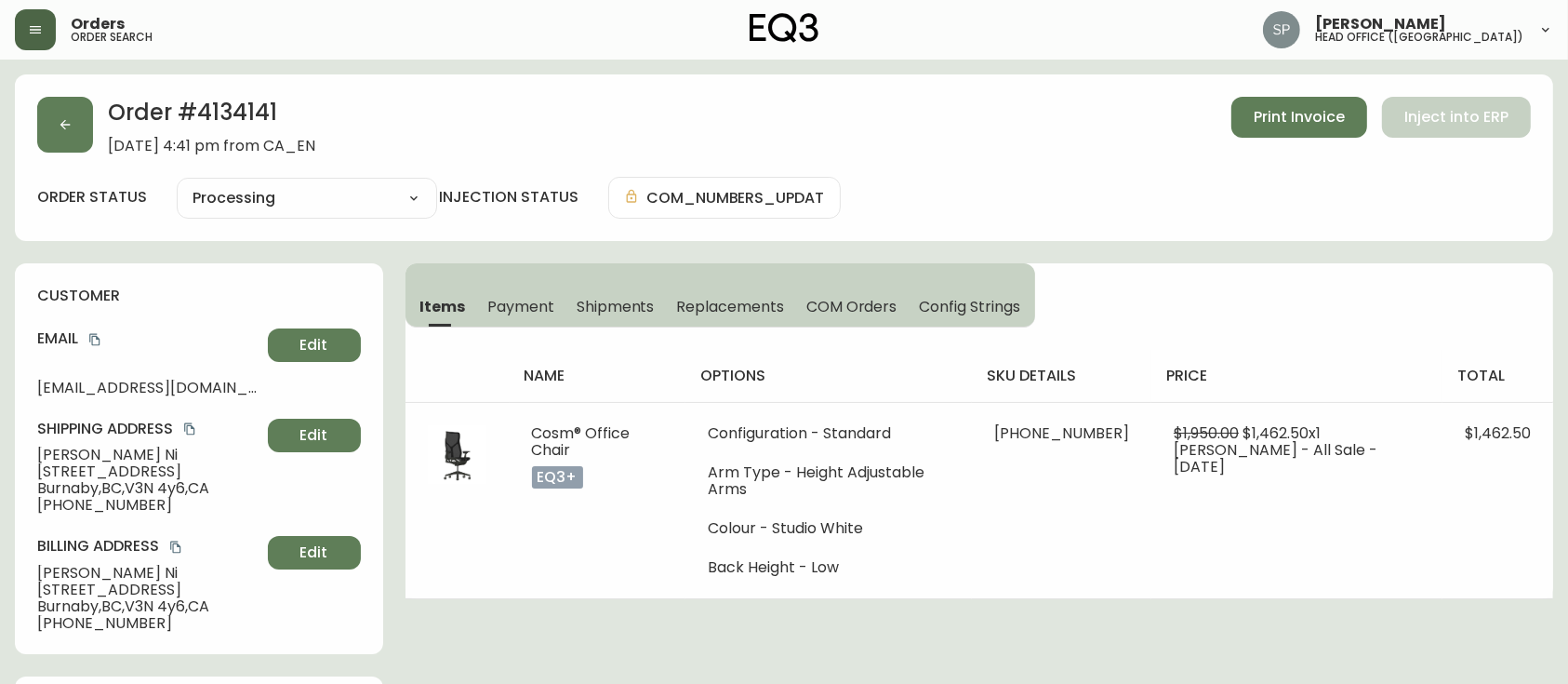 select on "PROCESSING" 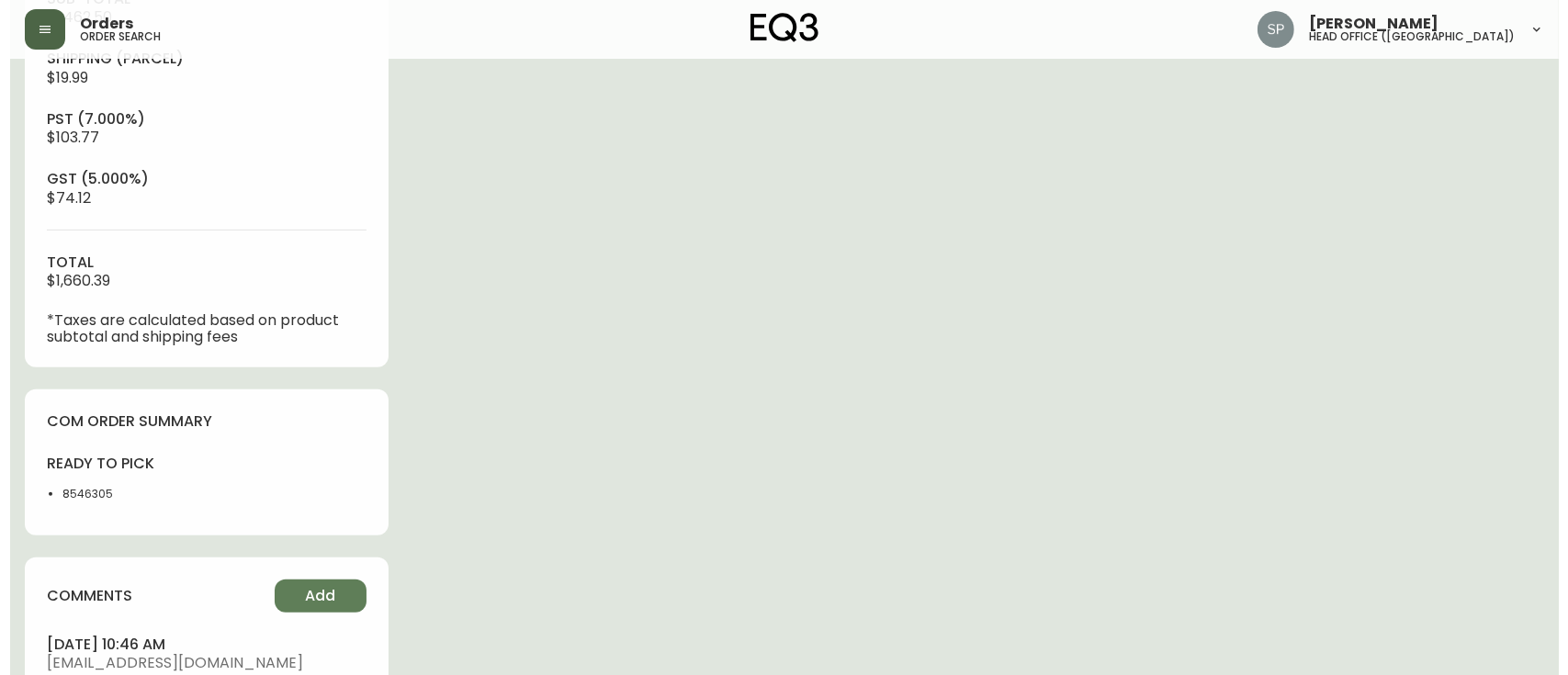 scroll, scrollTop: 979, scrollLeft: 0, axis: vertical 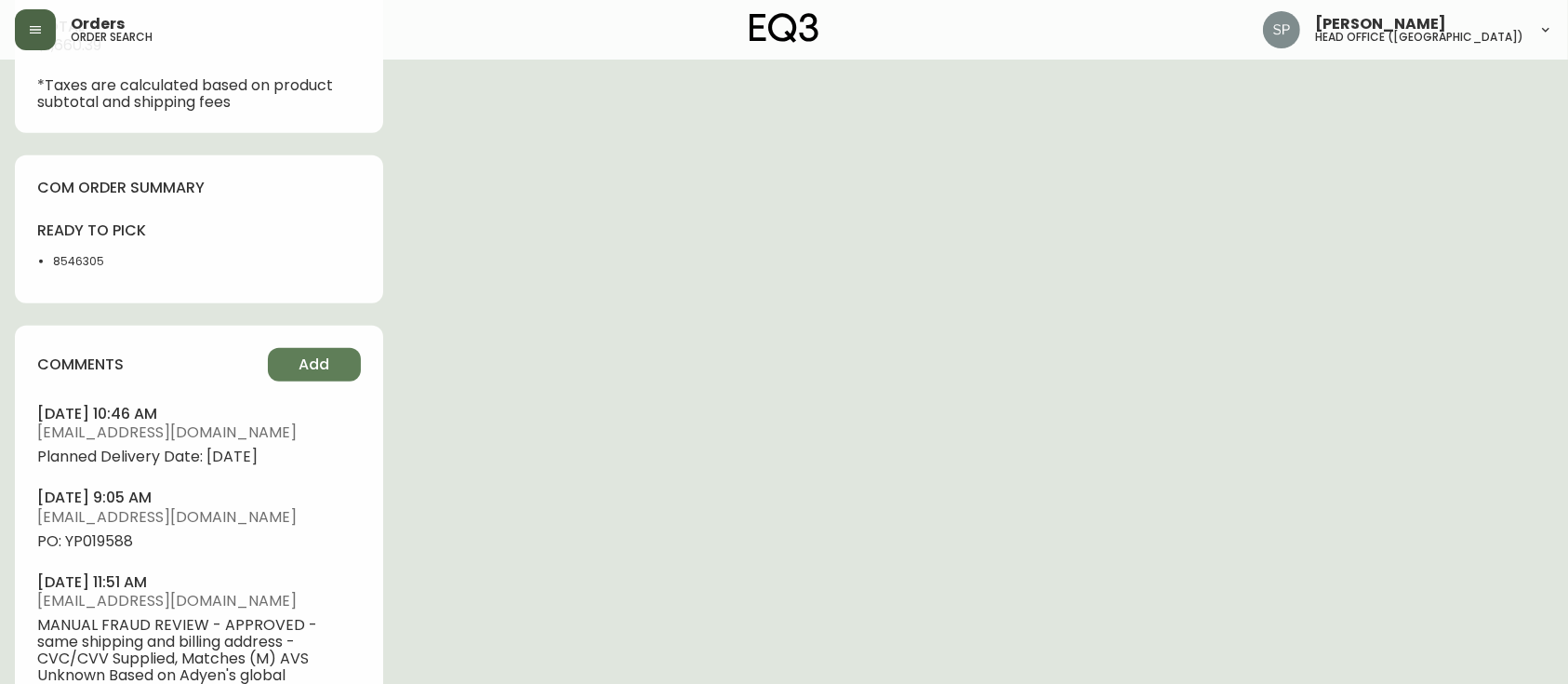 drag, startPoint x: 26, startPoint y: 35, endPoint x: 26, endPoint y: 46, distance: 11 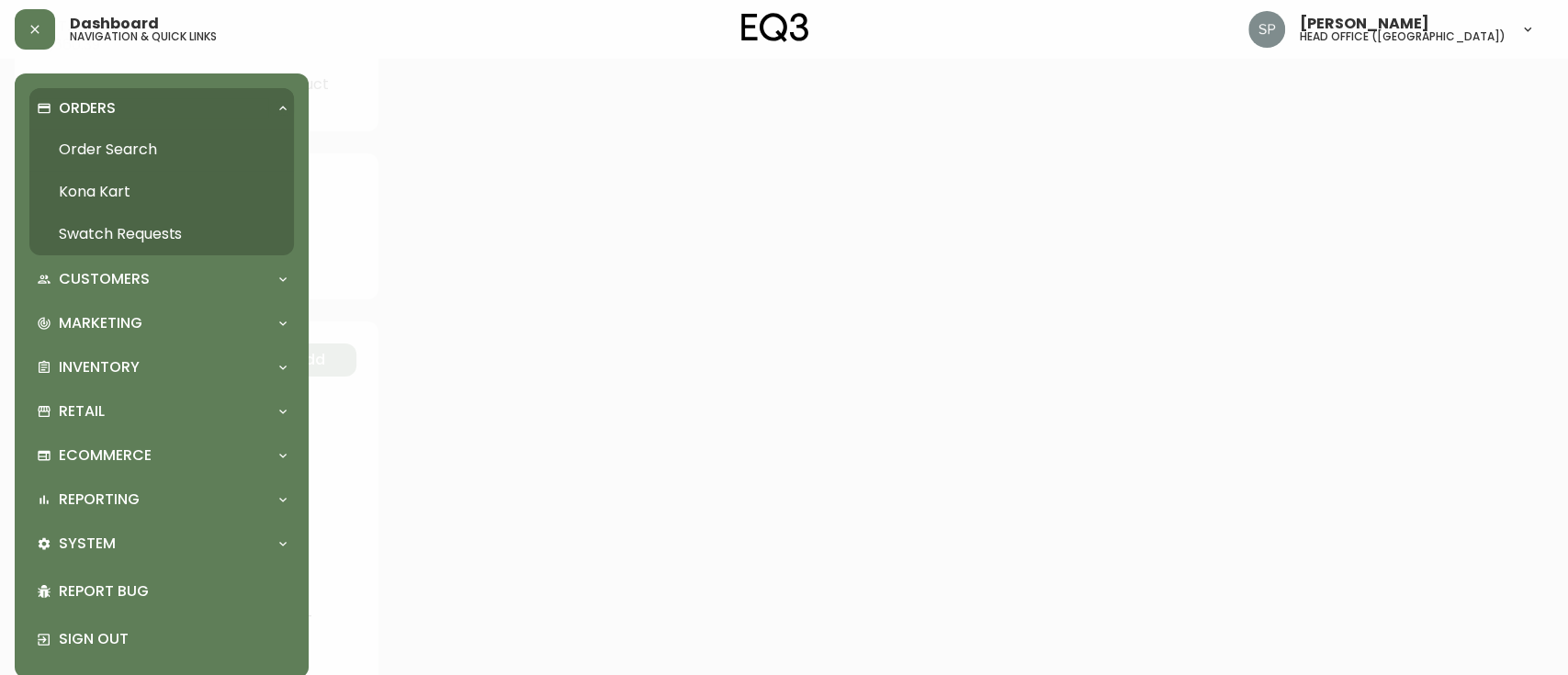 scroll, scrollTop: 980, scrollLeft: 0, axis: vertical 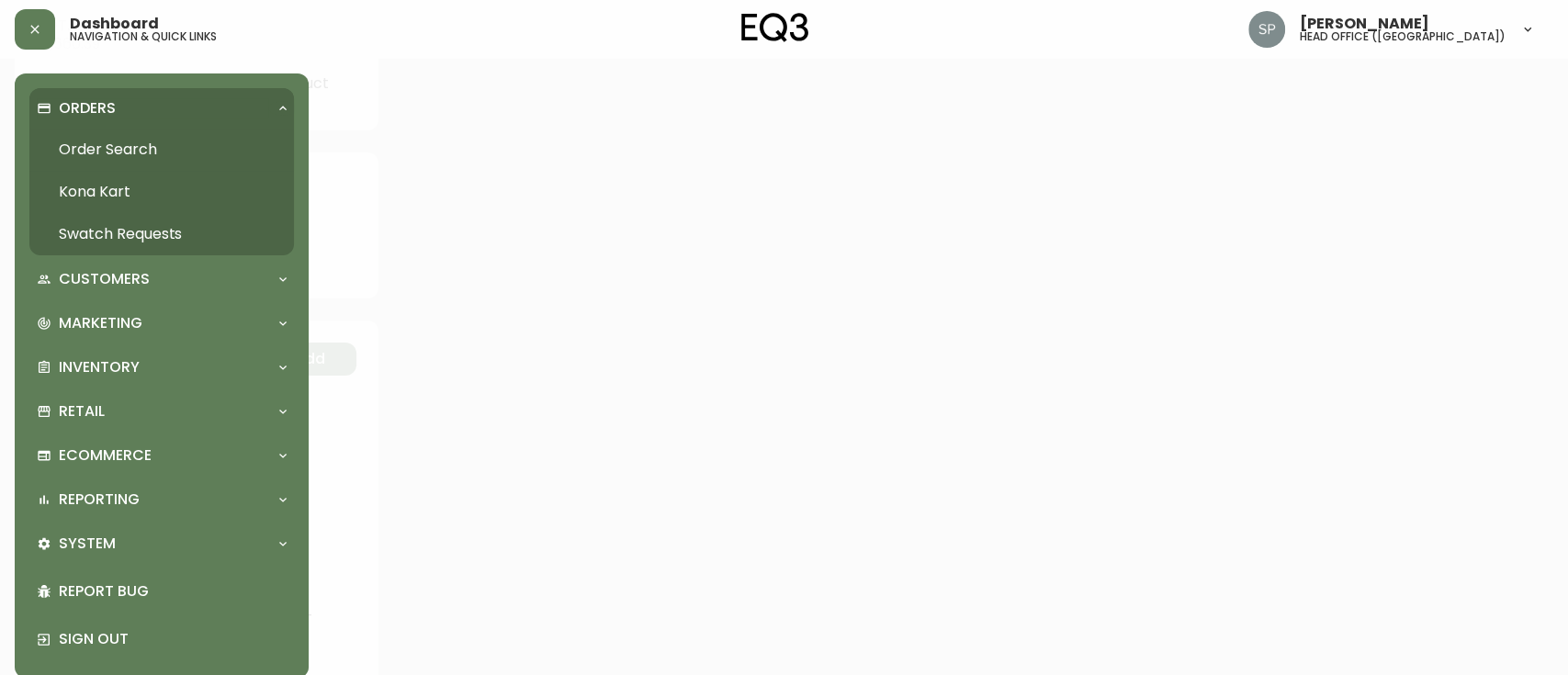 click on "Order Search" at bounding box center [162, 150] 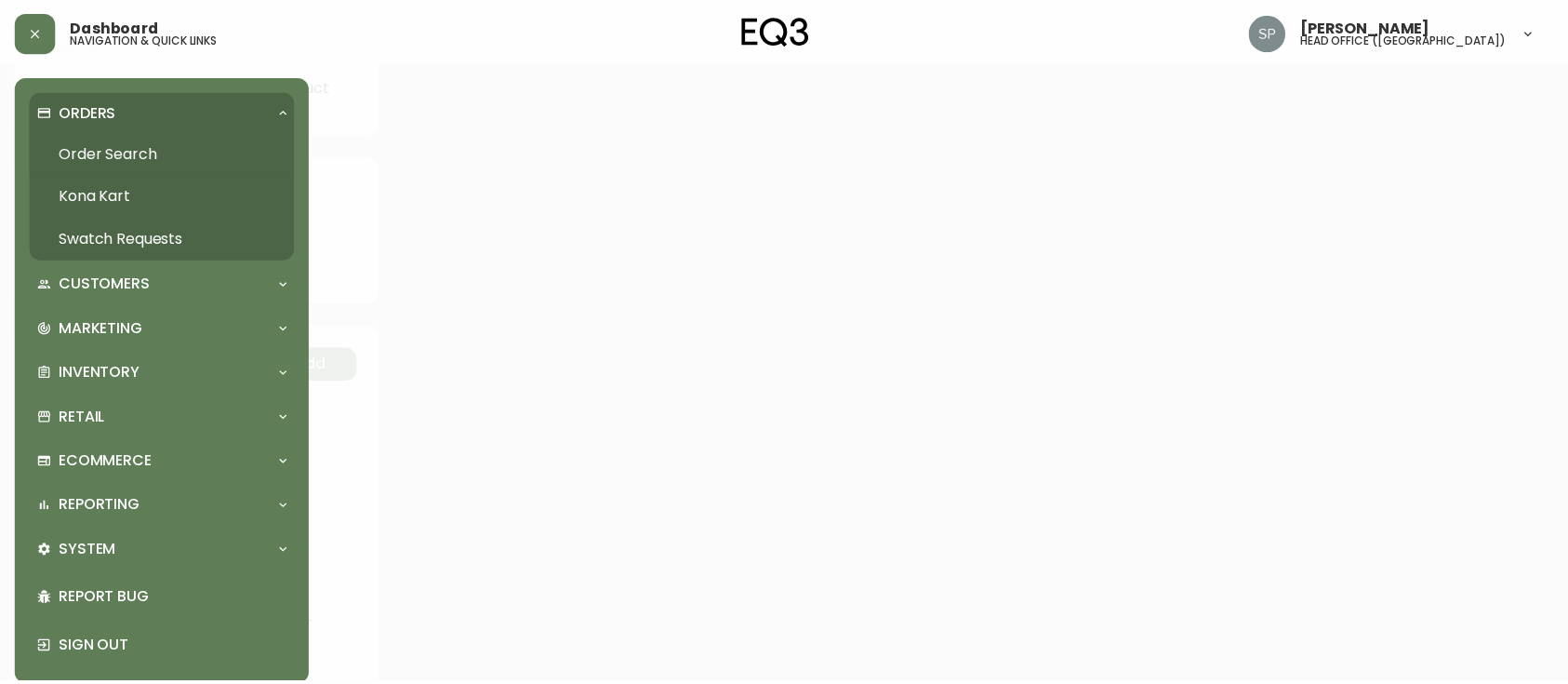 scroll, scrollTop: 0, scrollLeft: 0, axis: both 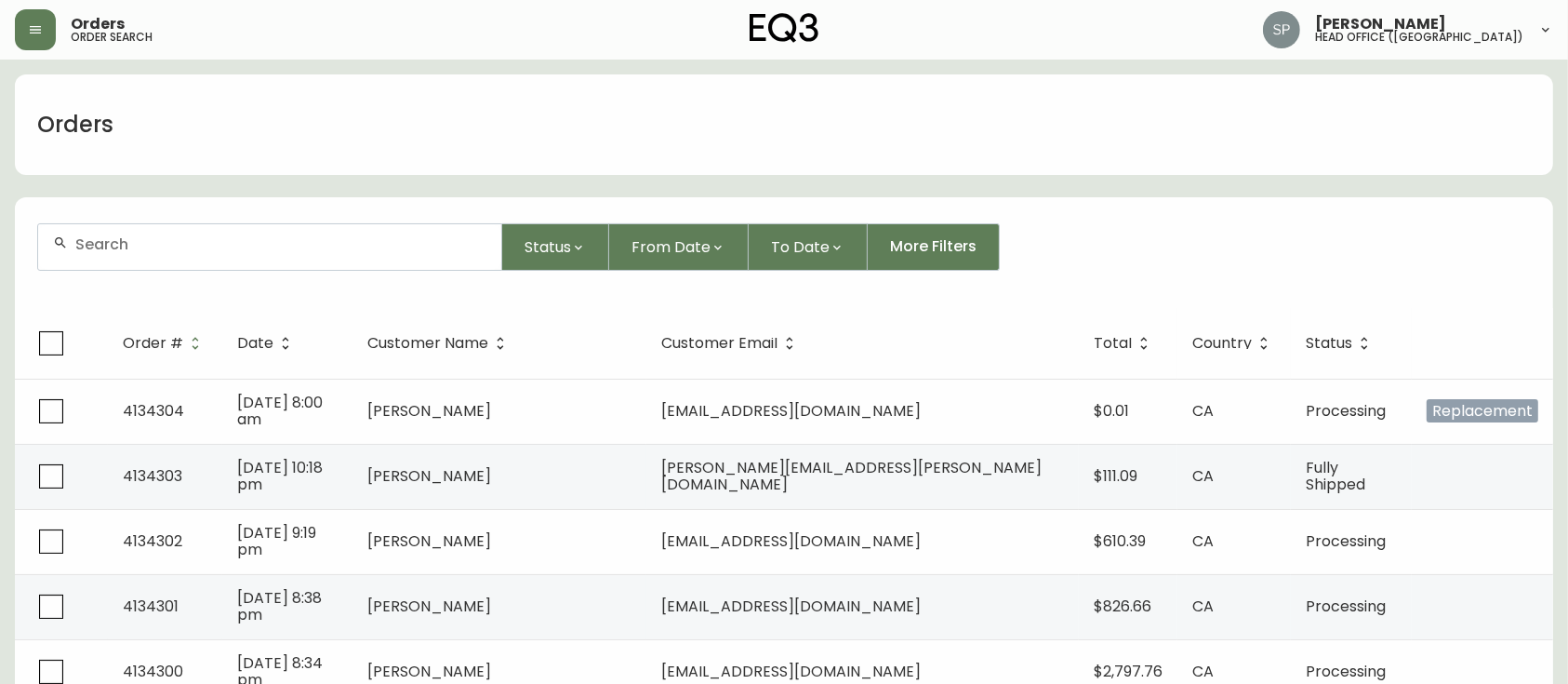 click at bounding box center (281, 244) 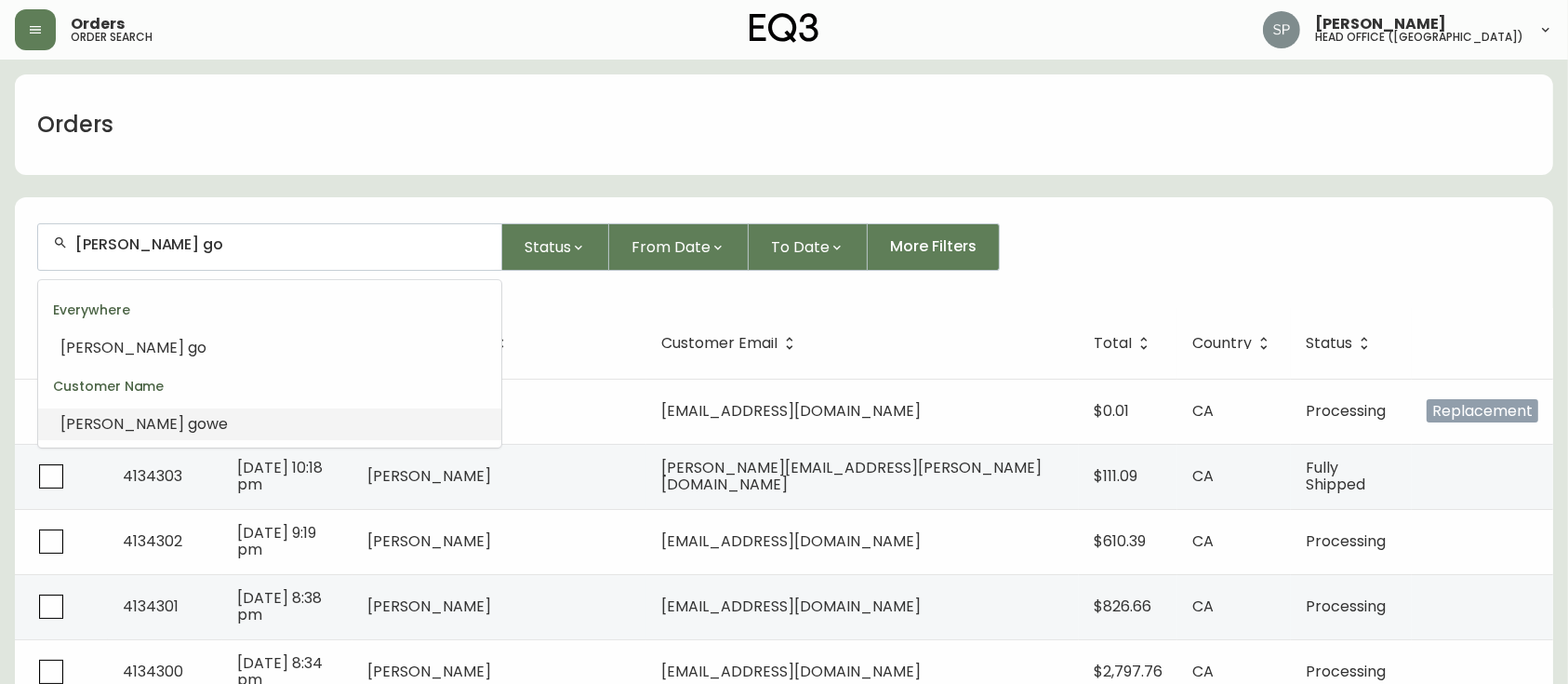 click on "[PERSON_NAME]   go we" at bounding box center [270, 424] 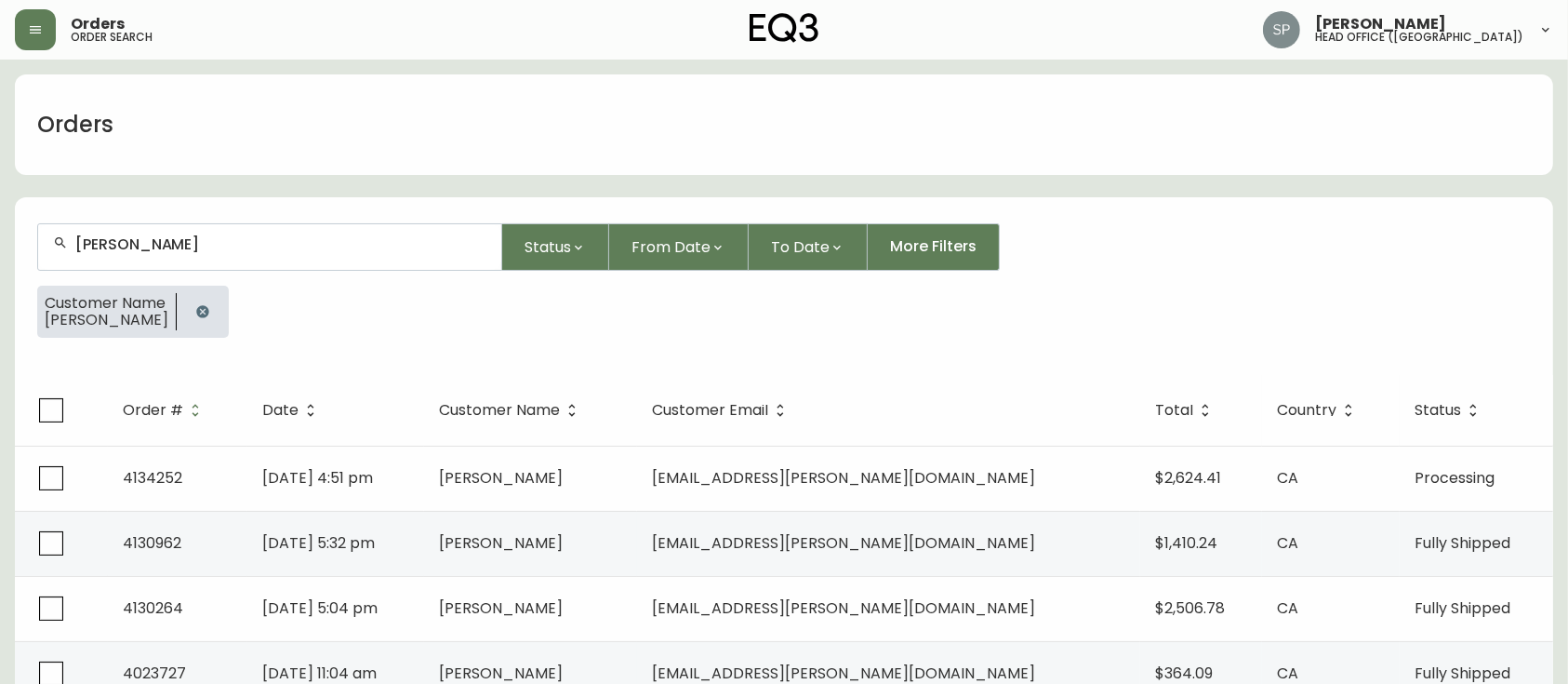 type on "[PERSON_NAME]" 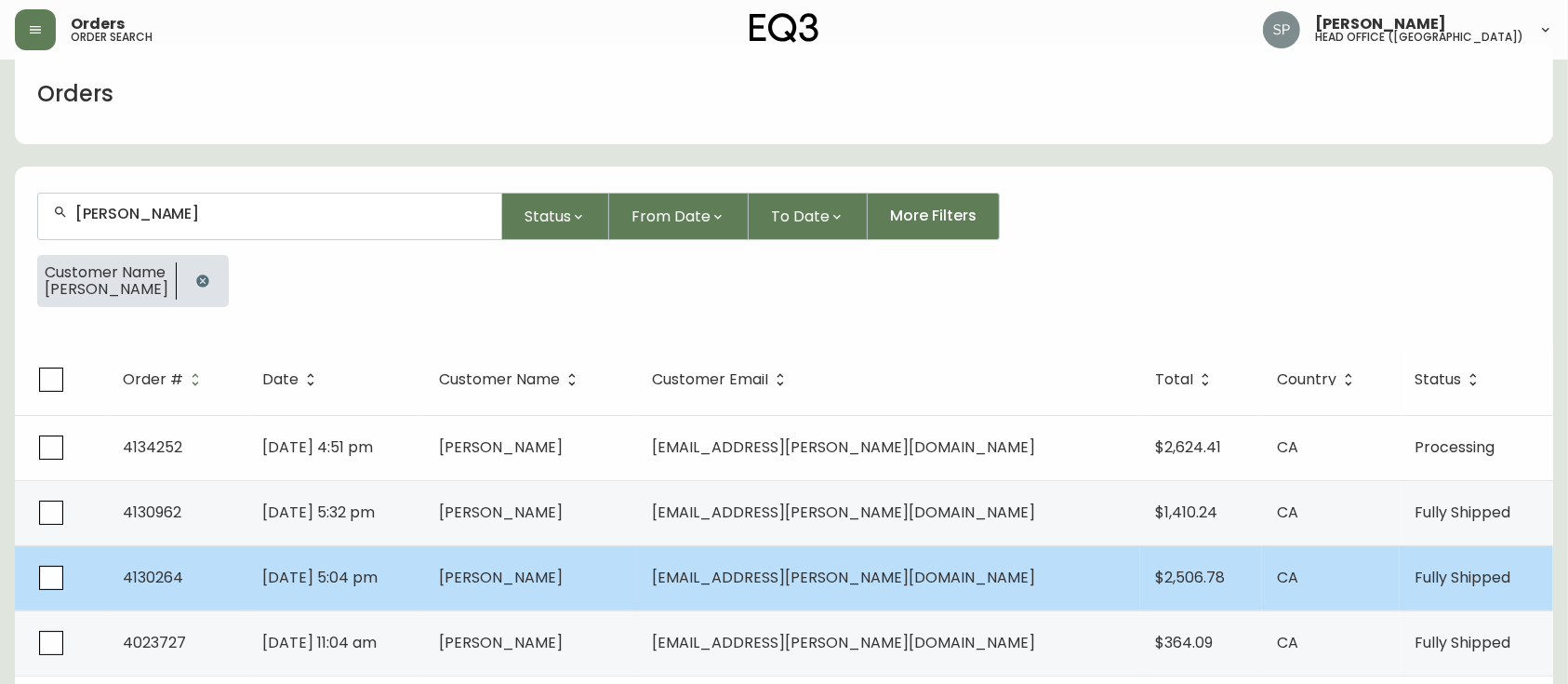 scroll, scrollTop: 62, scrollLeft: 0, axis: vertical 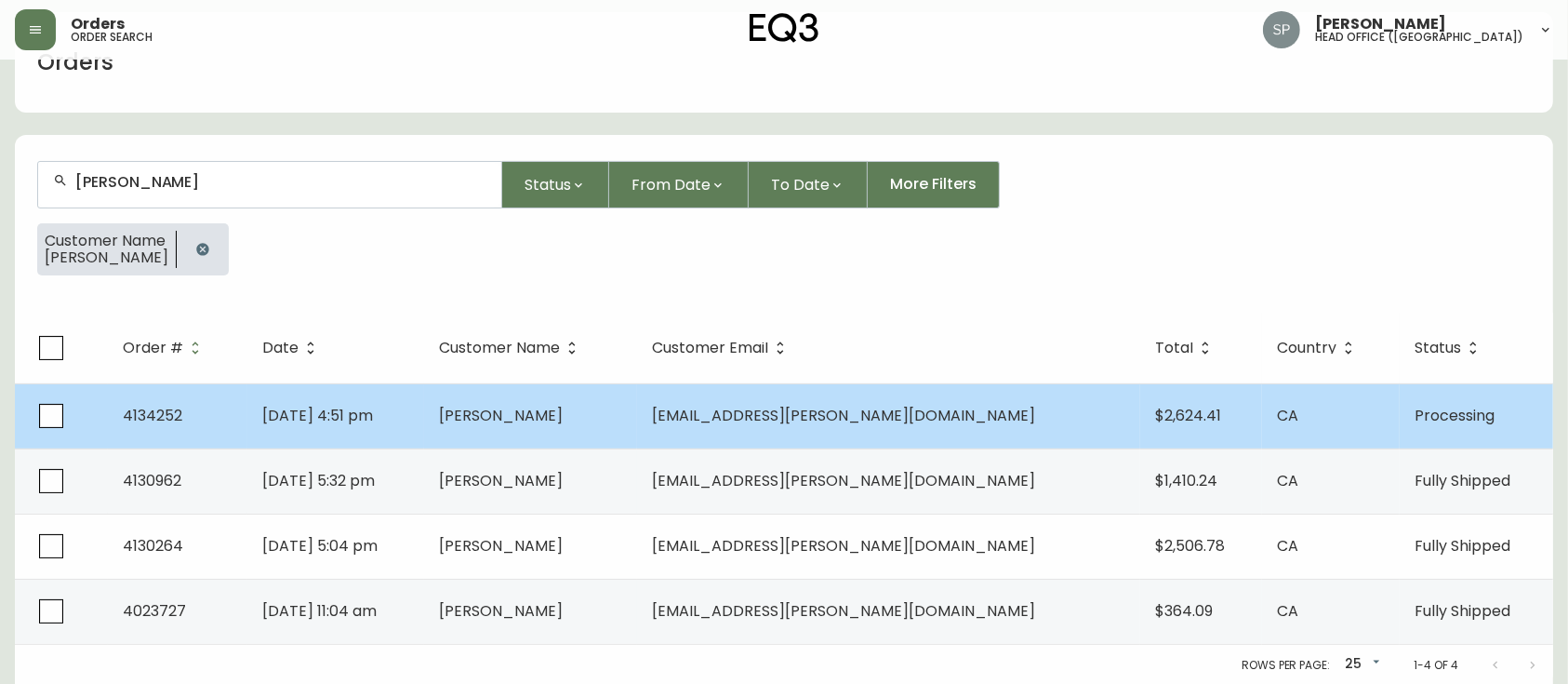 click on "[DATE] 4:51 pm" at bounding box center [317, 415] 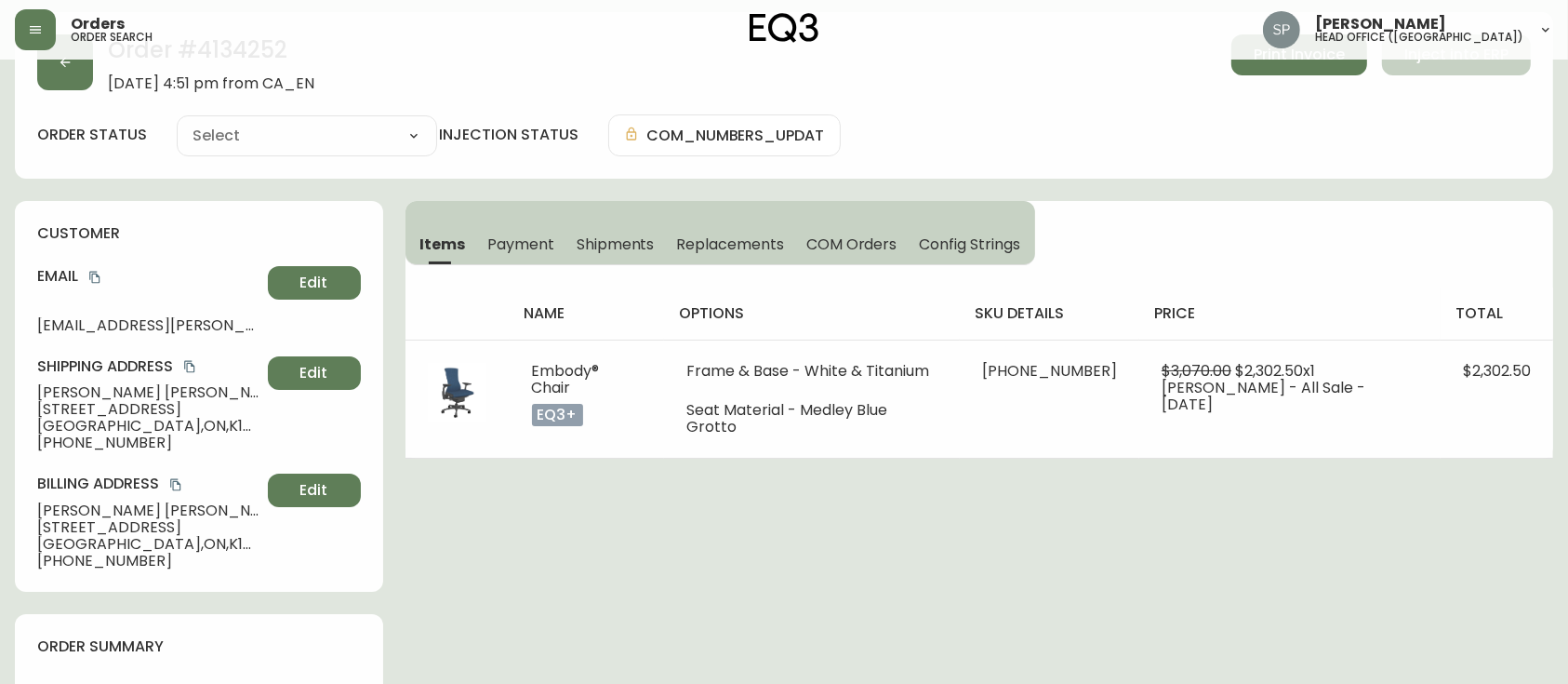 type on "Processing" 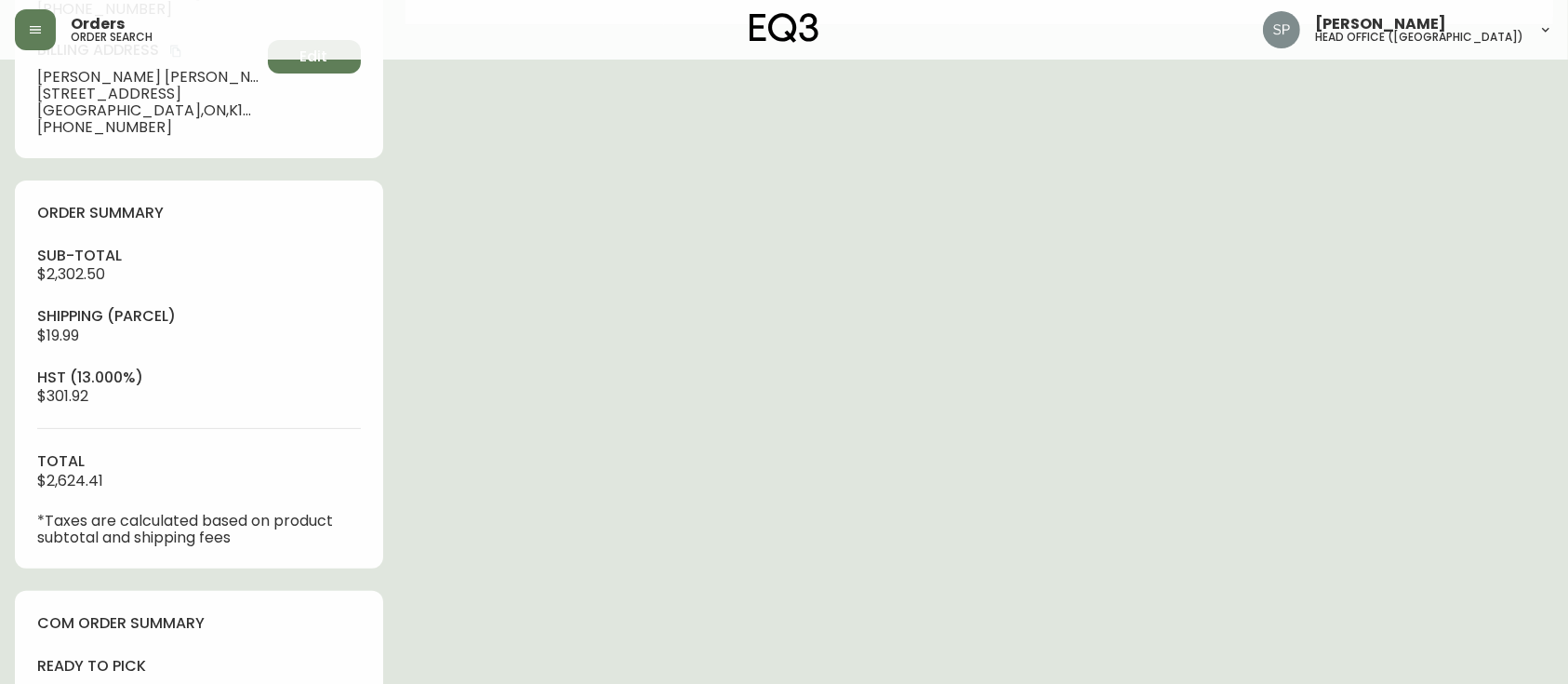 select on "PROCESSING" 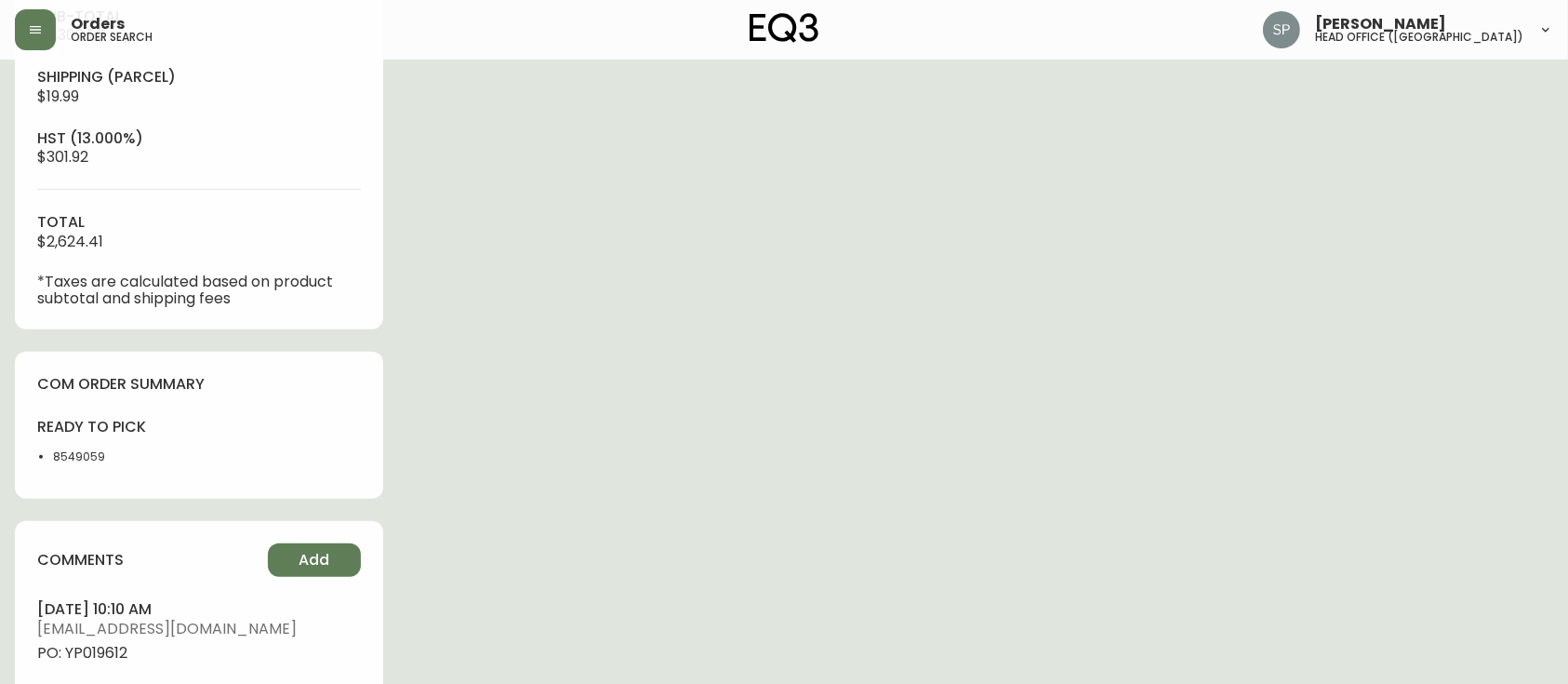 scroll, scrollTop: 807, scrollLeft: 0, axis: vertical 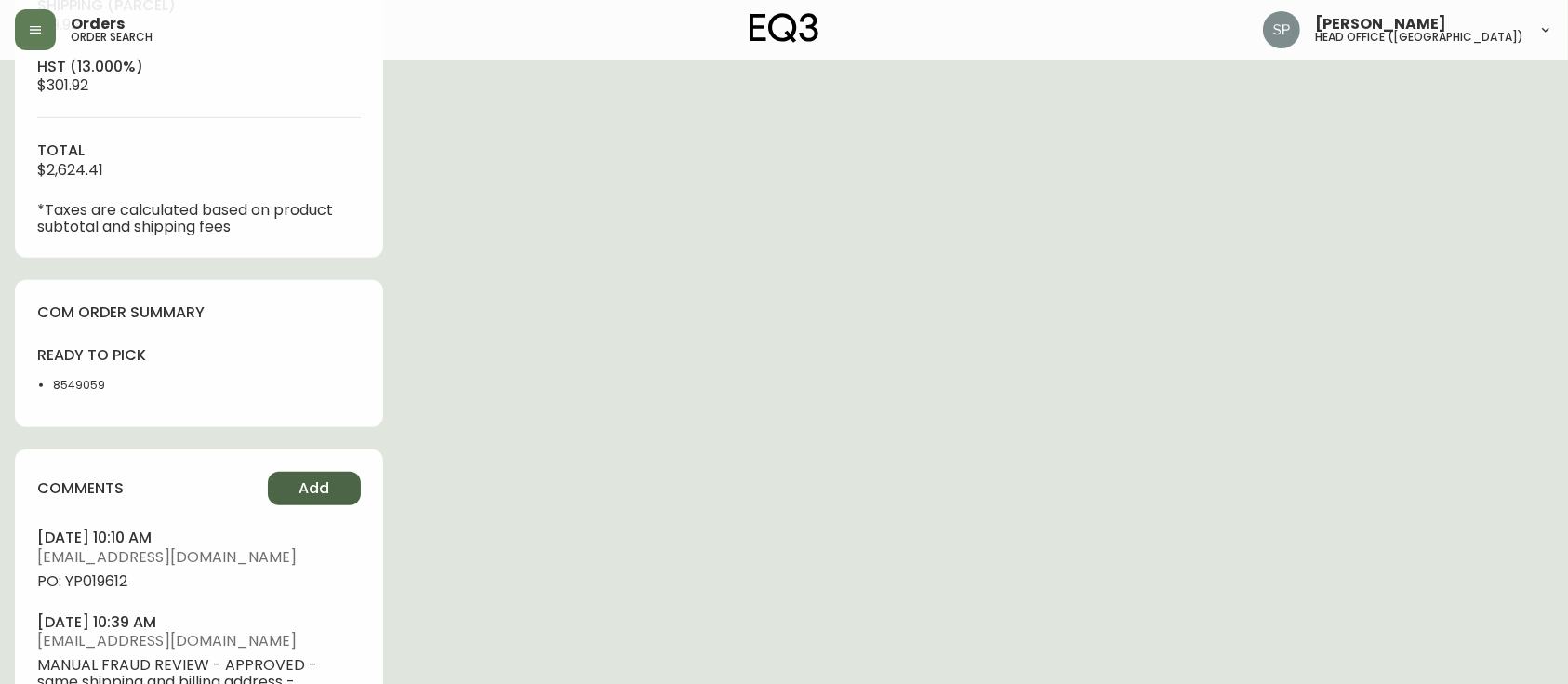 click on "Add" at bounding box center [314, 489] 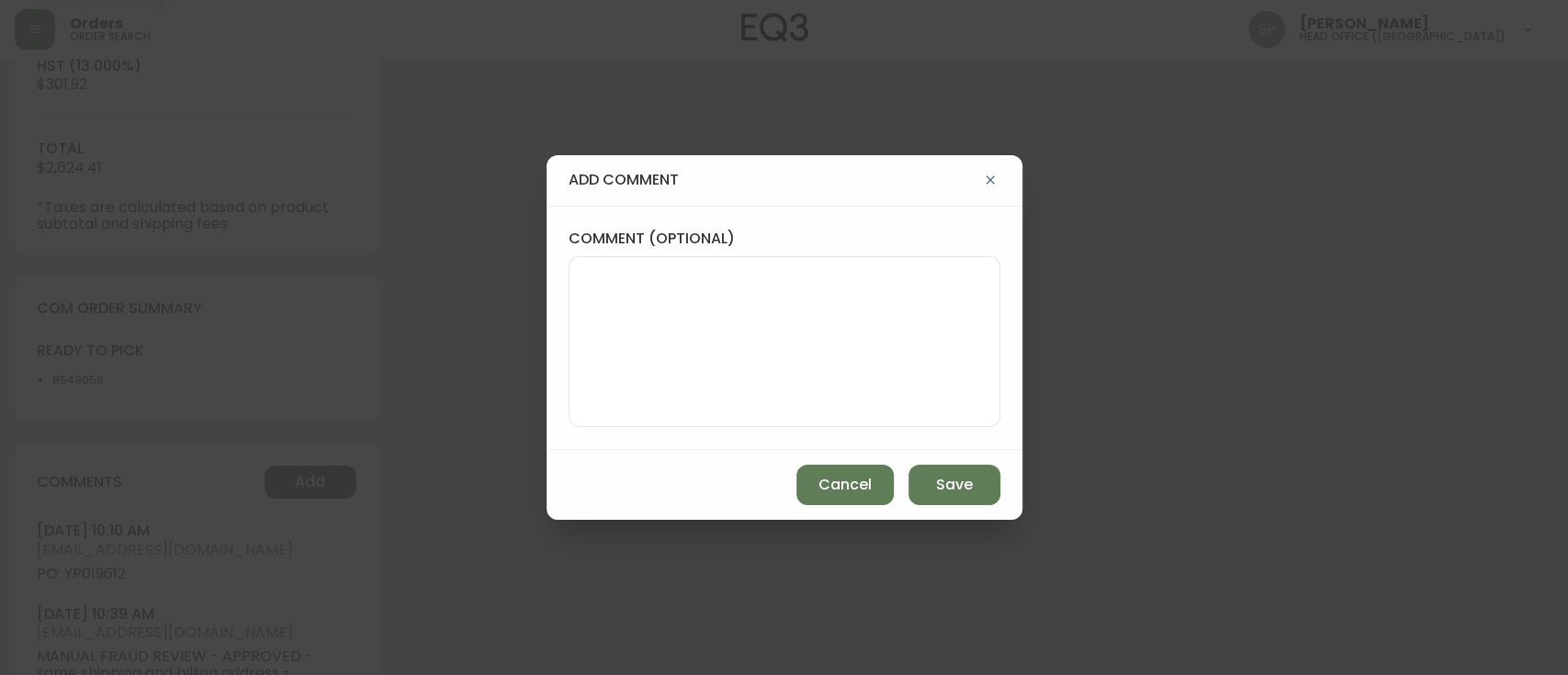 click at bounding box center [784, 342] 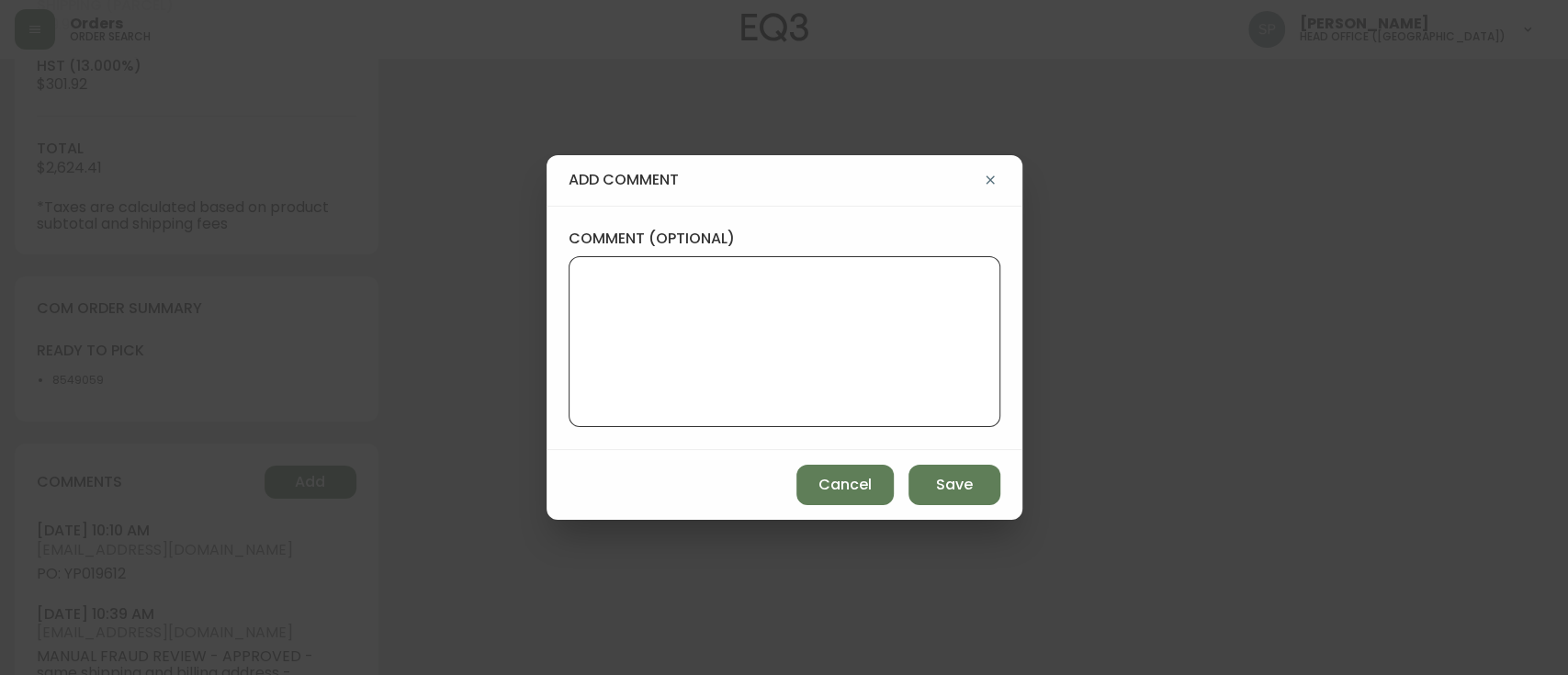 paste on "Planned Delivery Date: [DATE]" 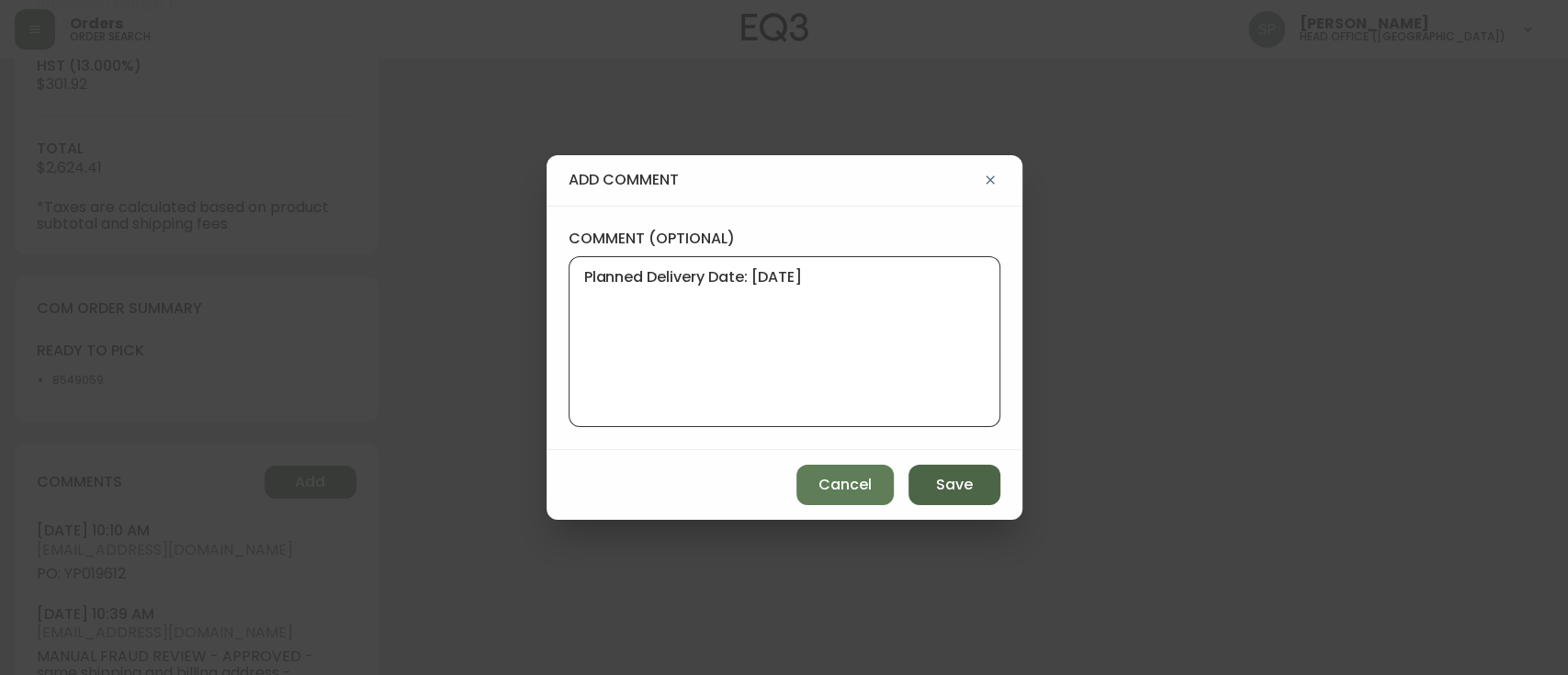 type on "Planned Delivery Date: [DATE]" 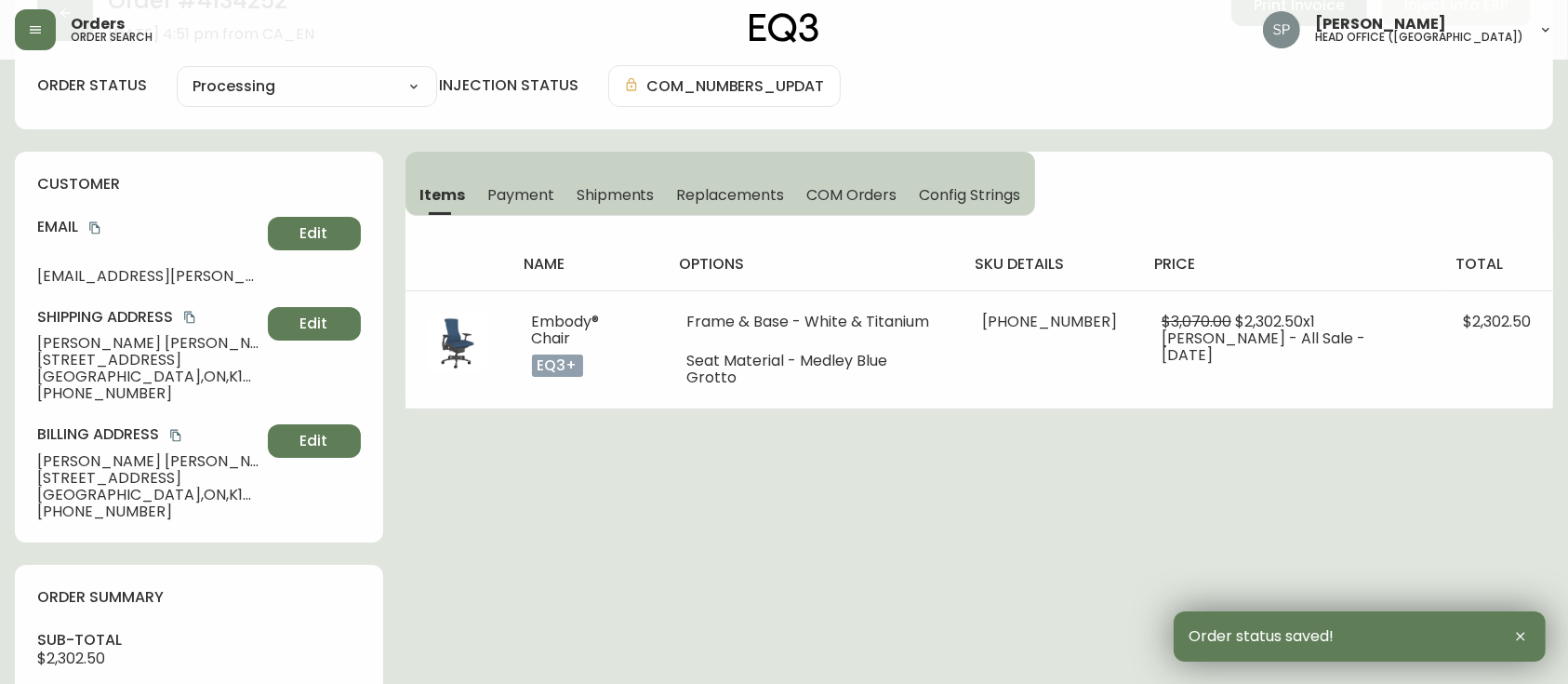scroll, scrollTop: 0, scrollLeft: 0, axis: both 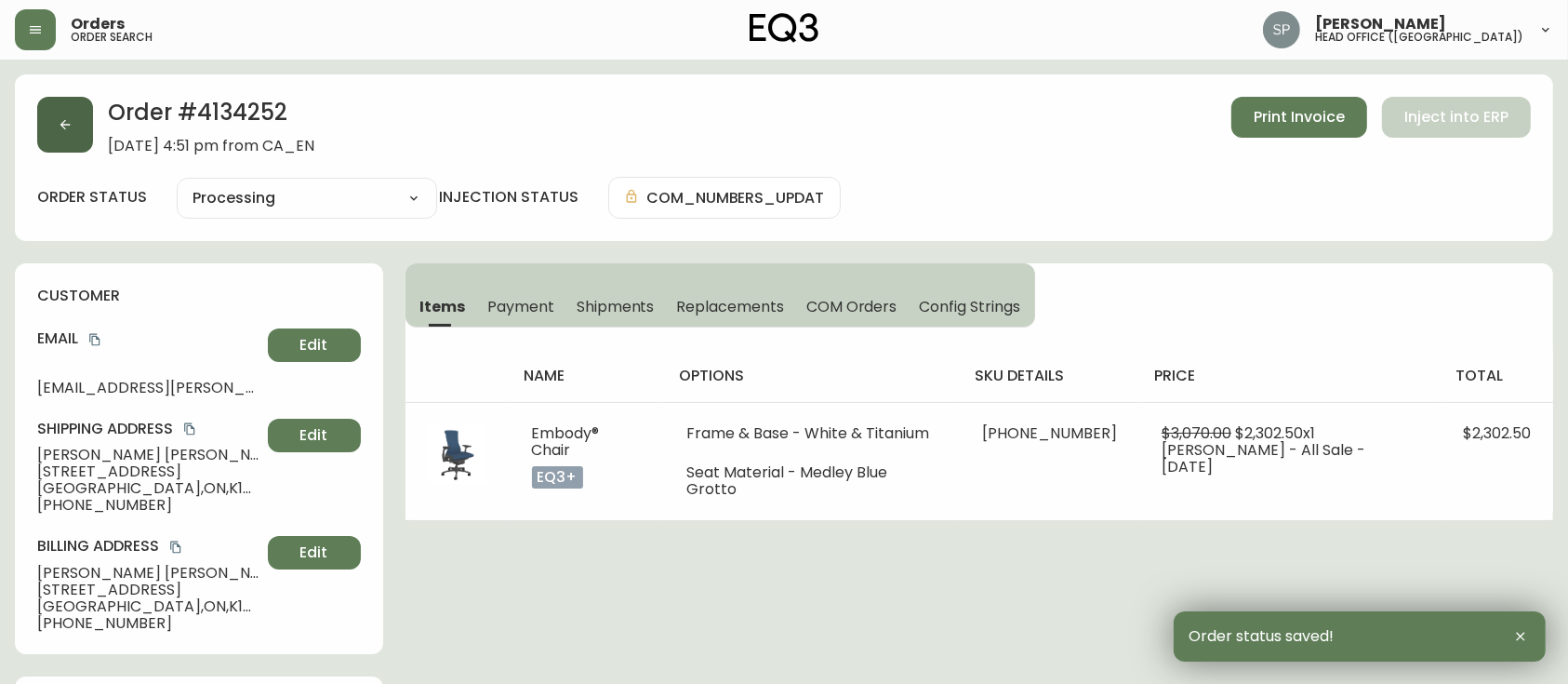 click at bounding box center (65, 125) 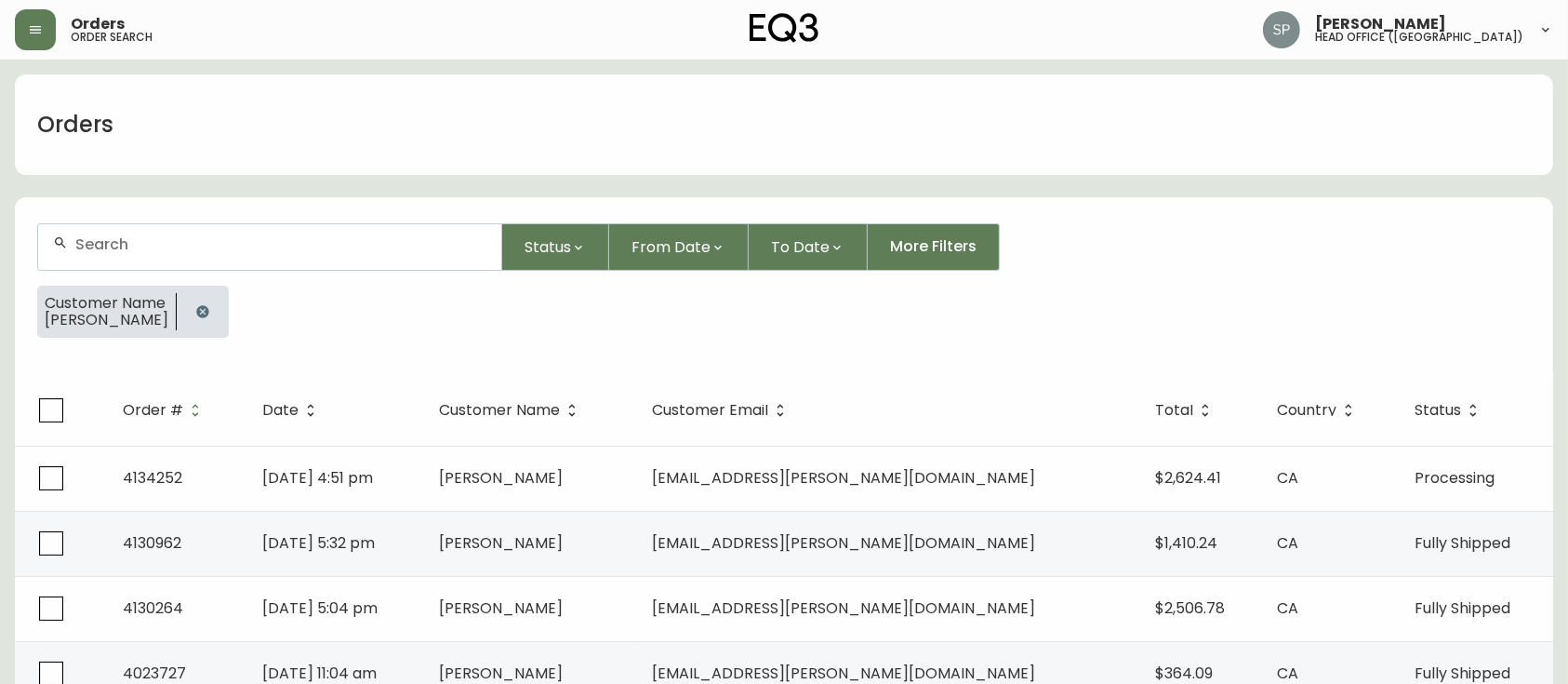 click at bounding box center [270, 247] 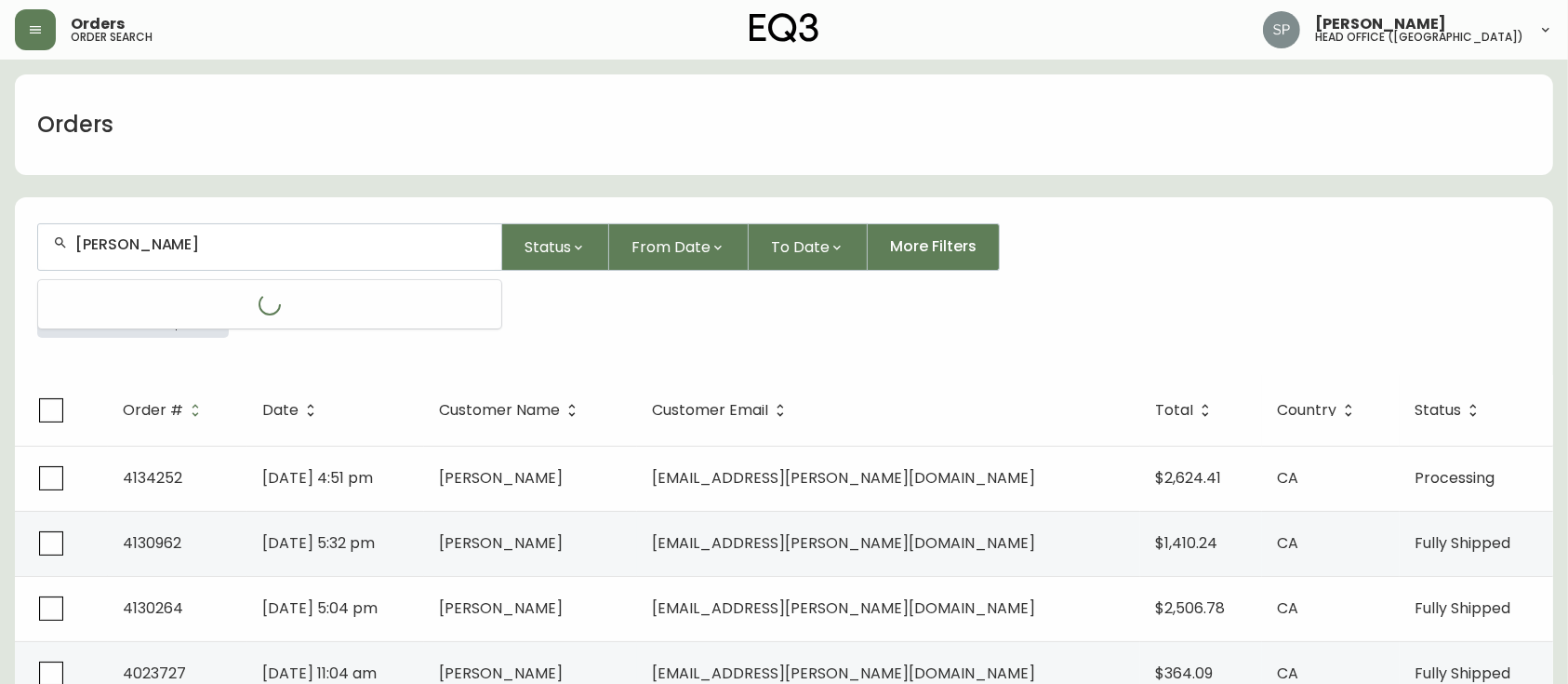 type on "[PERSON_NAME]" 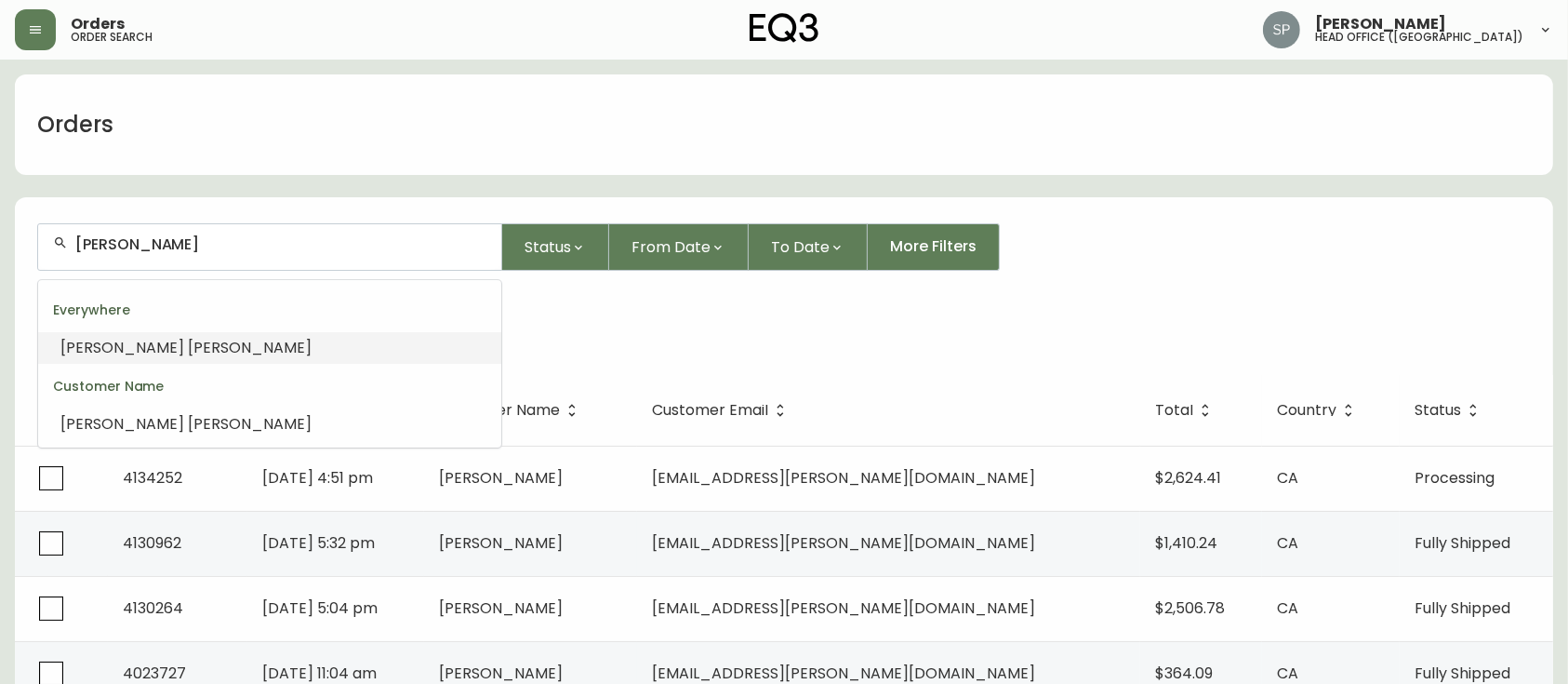click on "Everywhere" at bounding box center (270, 310) 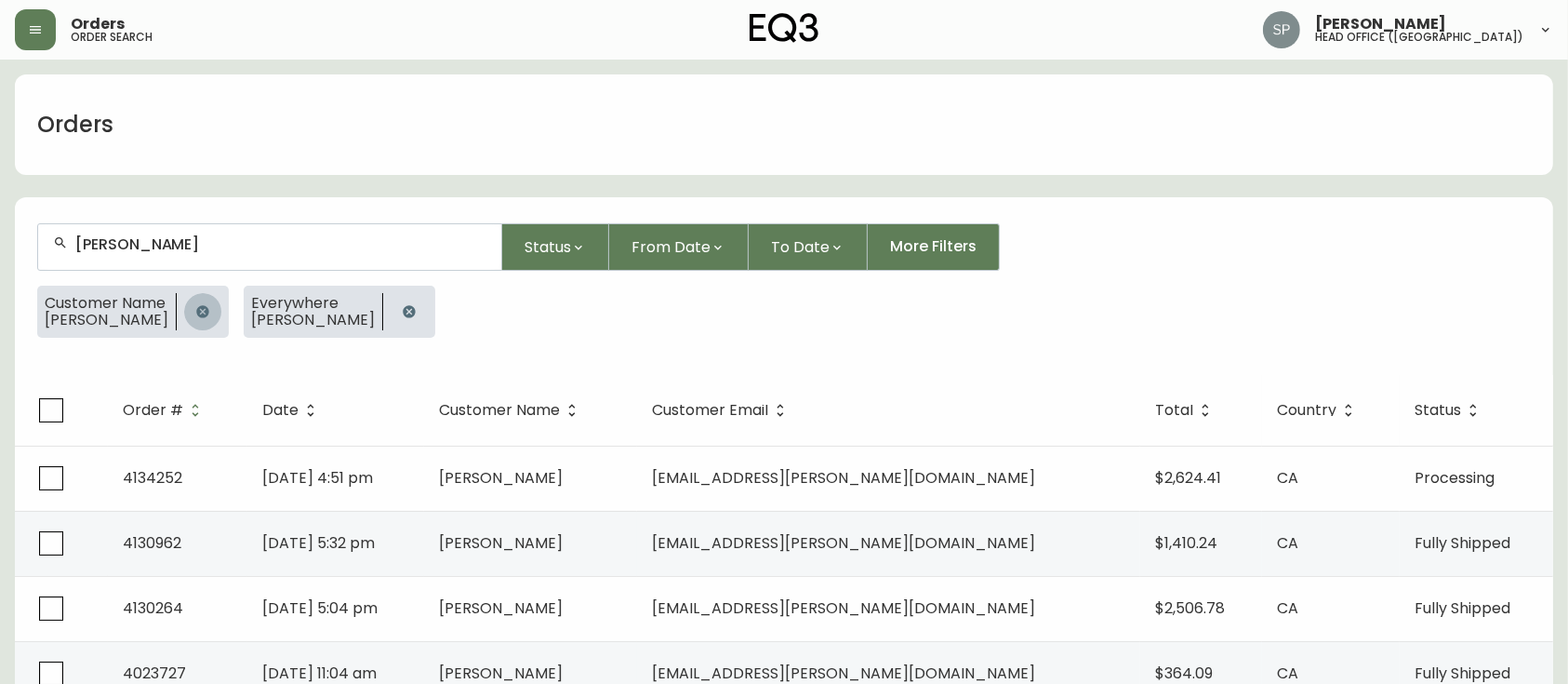 click 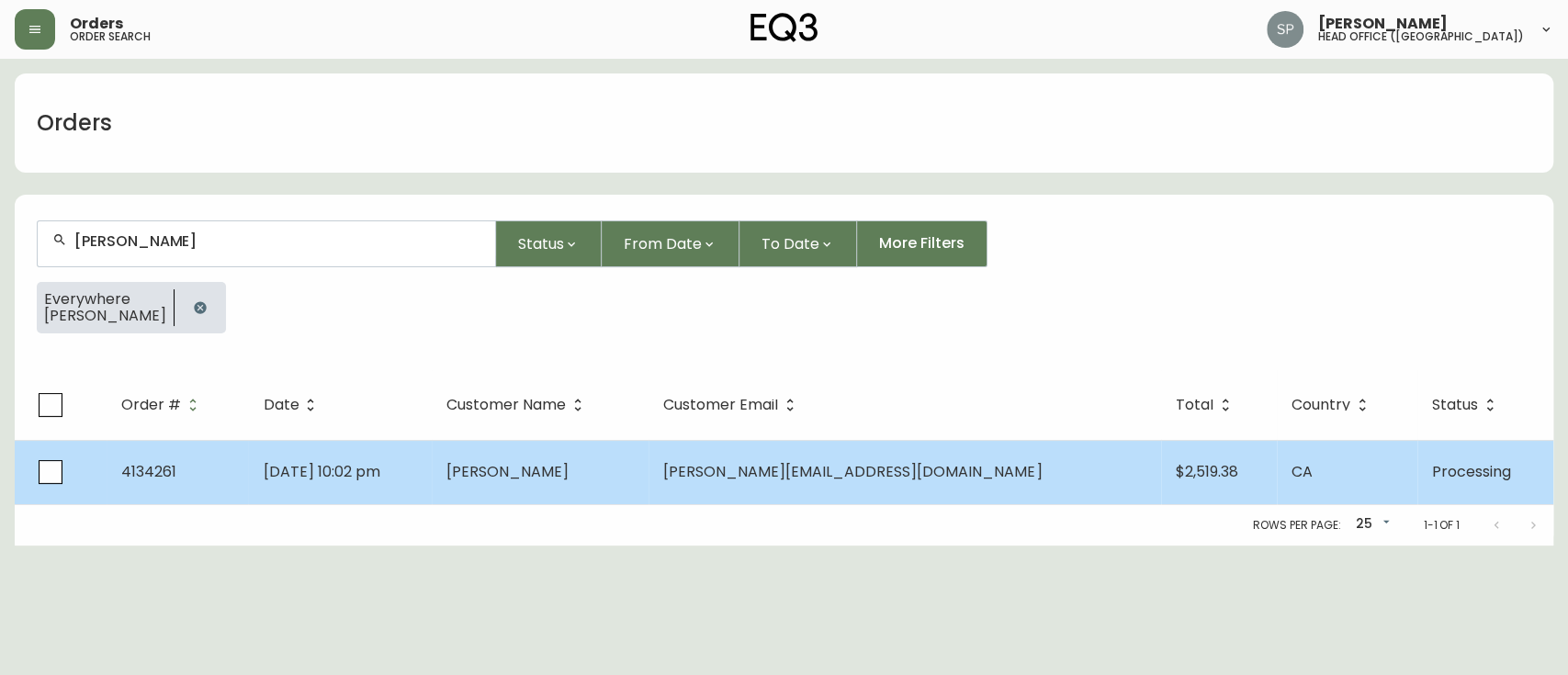 click on "[DATE] 10:02 pm" at bounding box center (340, 472) 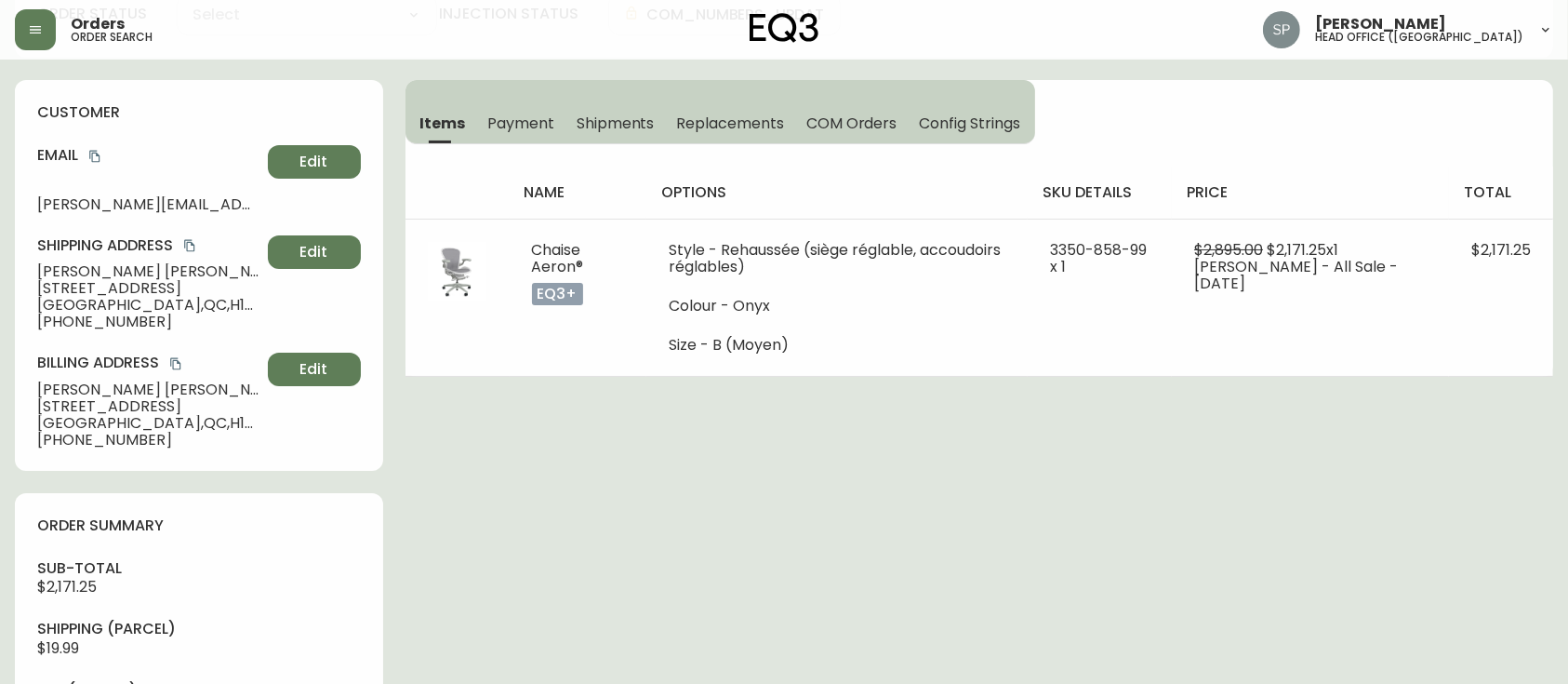 type on "Processing" 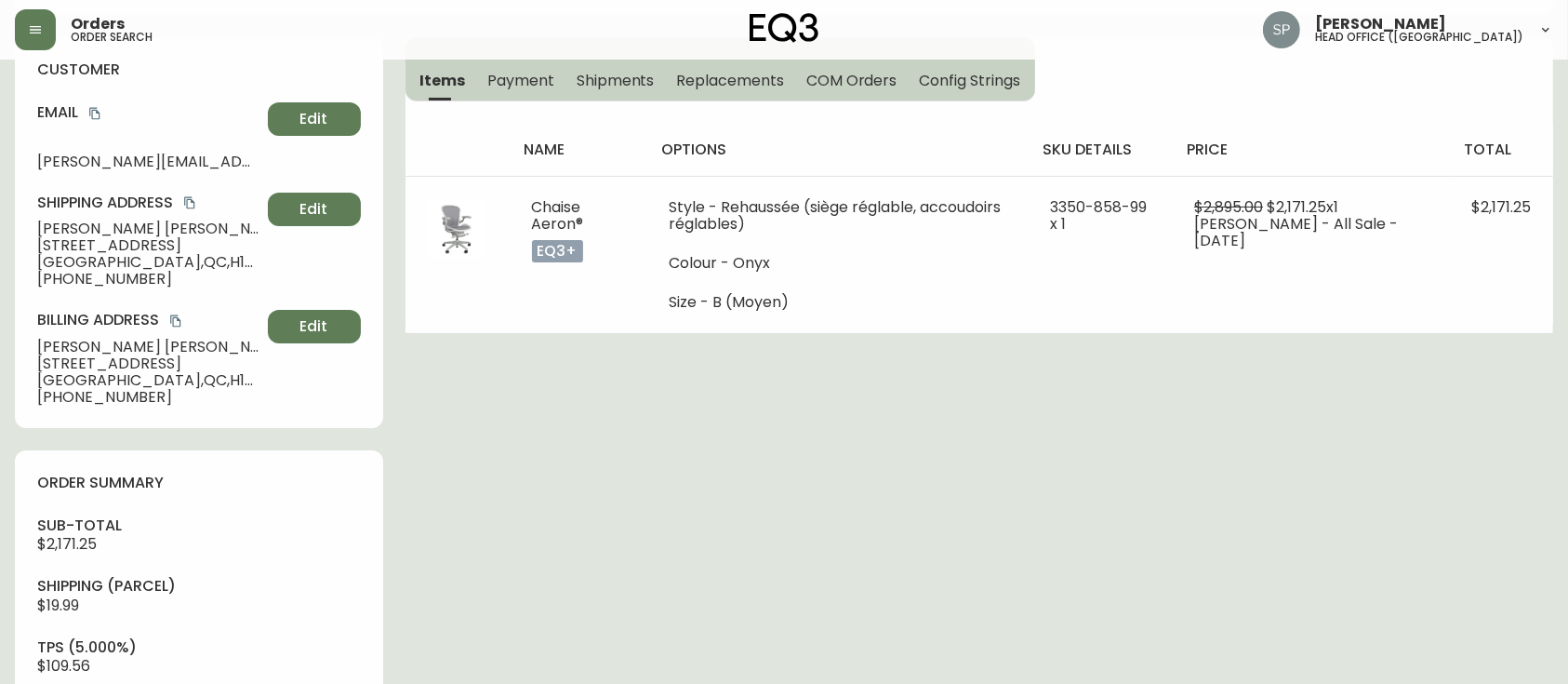 scroll, scrollTop: 804, scrollLeft: 0, axis: vertical 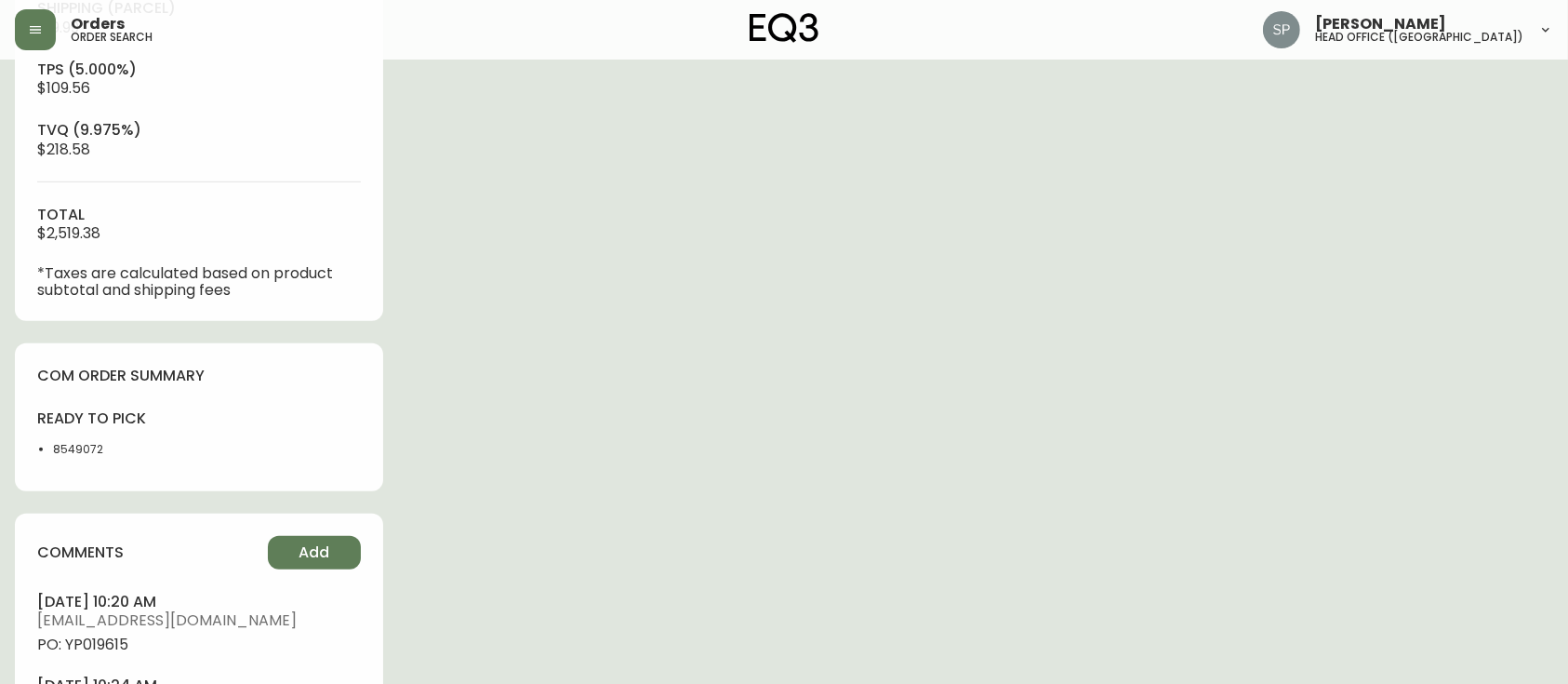 select on "PROCESSING" 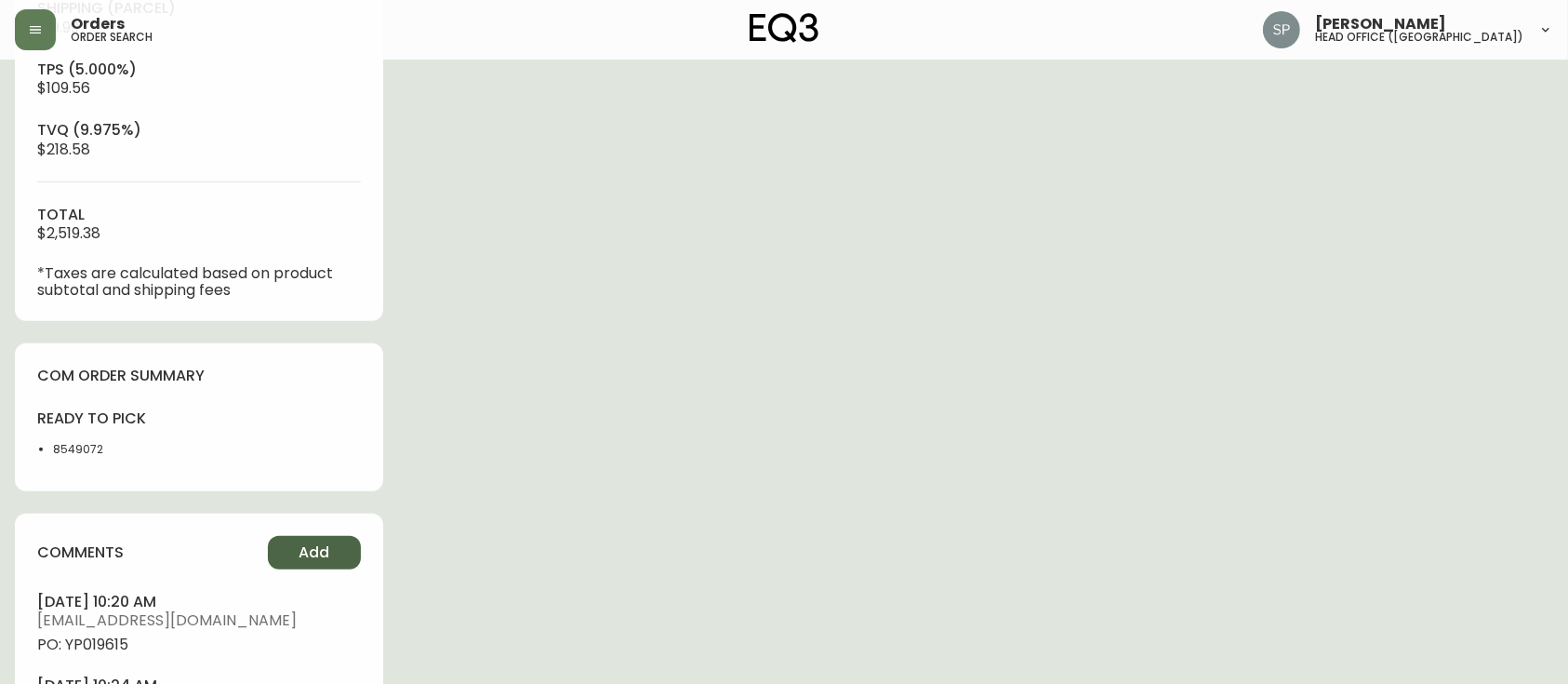 click on "Add" at bounding box center [314, 553] 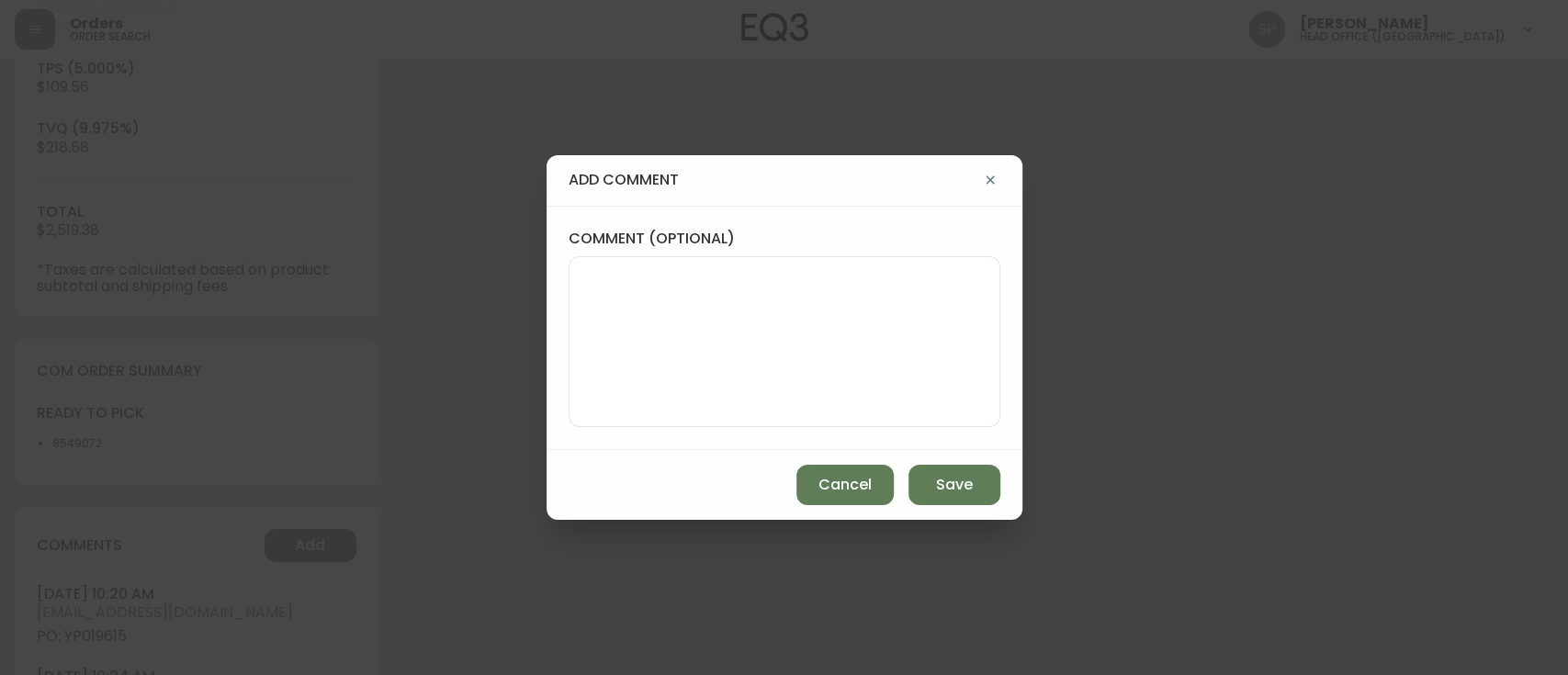 click on "Cancel Save" at bounding box center [784, 485] 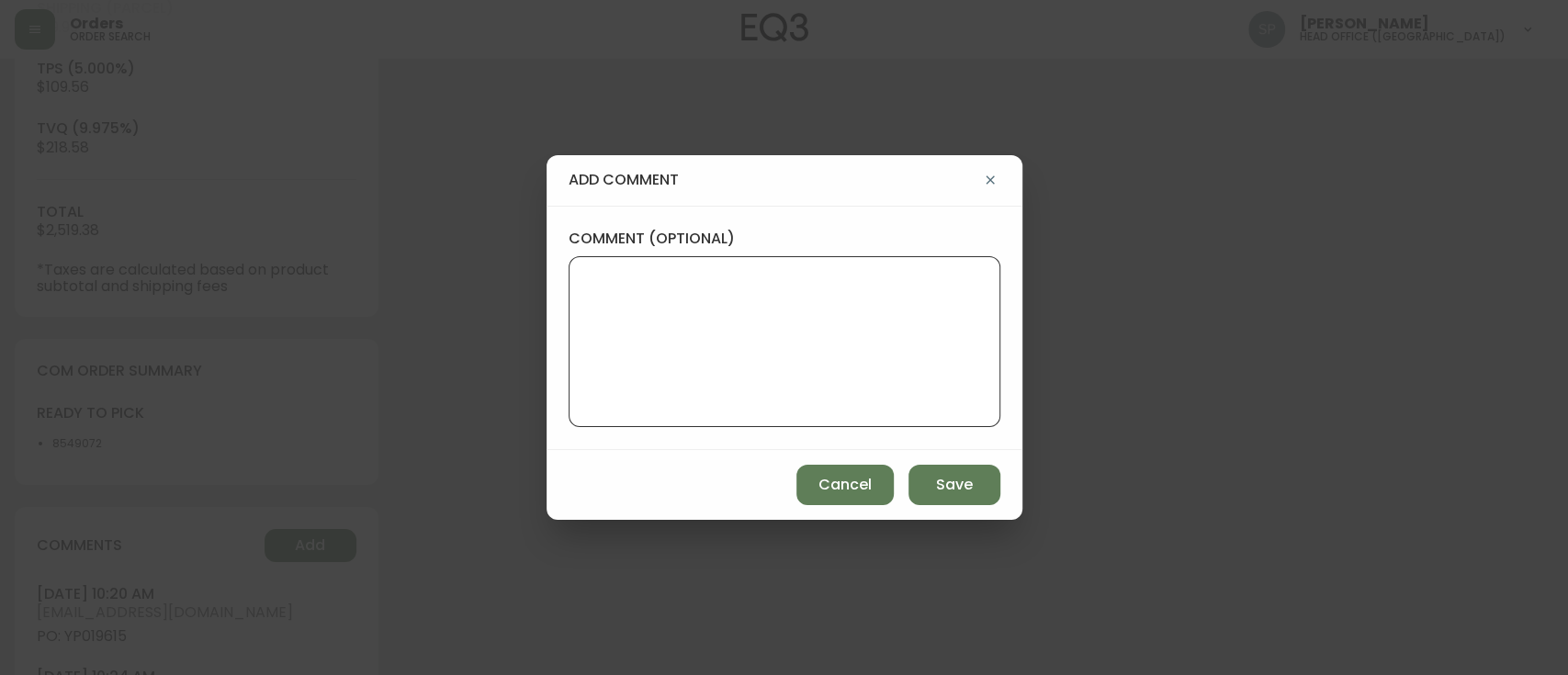 paste on "Planned Delivery Date: [DATE]" 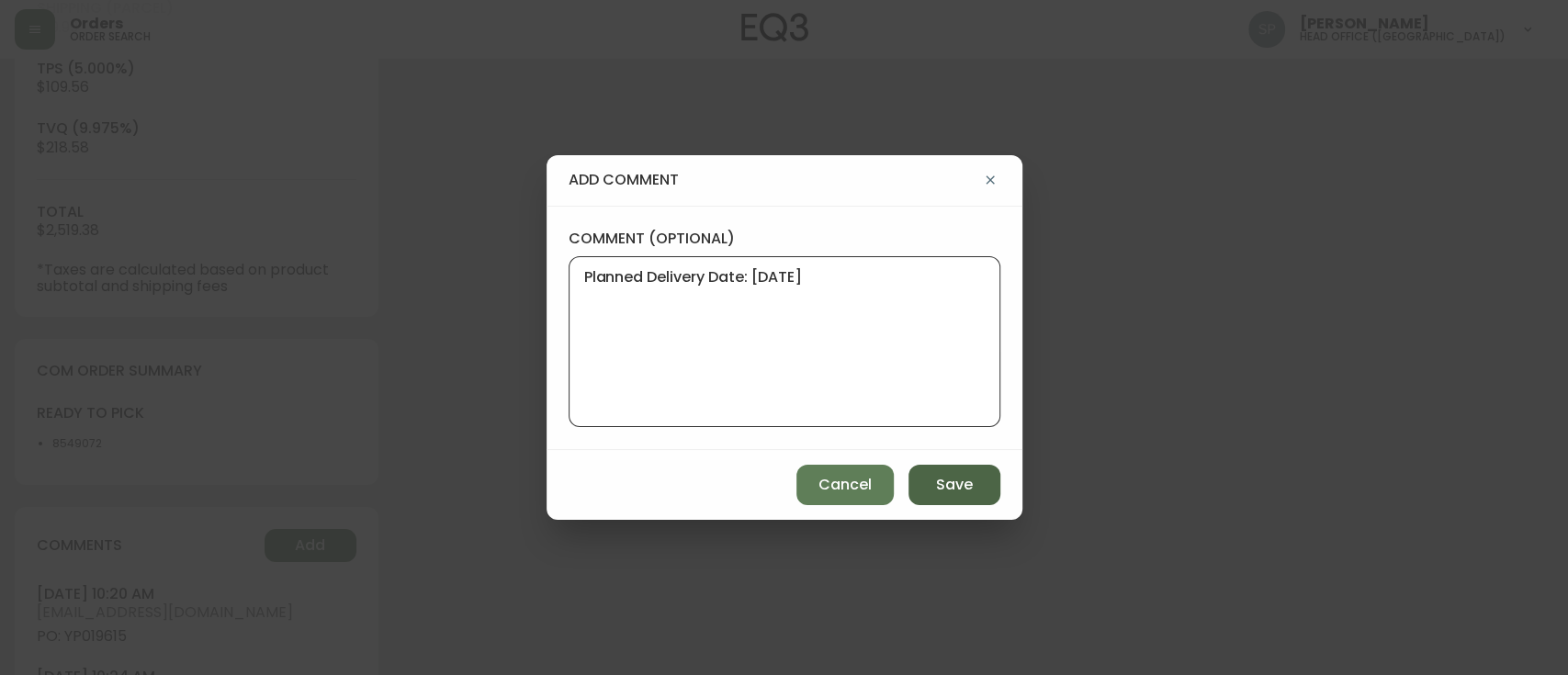 type on "Planned Delivery Date: [DATE]" 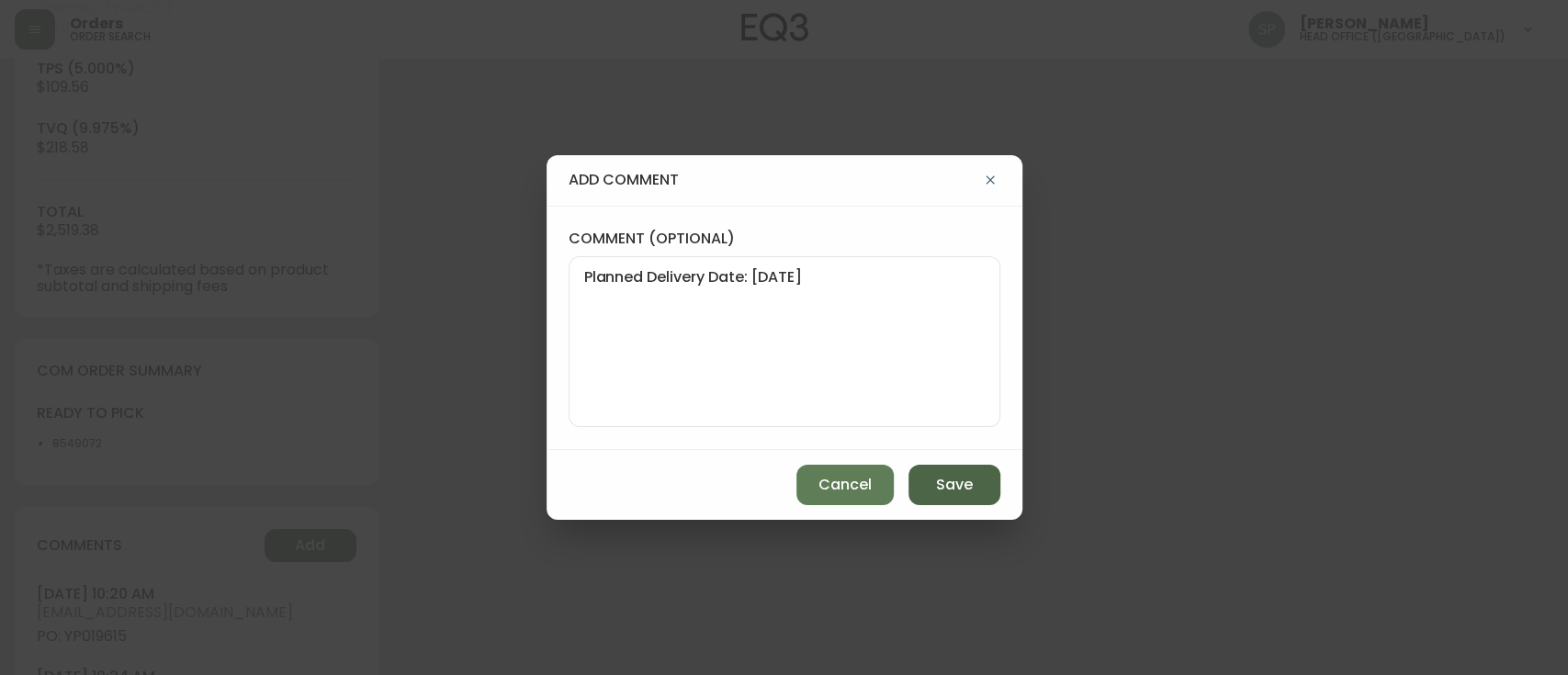 click on "Save" at bounding box center (954, 485) 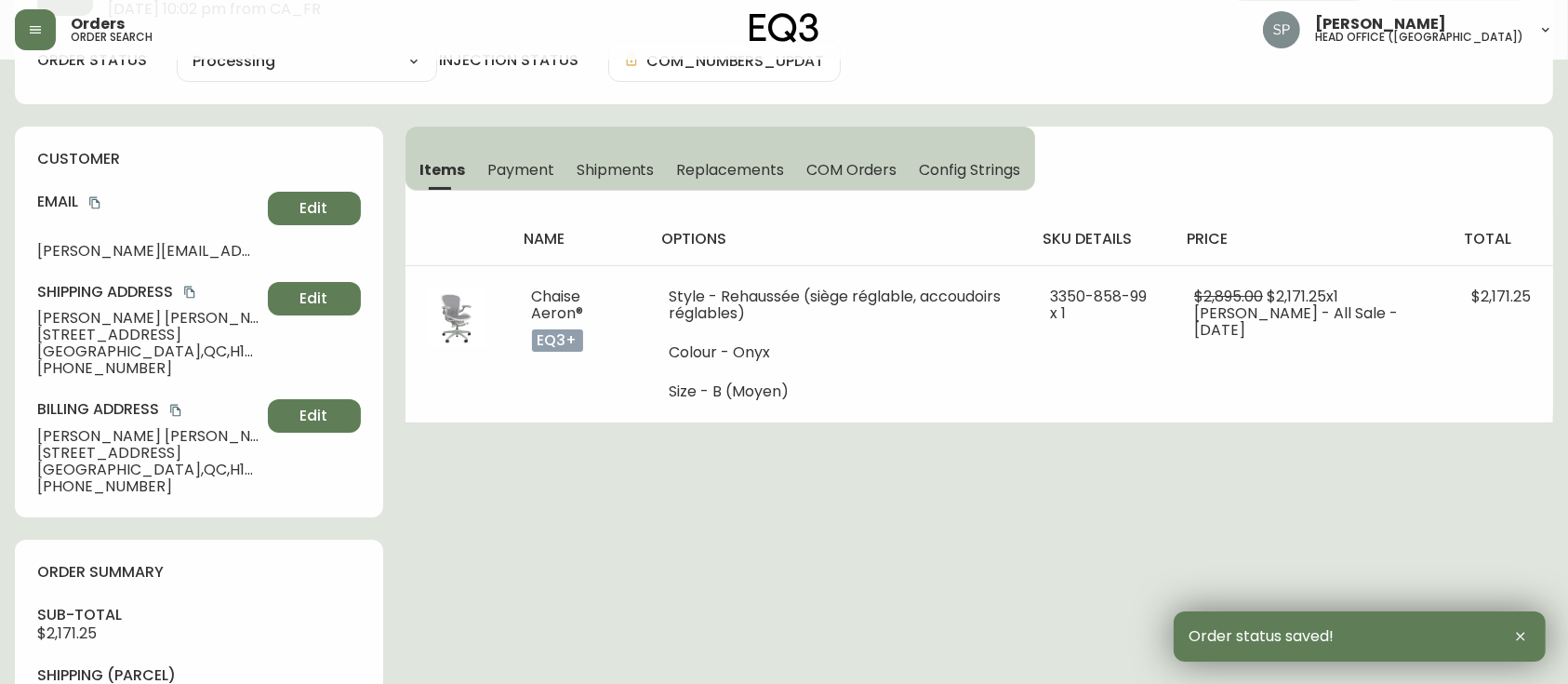 scroll, scrollTop: 0, scrollLeft: 0, axis: both 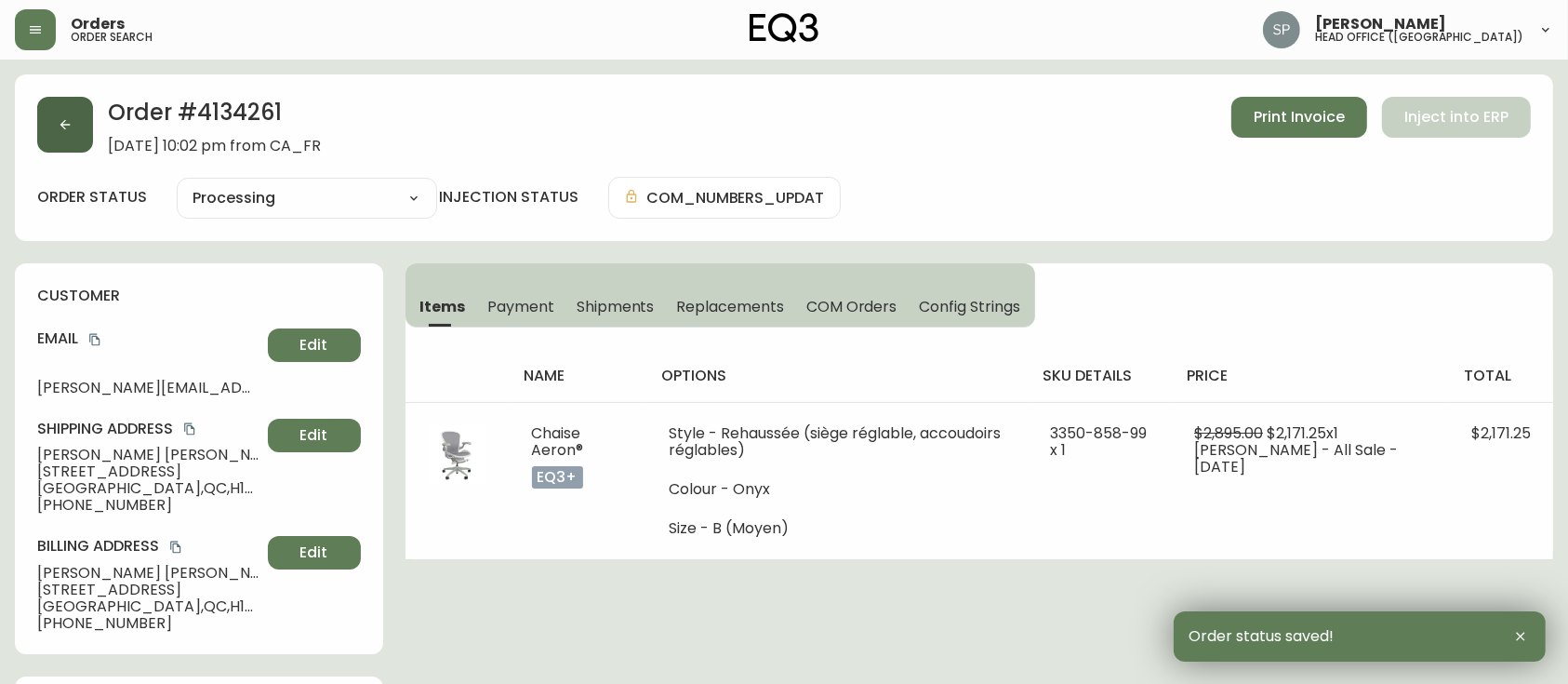 click at bounding box center (65, 125) 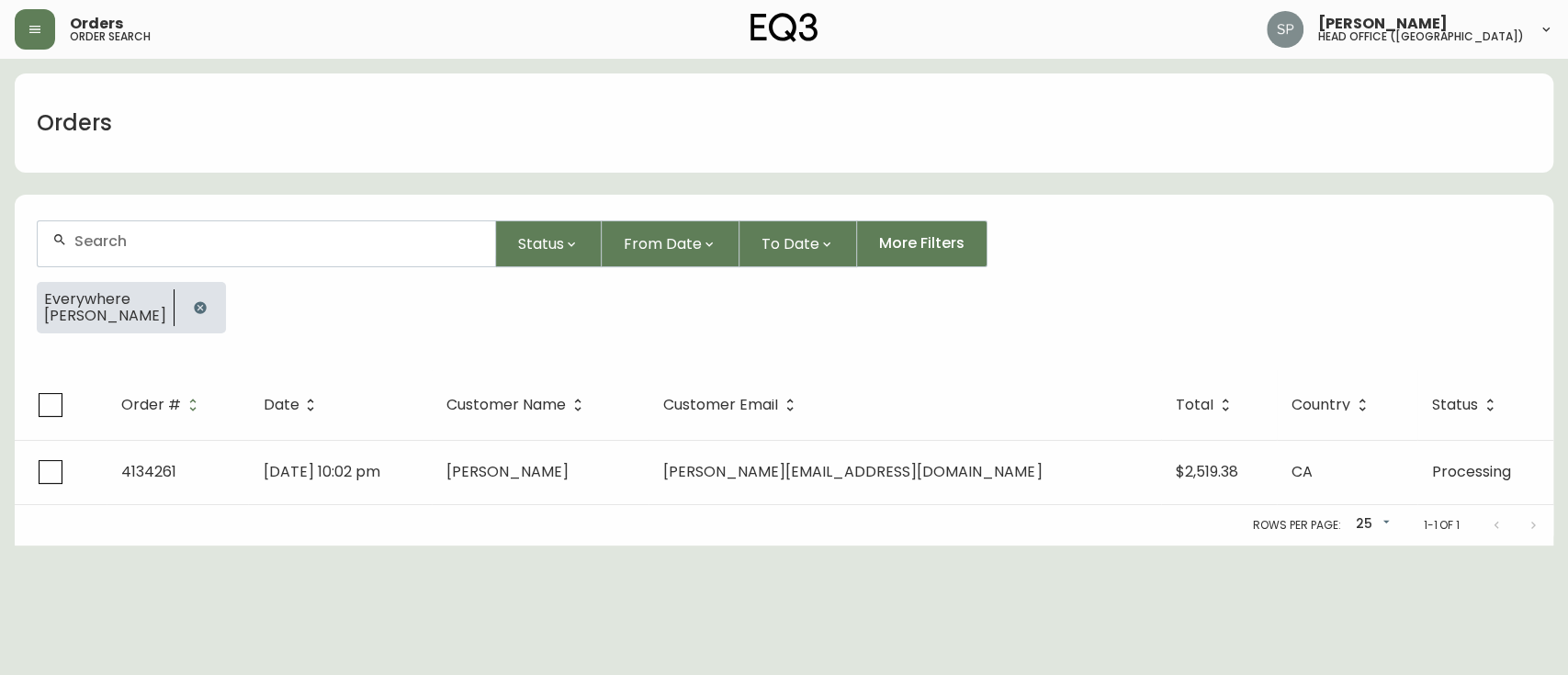 click at bounding box center (266, 243) 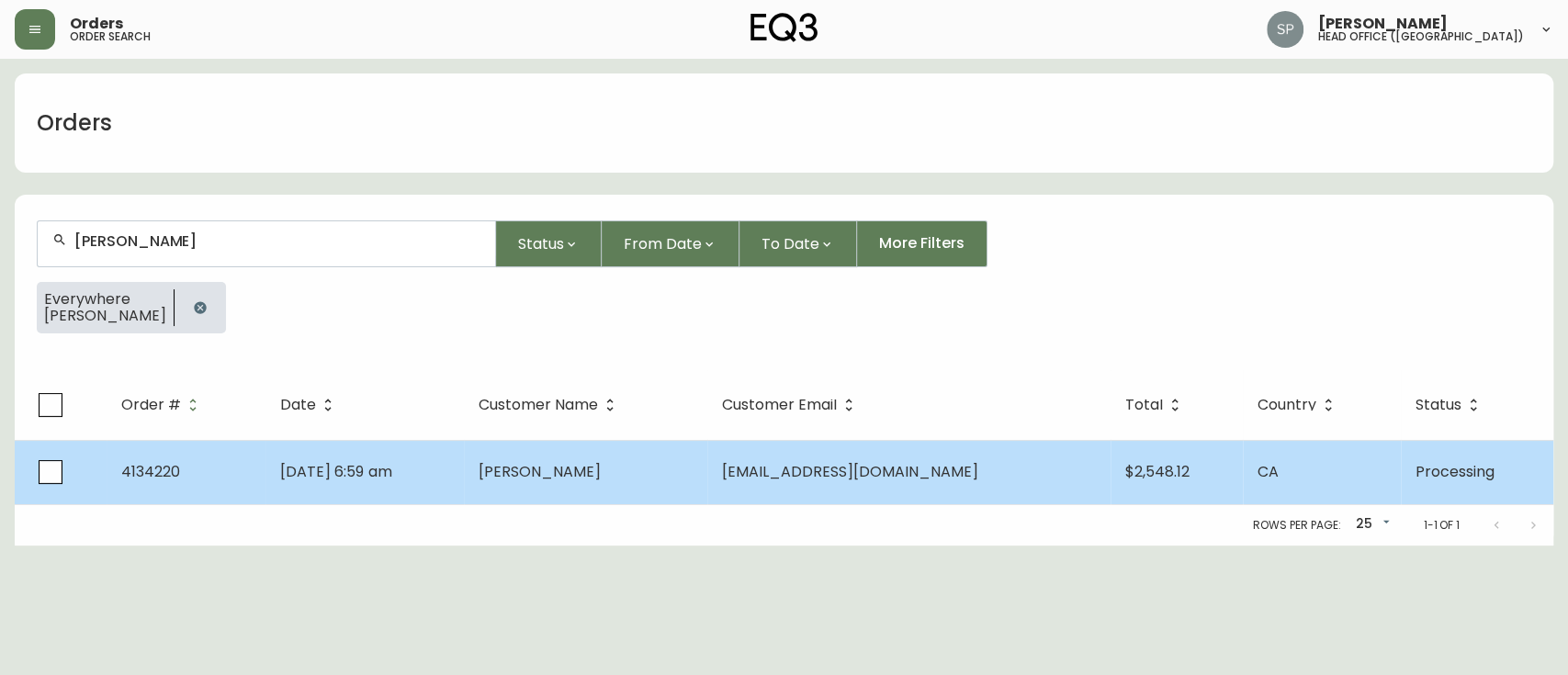 type on "[PERSON_NAME]" 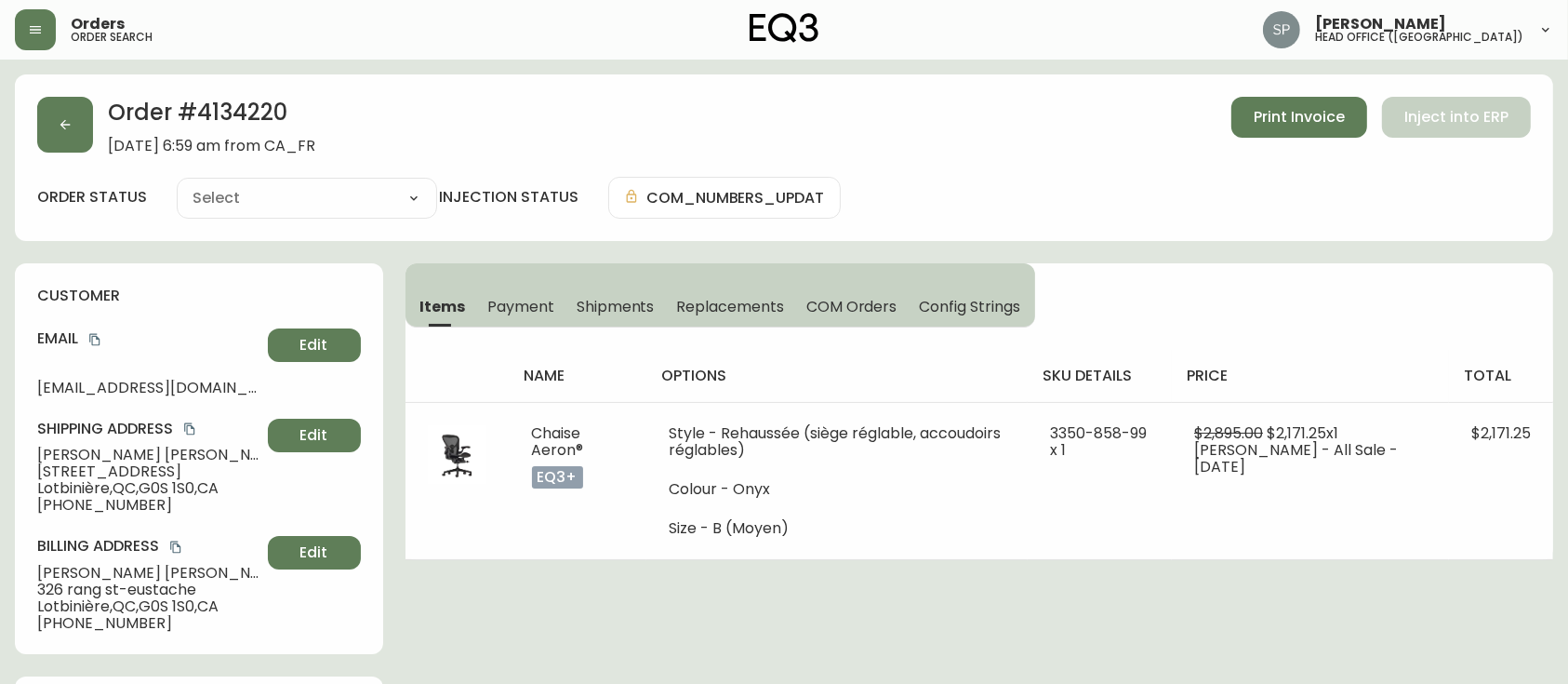 type on "Processing" 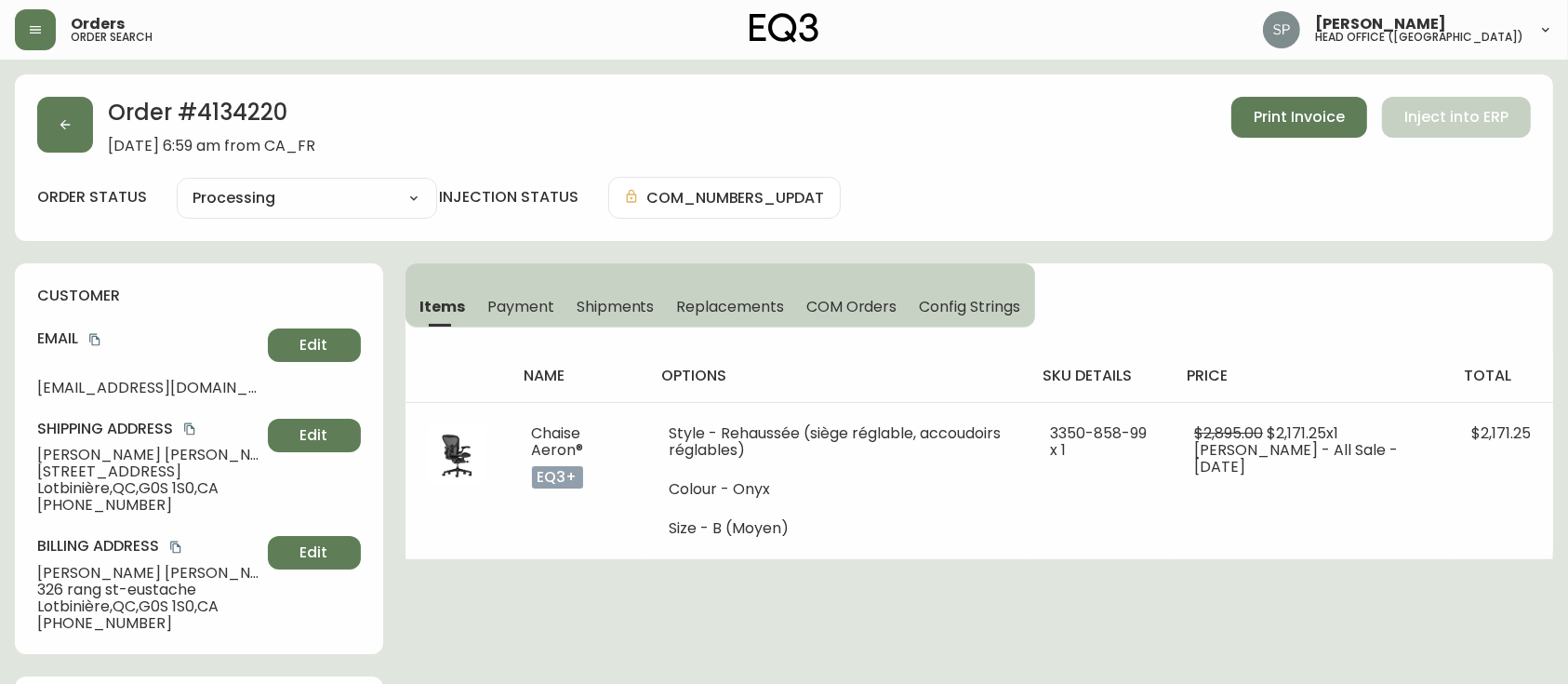 select on "PROCESSING" 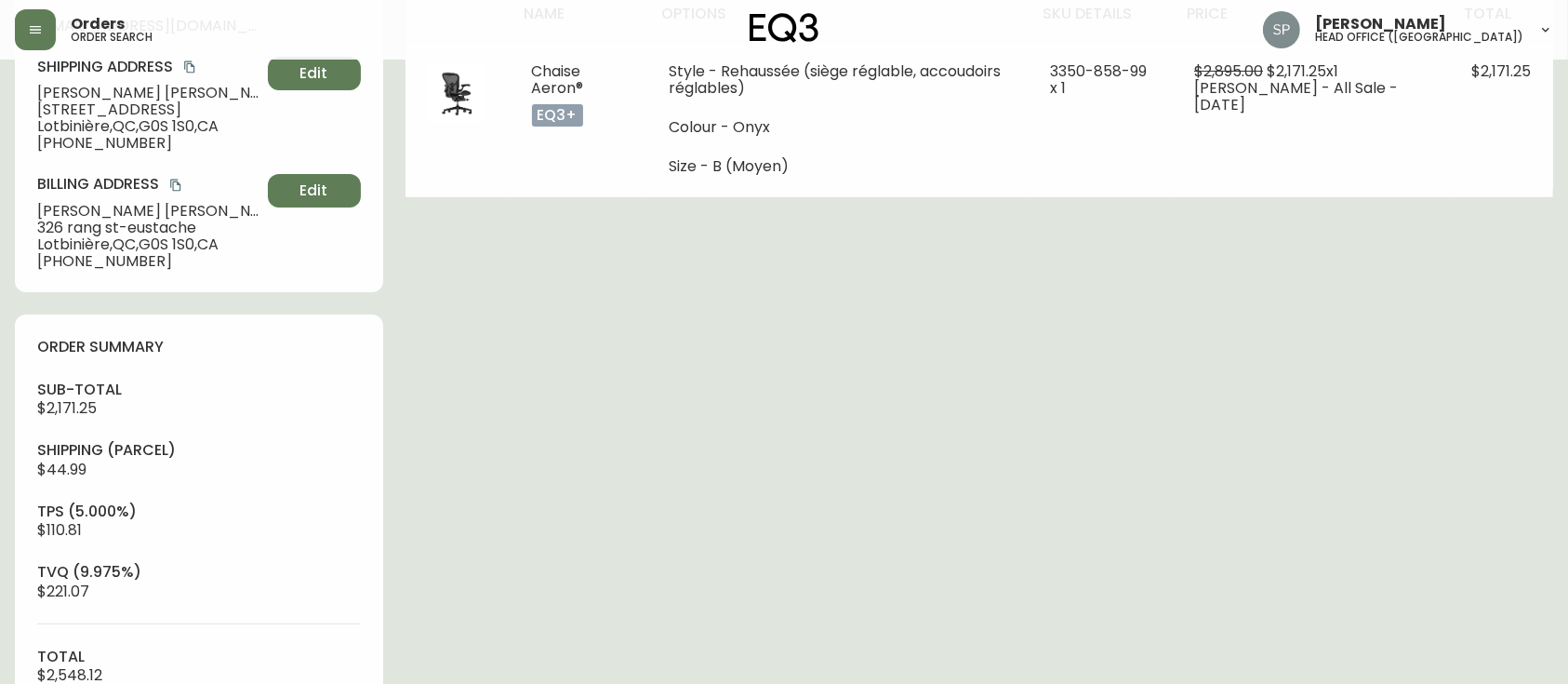 scroll, scrollTop: 868, scrollLeft: 0, axis: vertical 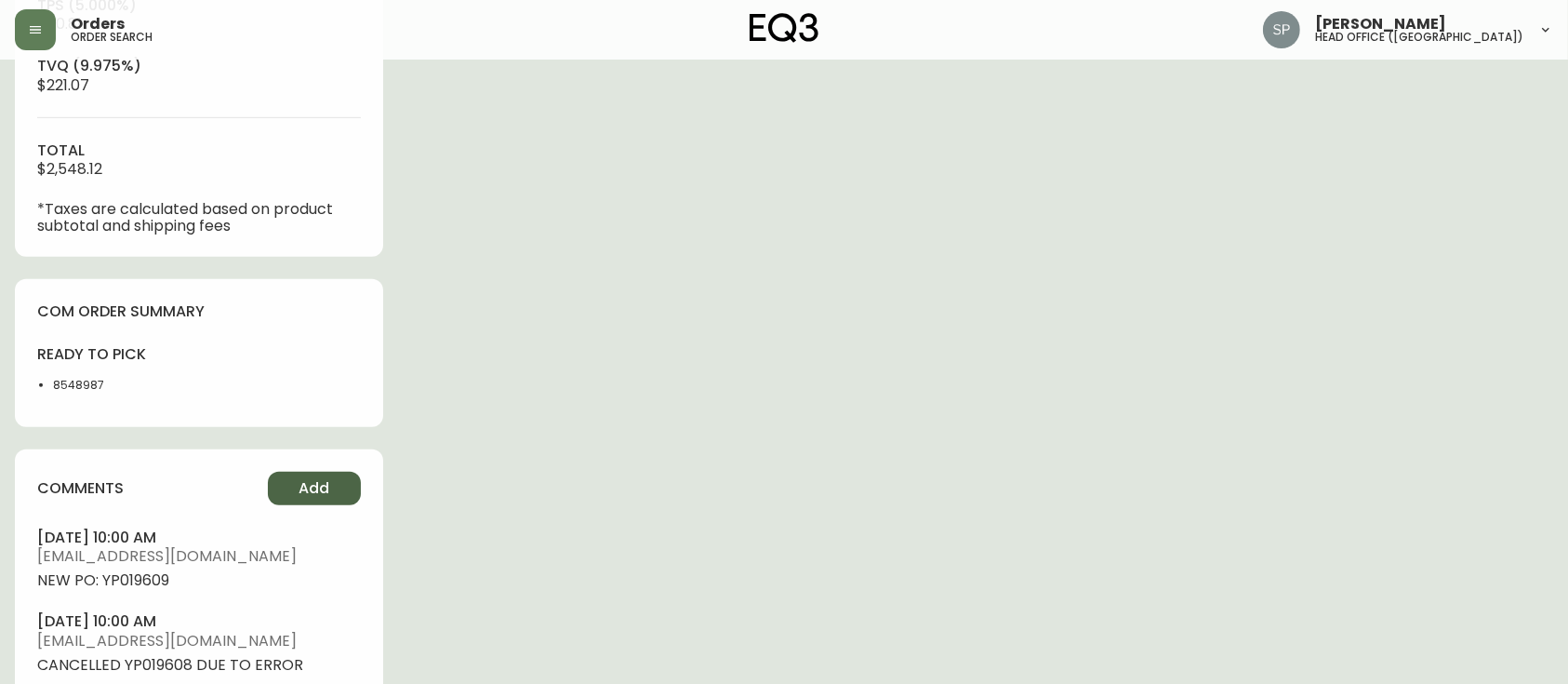 click on "Add" at bounding box center (314, 489) 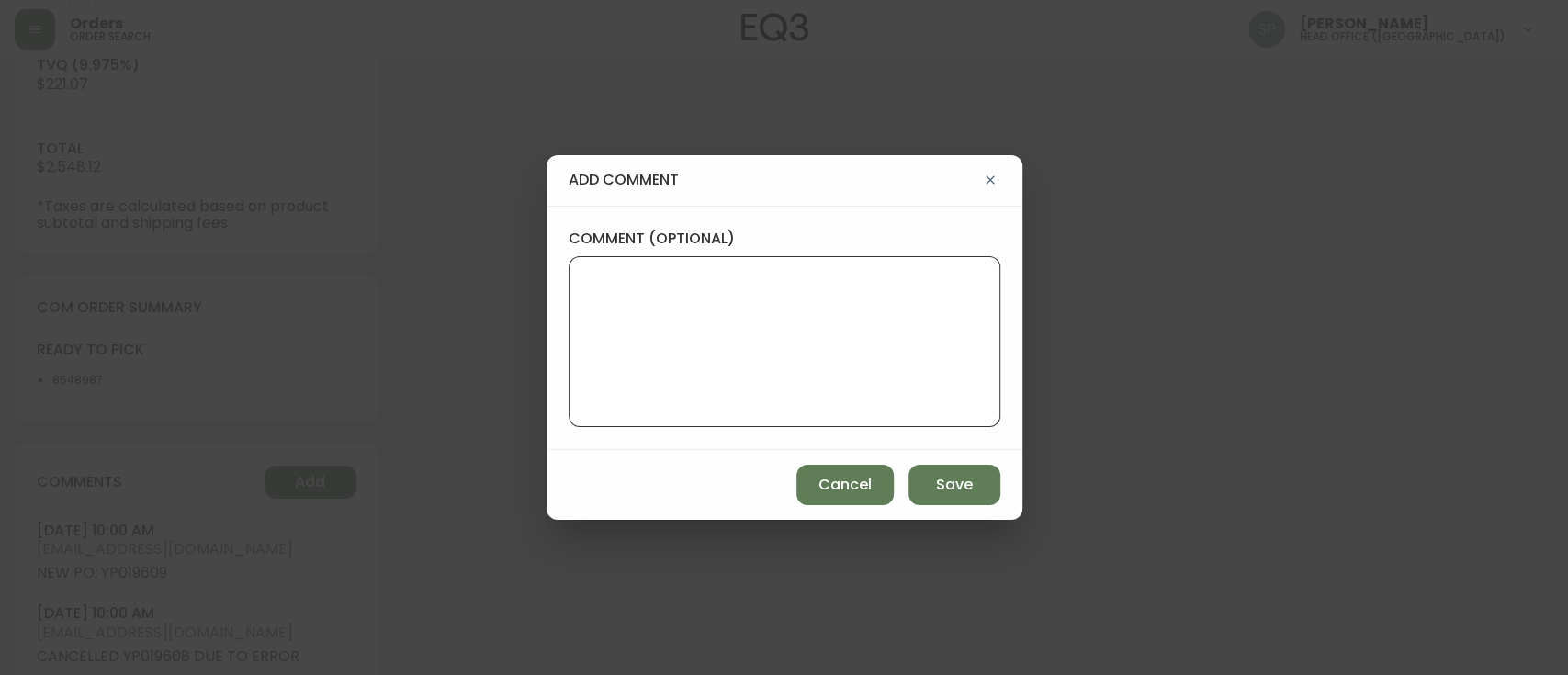 click on "comment (optional)" at bounding box center (784, 342) 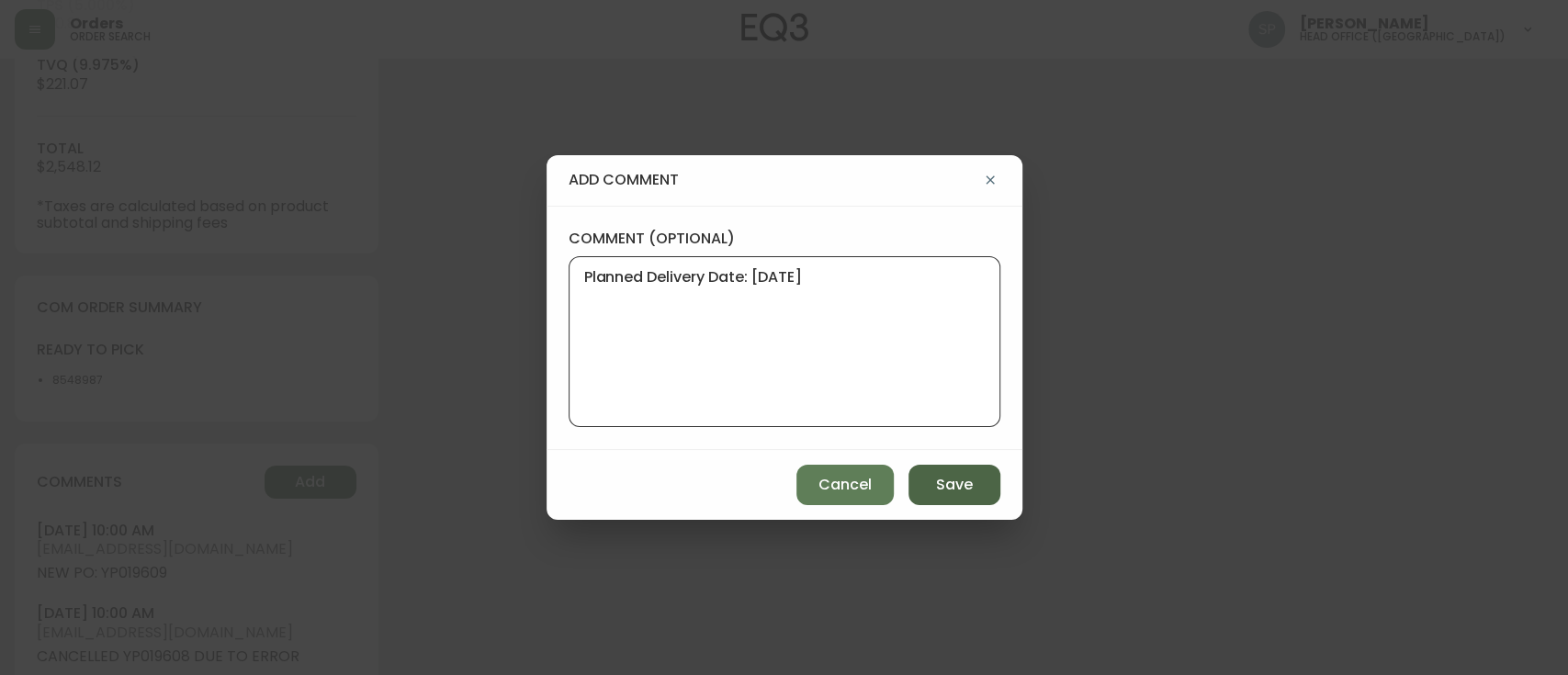 type on "Planned Delivery Date: [DATE]" 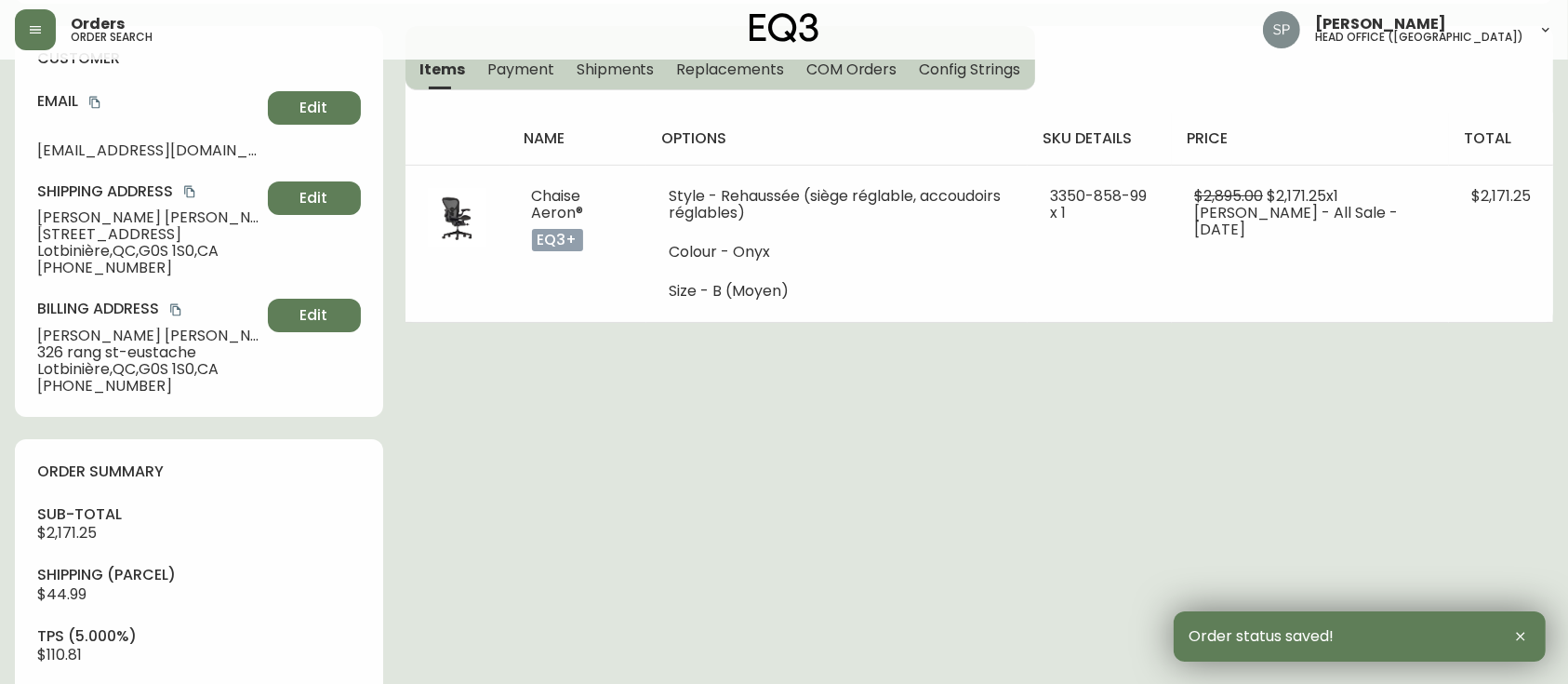 scroll, scrollTop: 0, scrollLeft: 0, axis: both 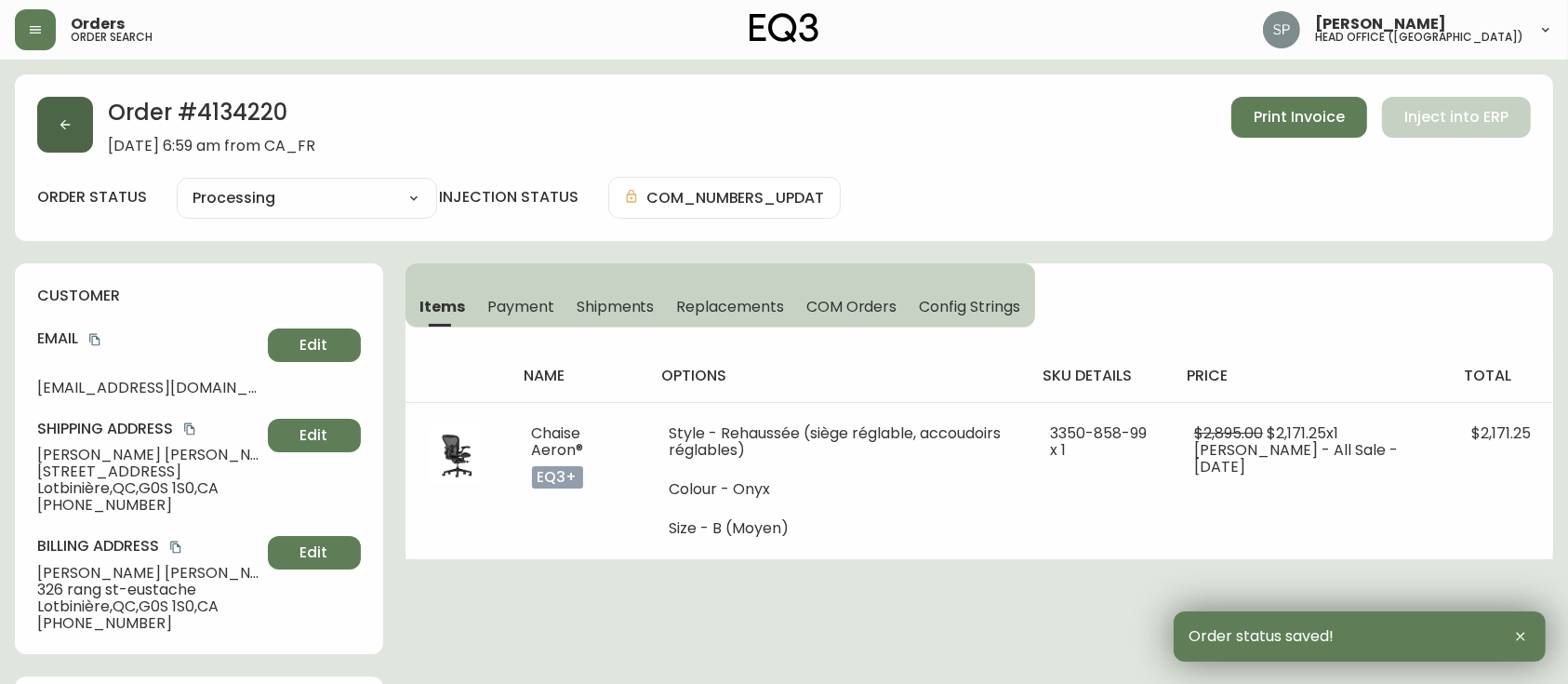 click at bounding box center (65, 125) 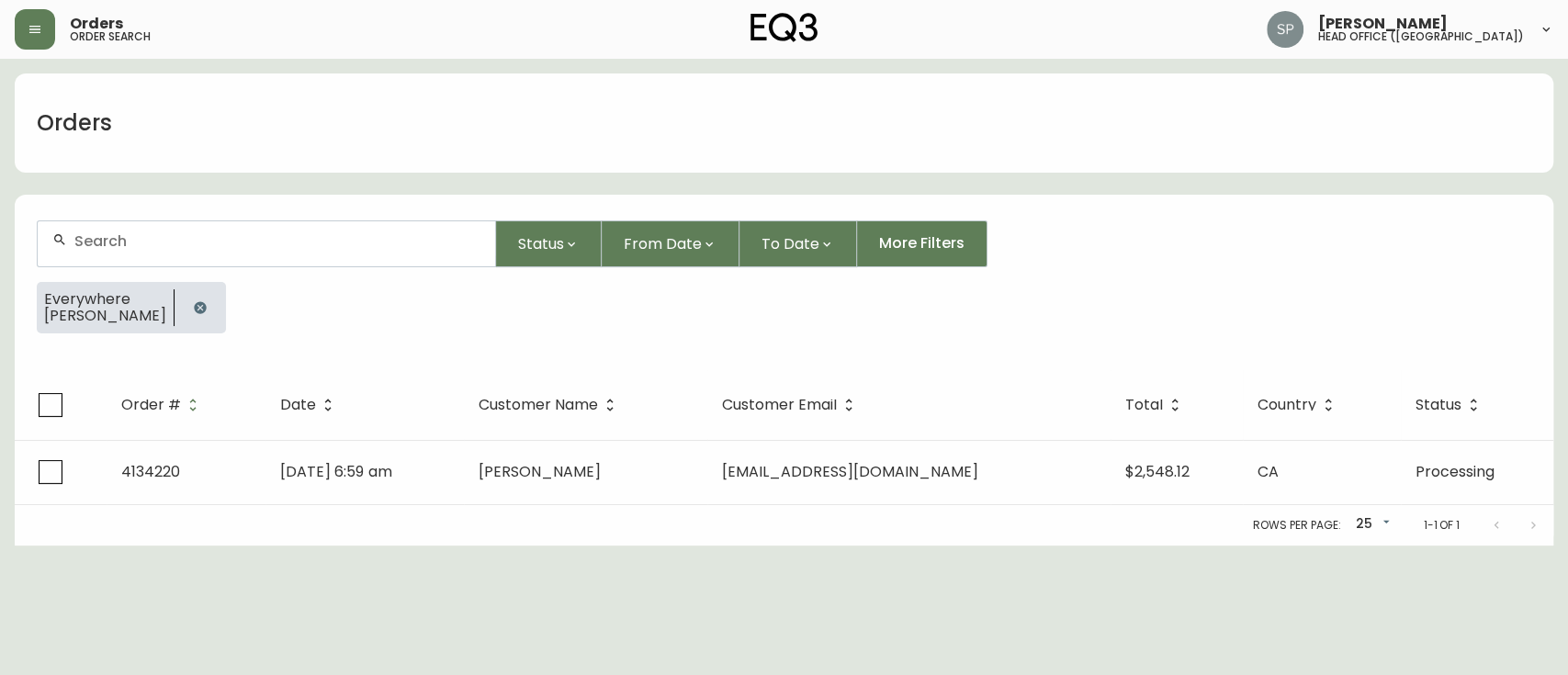 click at bounding box center (277, 241) 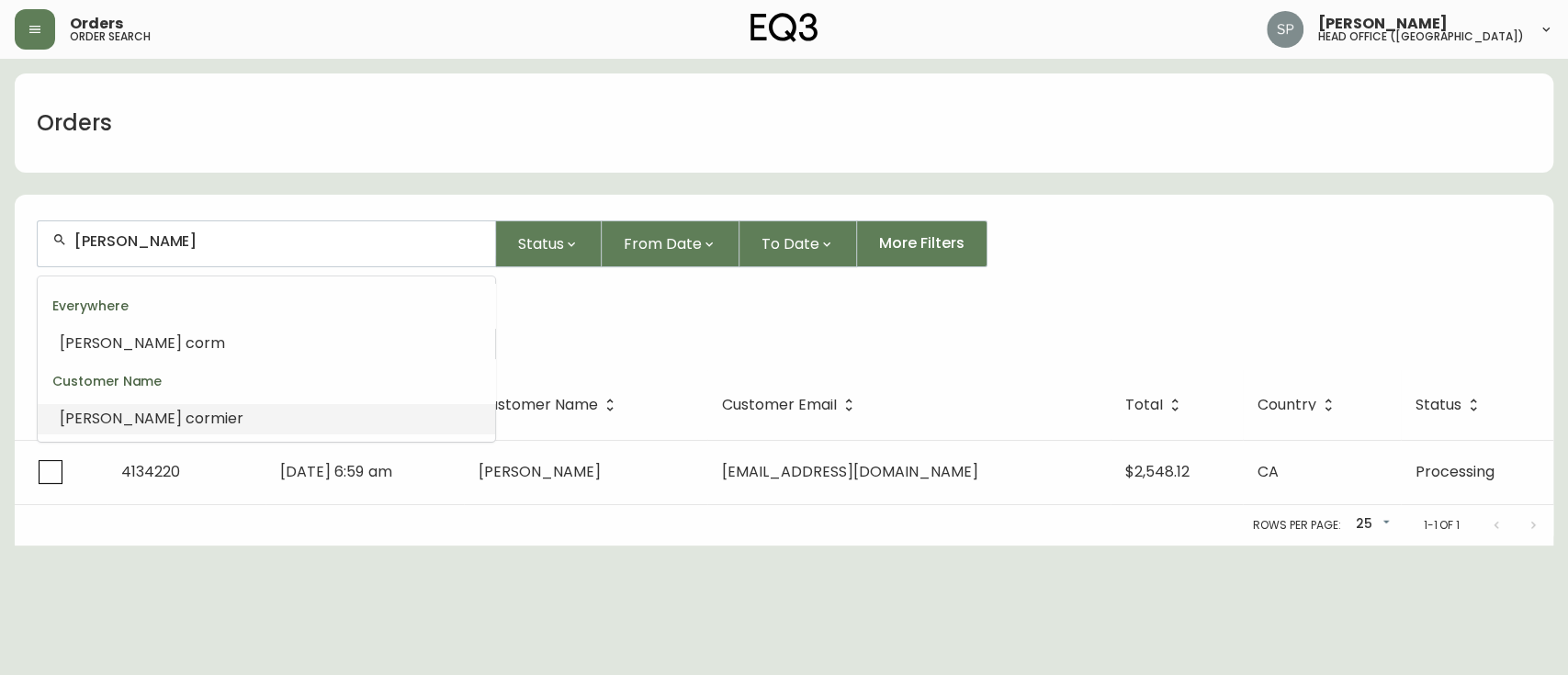 click on "ier" at bounding box center (234, 418) 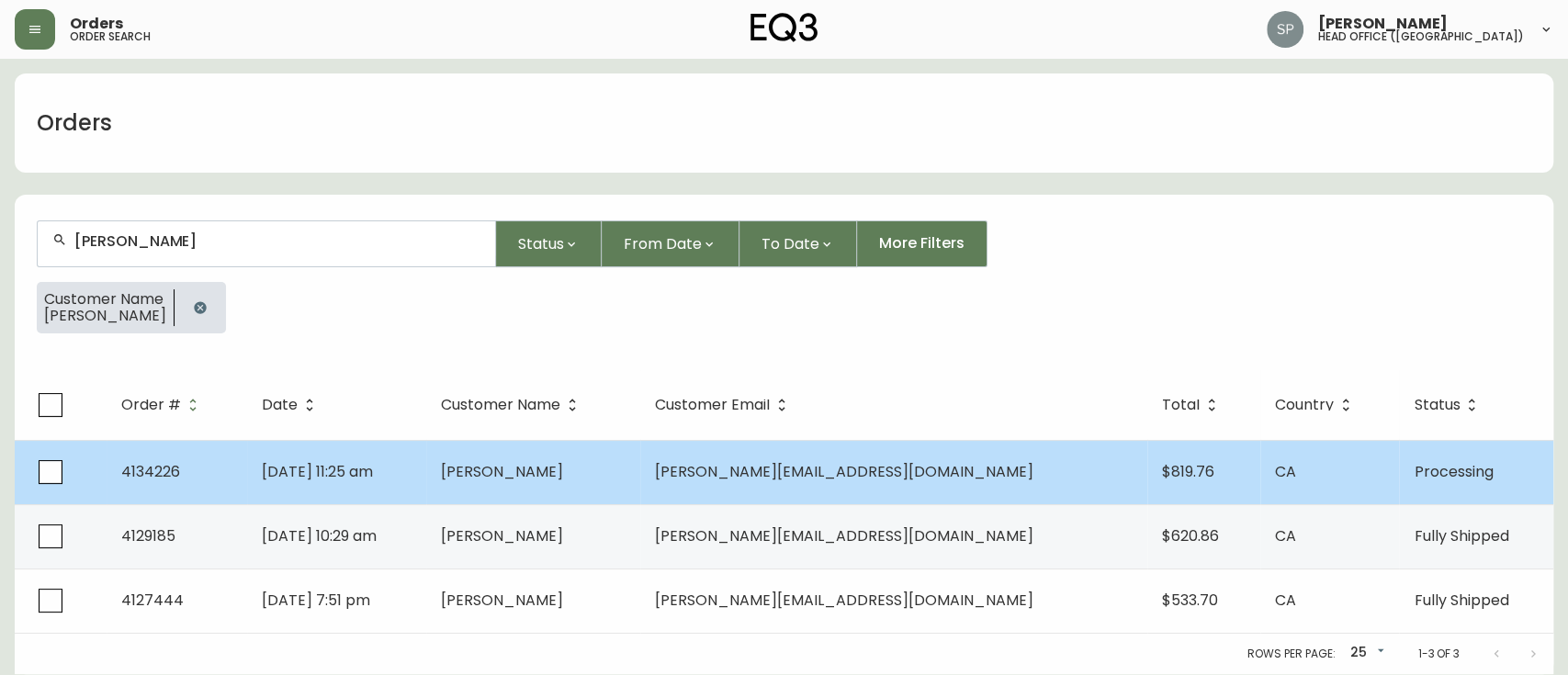 type on "[PERSON_NAME]" 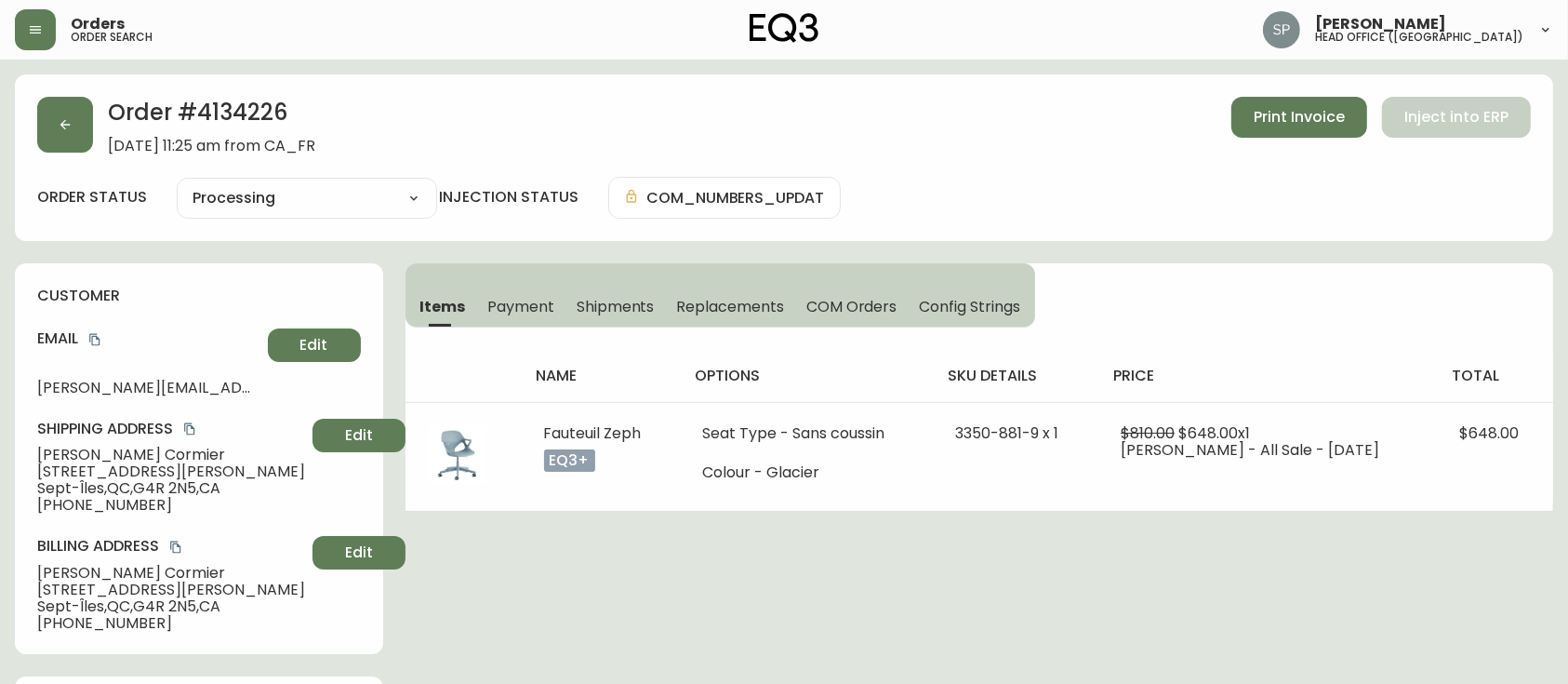 type on "Processing" 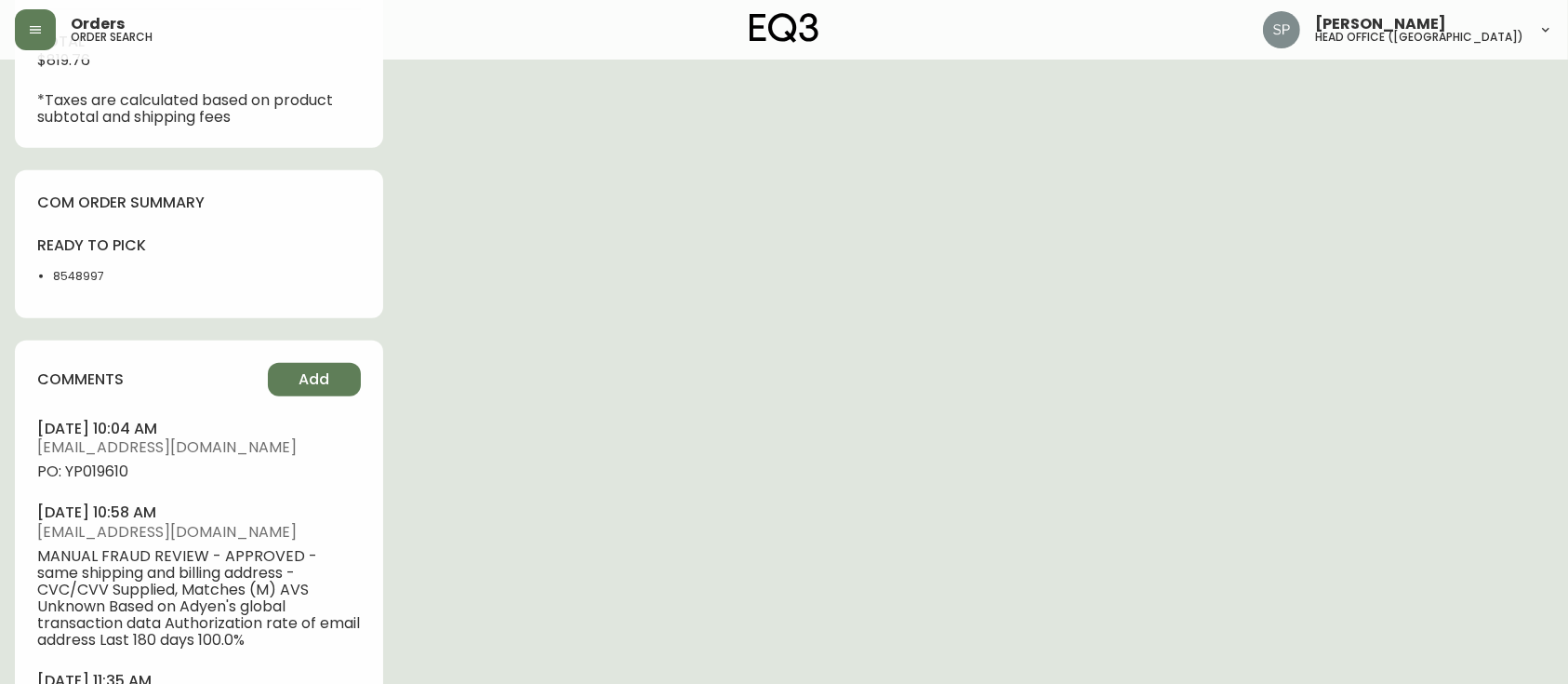 scroll, scrollTop: 992, scrollLeft: 0, axis: vertical 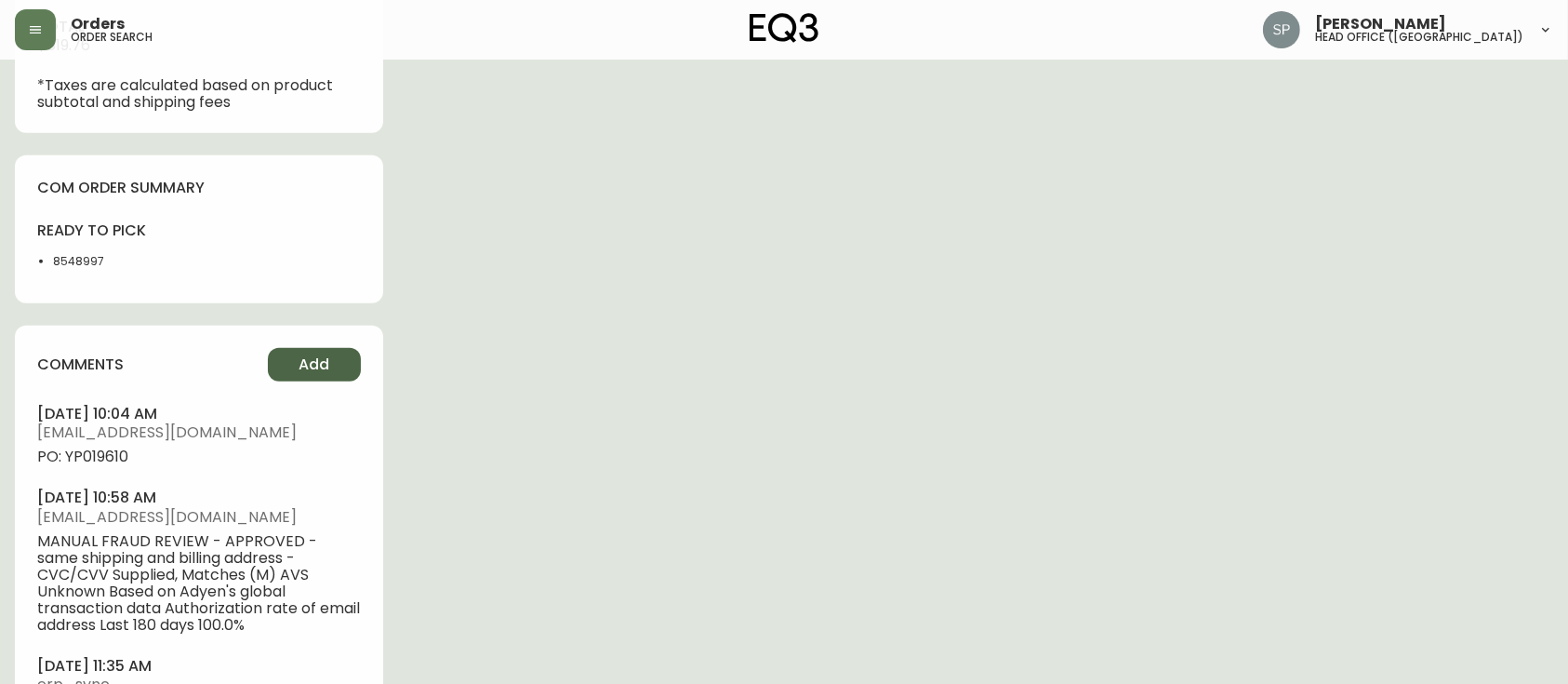 click on "Add" at bounding box center [313, 365] 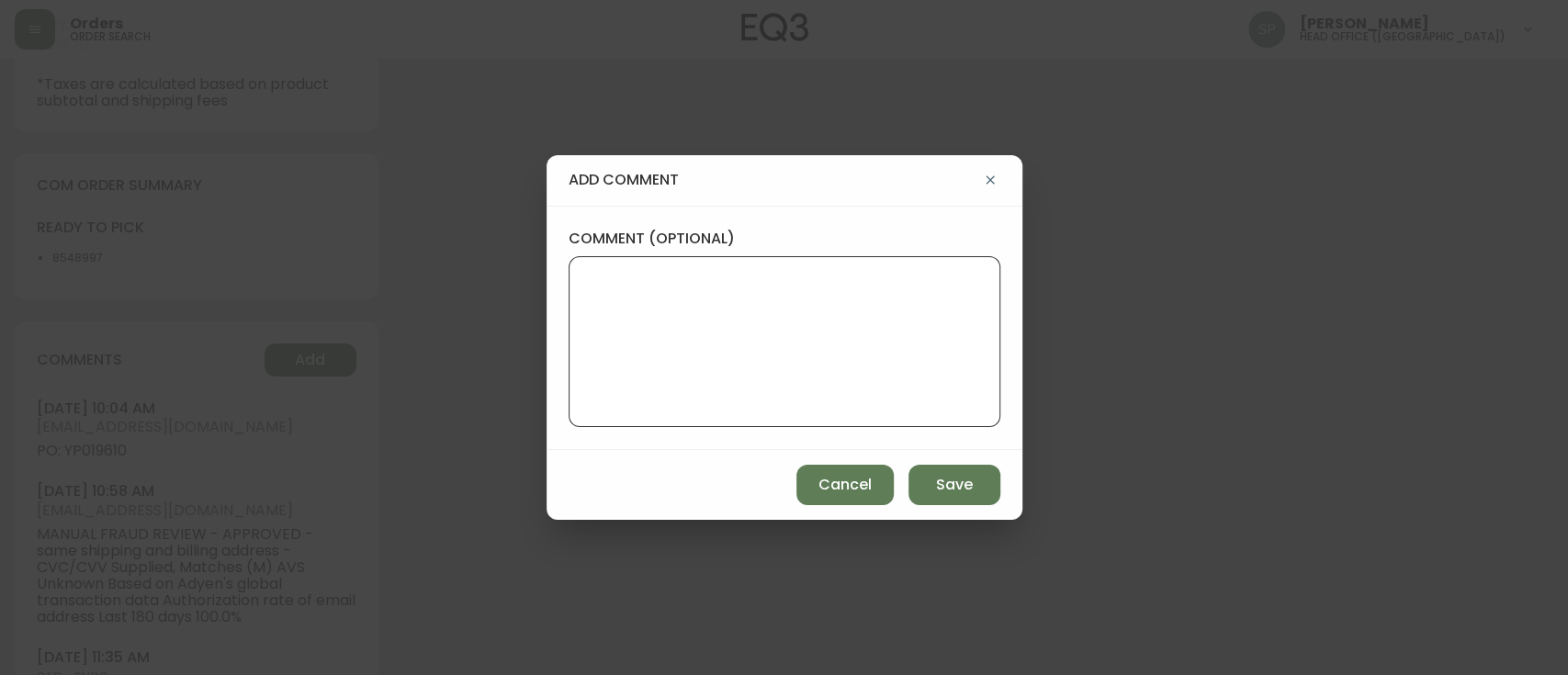 click on "comment (optional)" at bounding box center [784, 342] 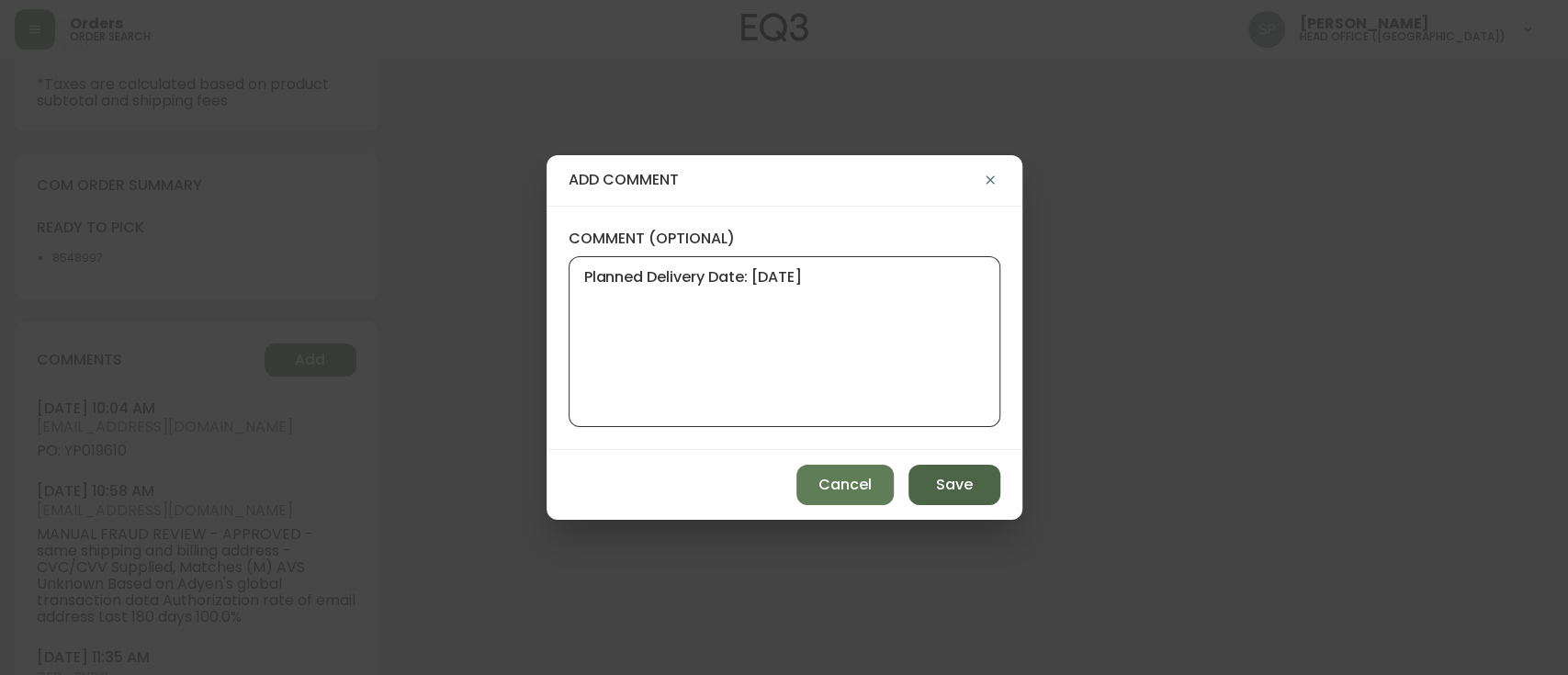 type on "Planned Delivery Date: [DATE]" 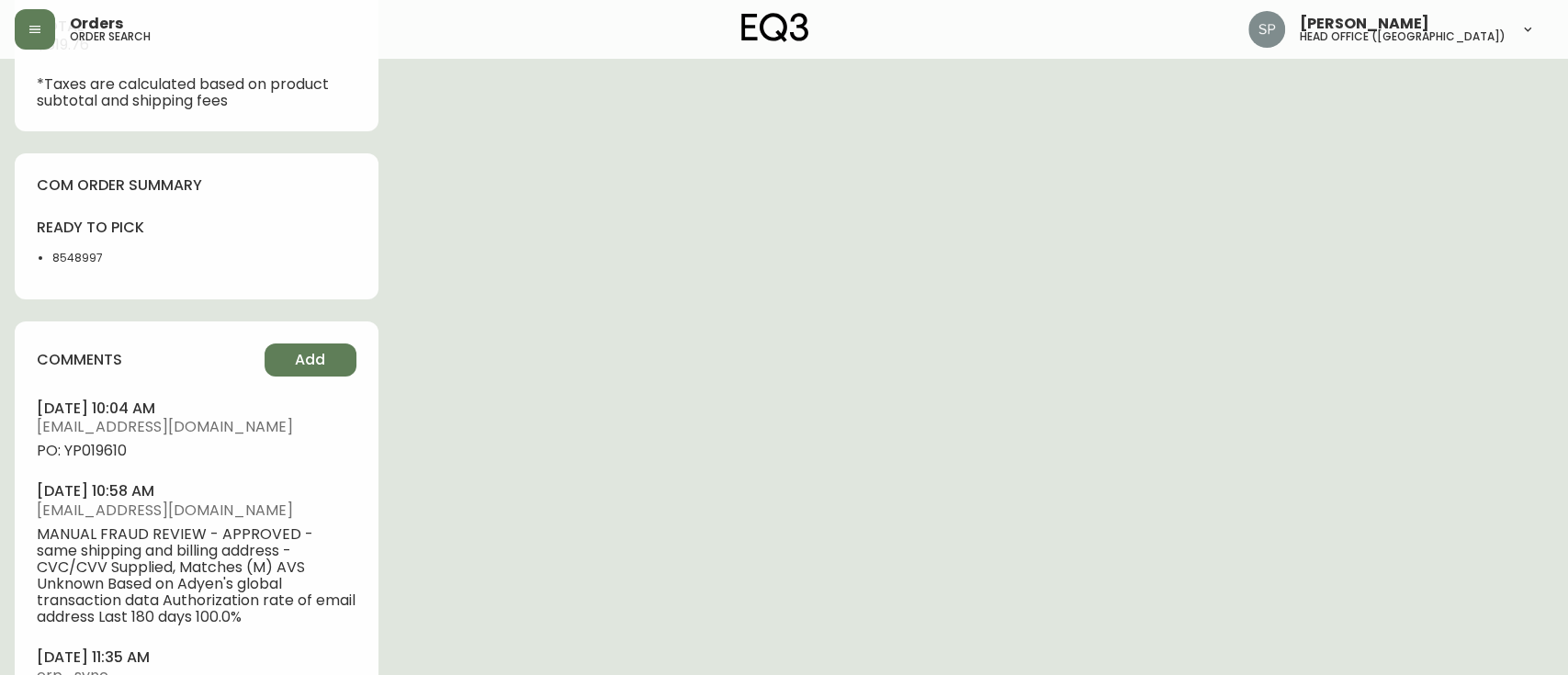 type 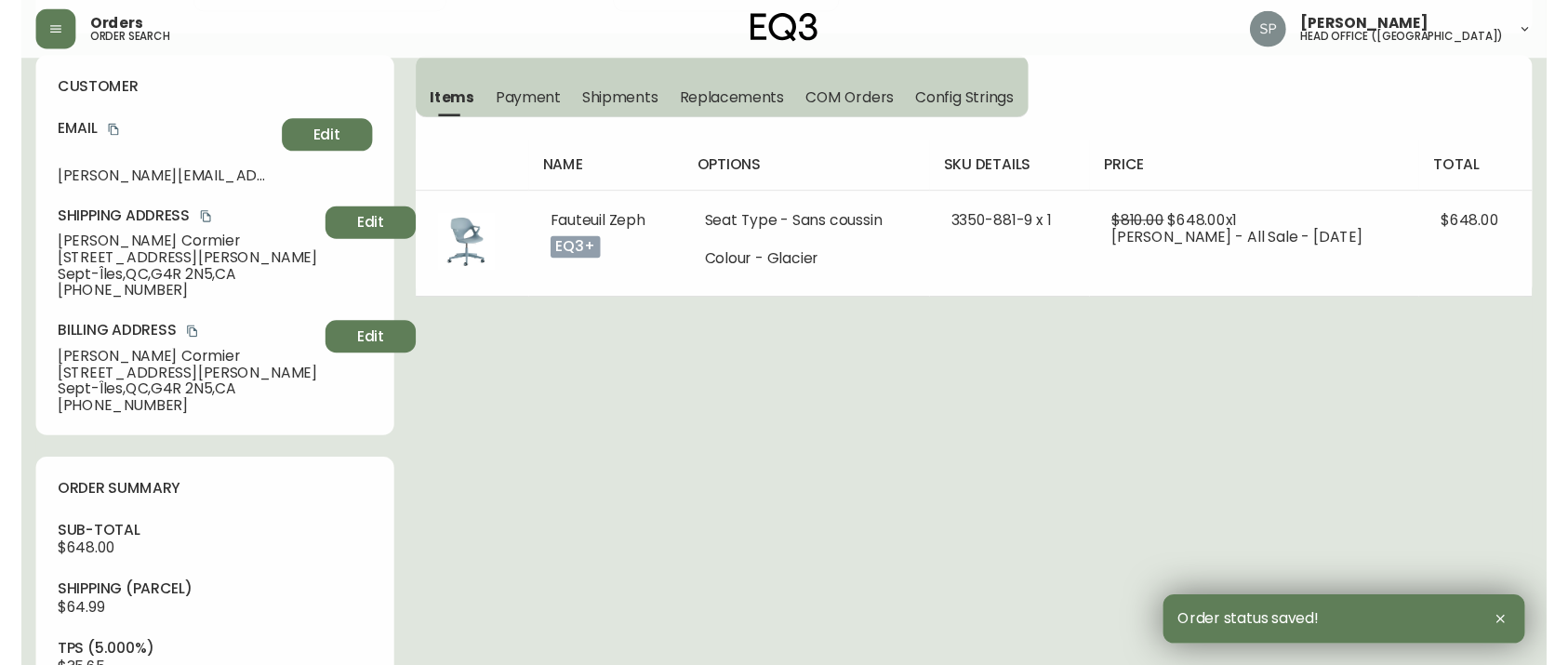 scroll, scrollTop: 0, scrollLeft: 0, axis: both 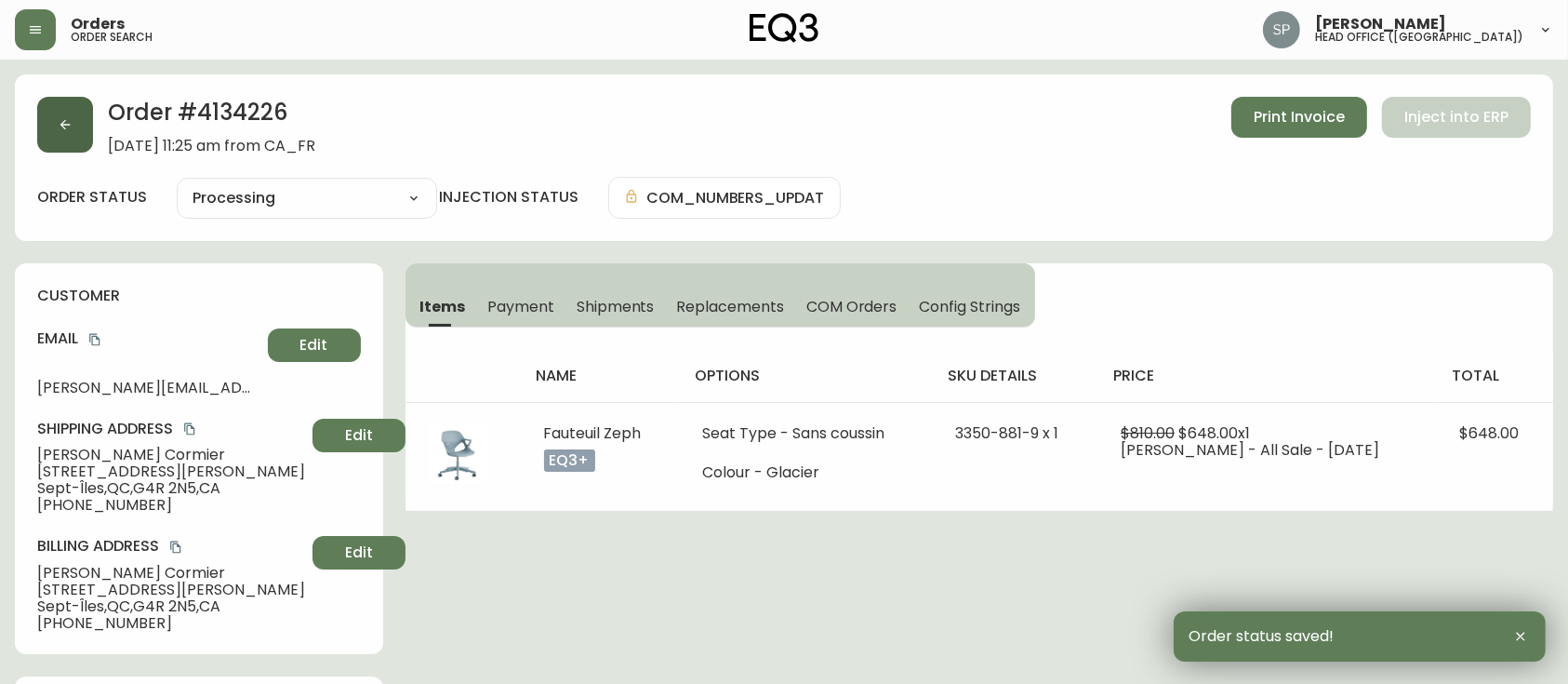 click 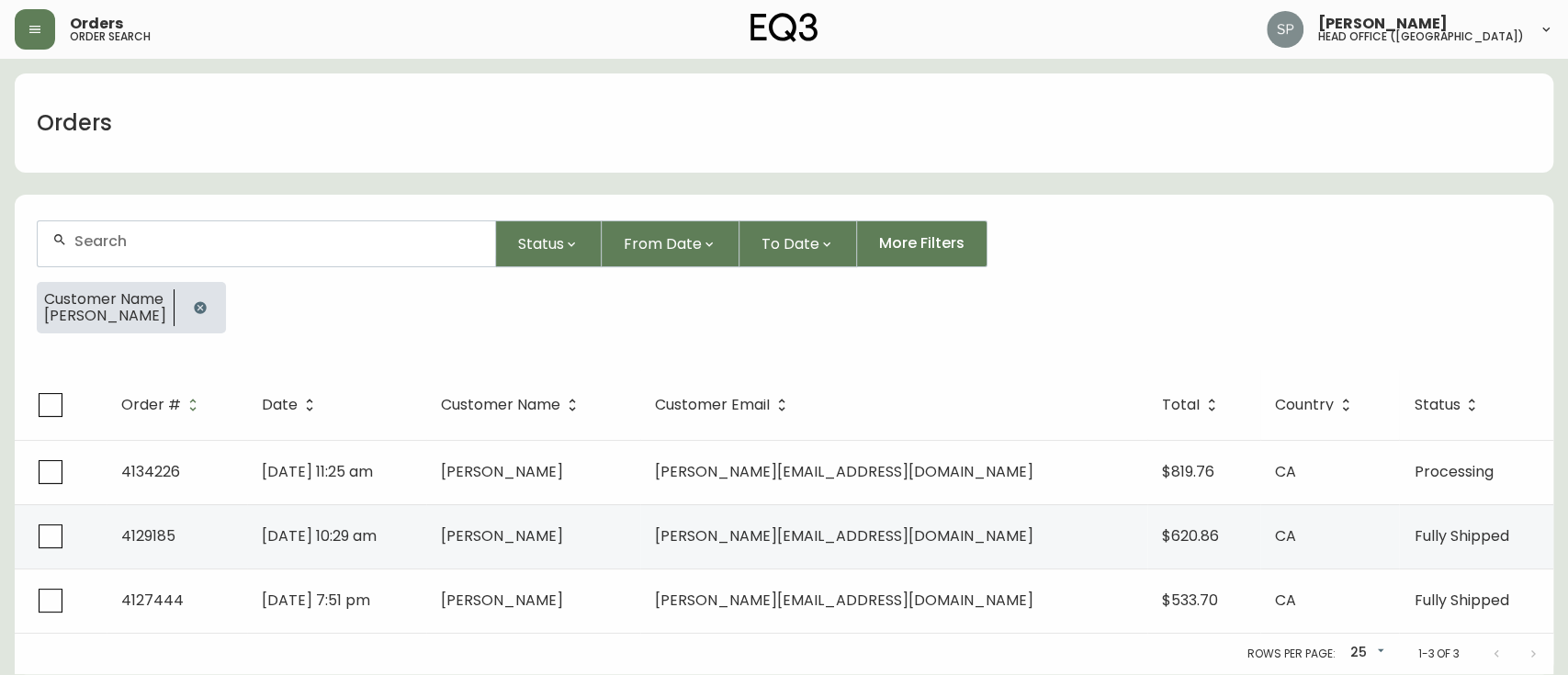 click at bounding box center [266, 243] 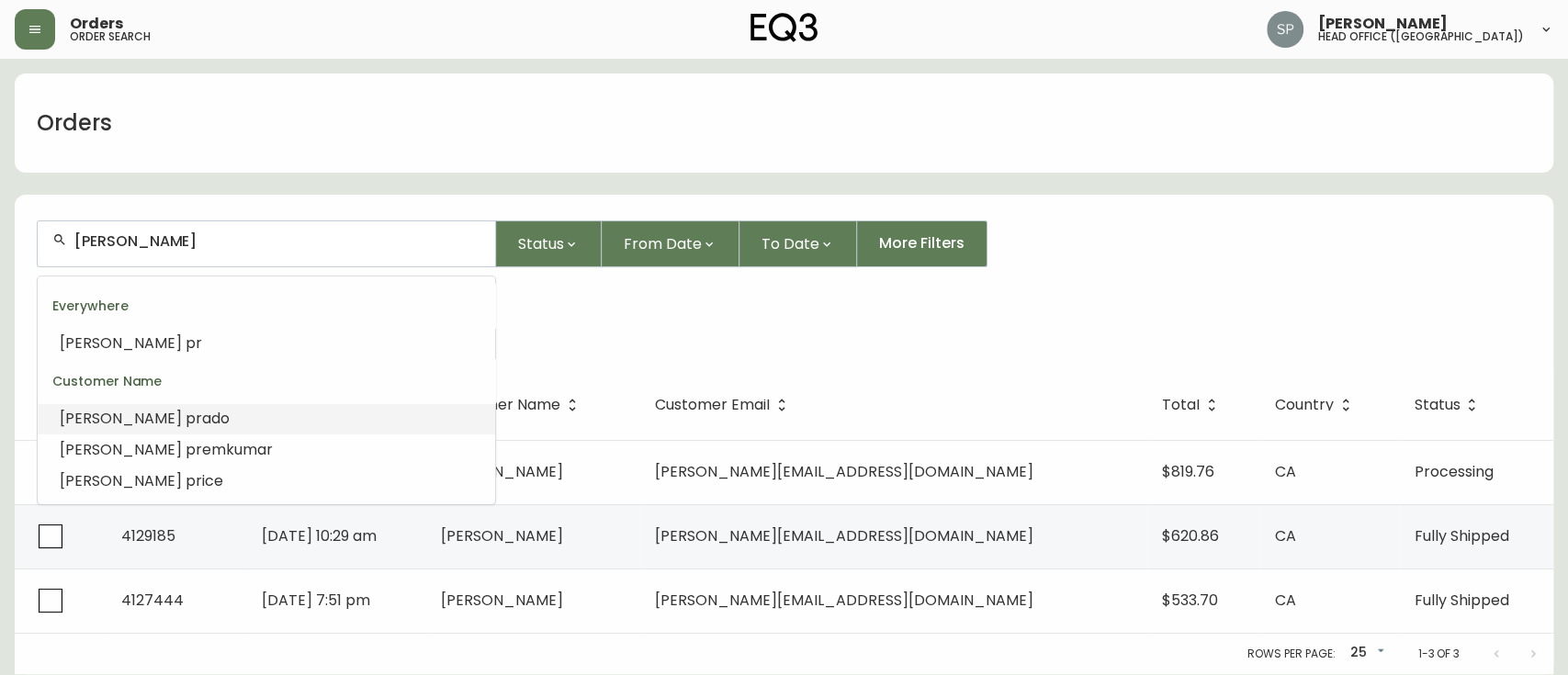 click on "ado" at bounding box center (216, 418) 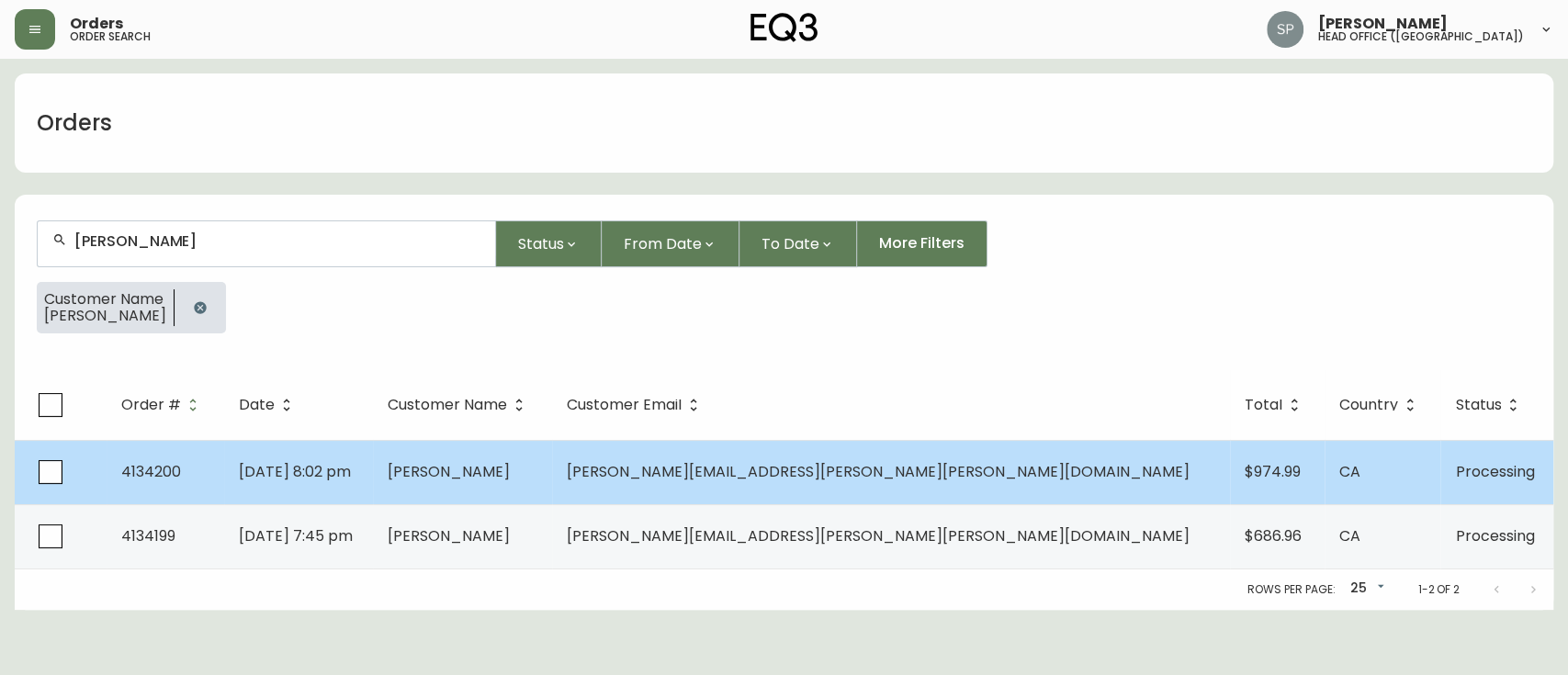 click on "[PERSON_NAME]" at bounding box center (448, 471) 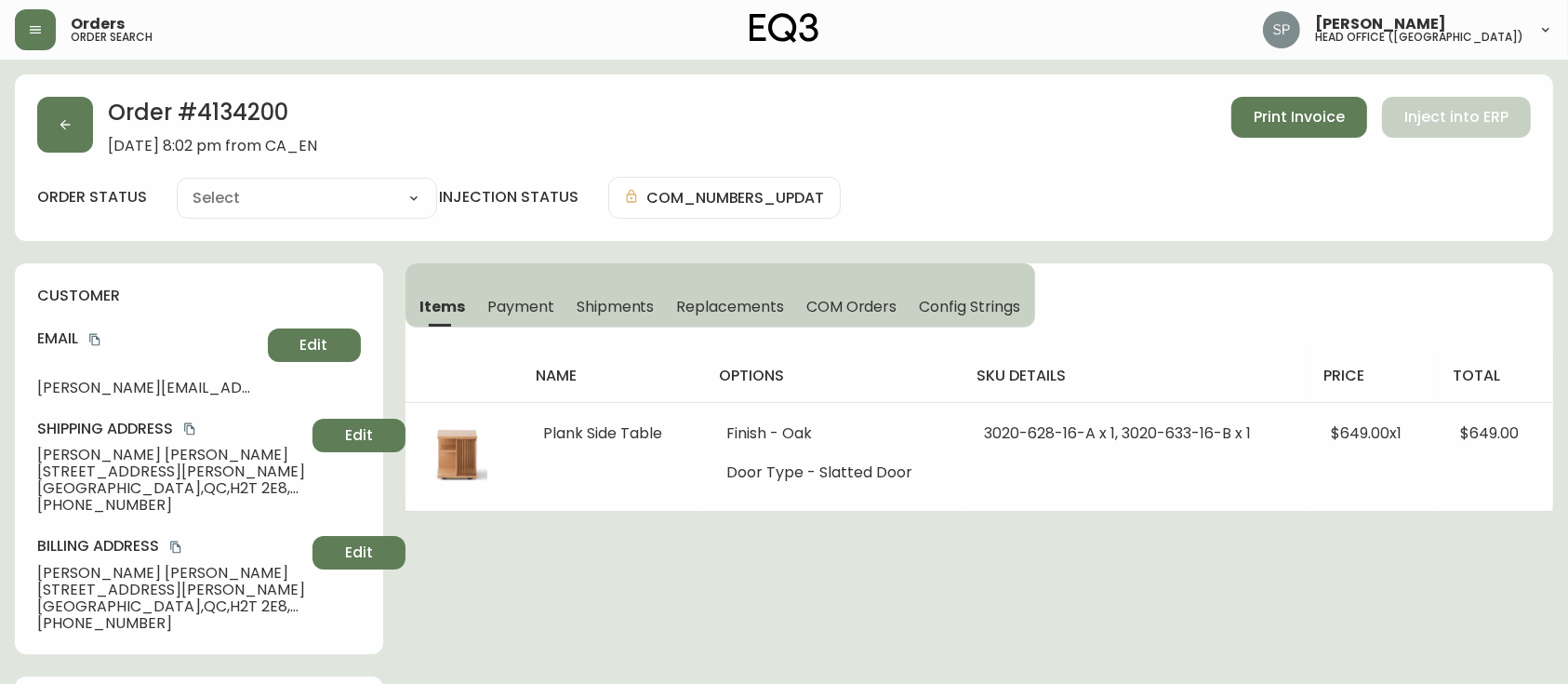 type on "Processing" 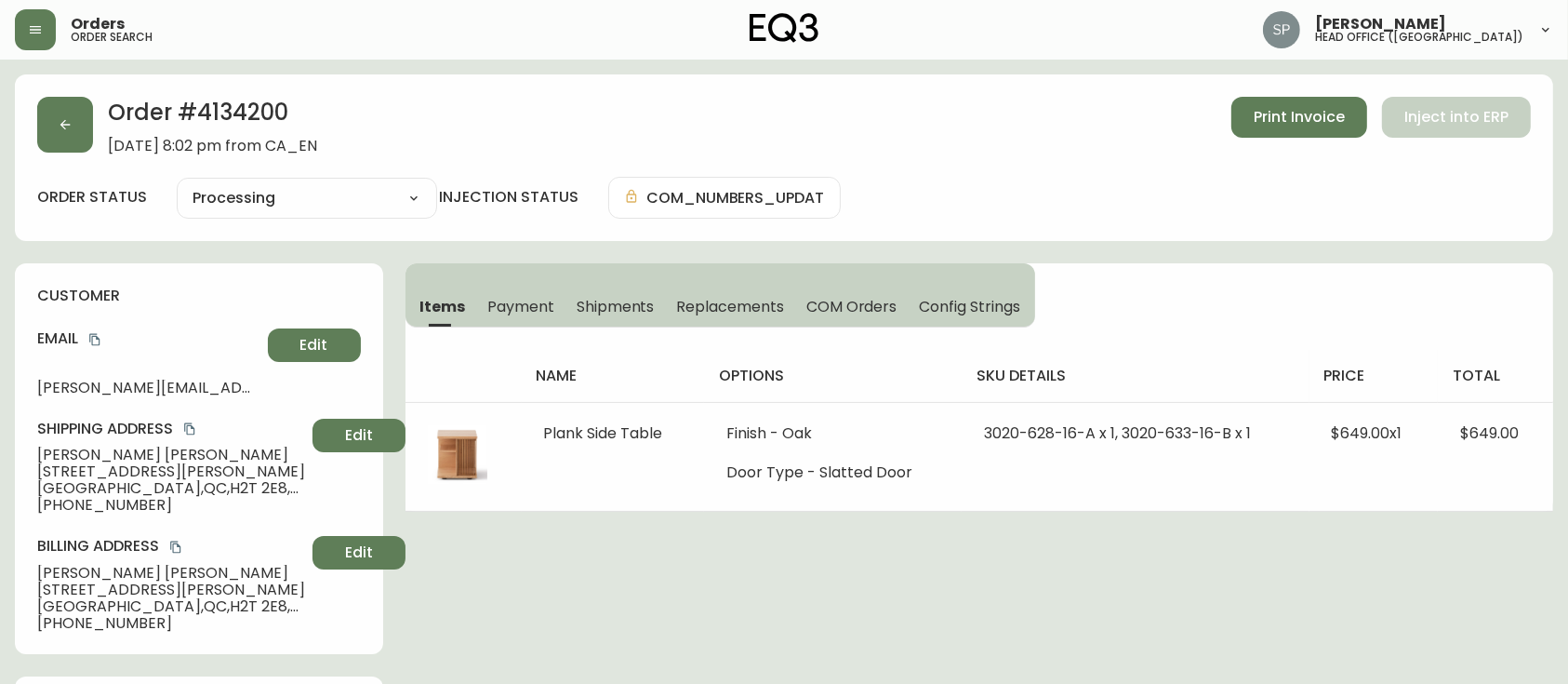 select on "PROCESSING" 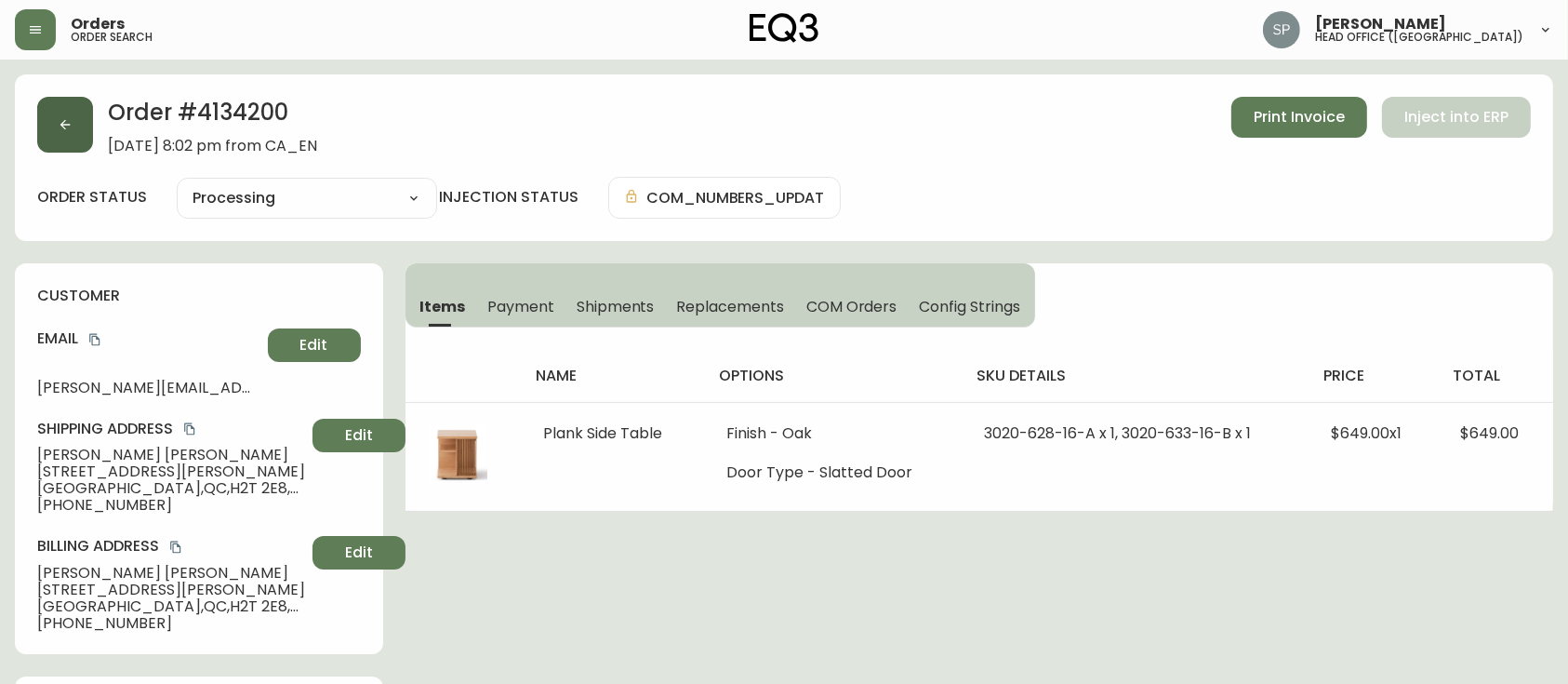 click at bounding box center (65, 125) 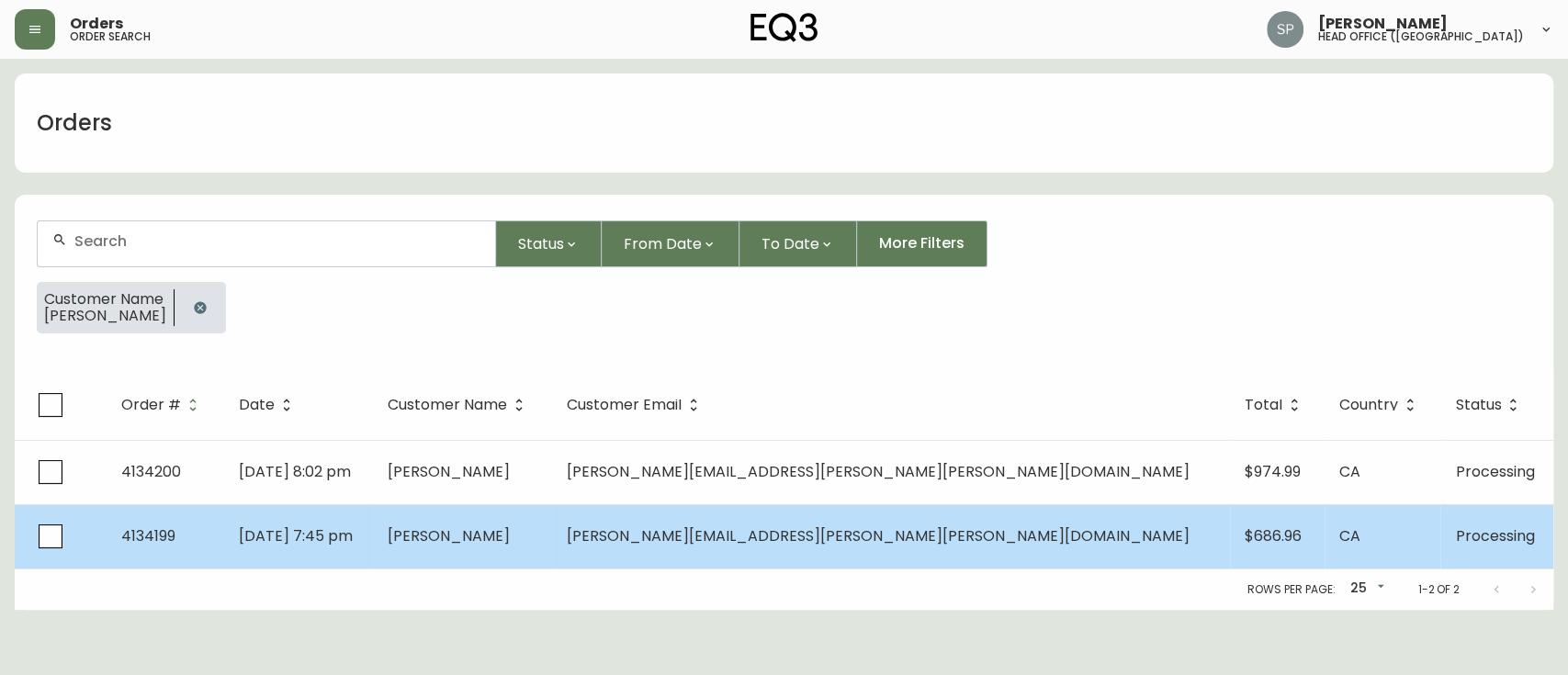click on "[PERSON_NAME]" at bounding box center [462, 536] 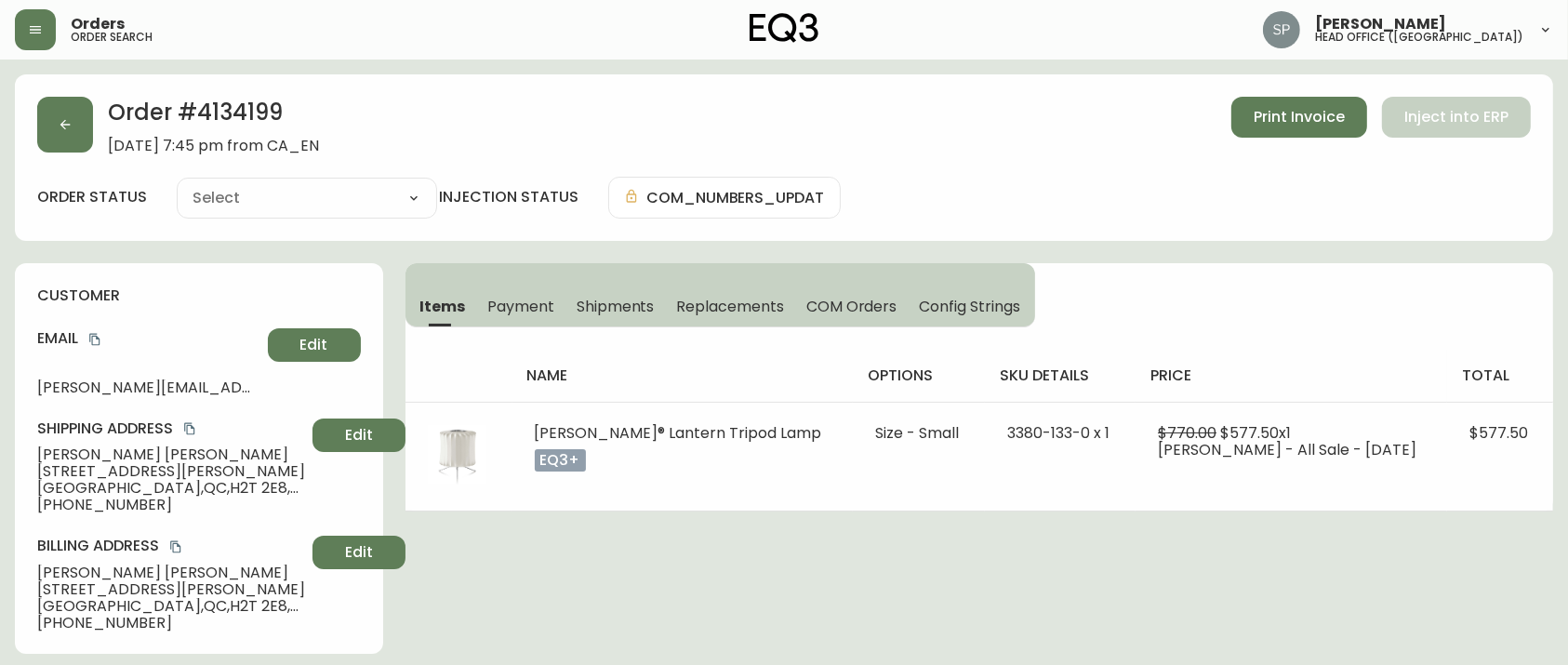 type on "Processing" 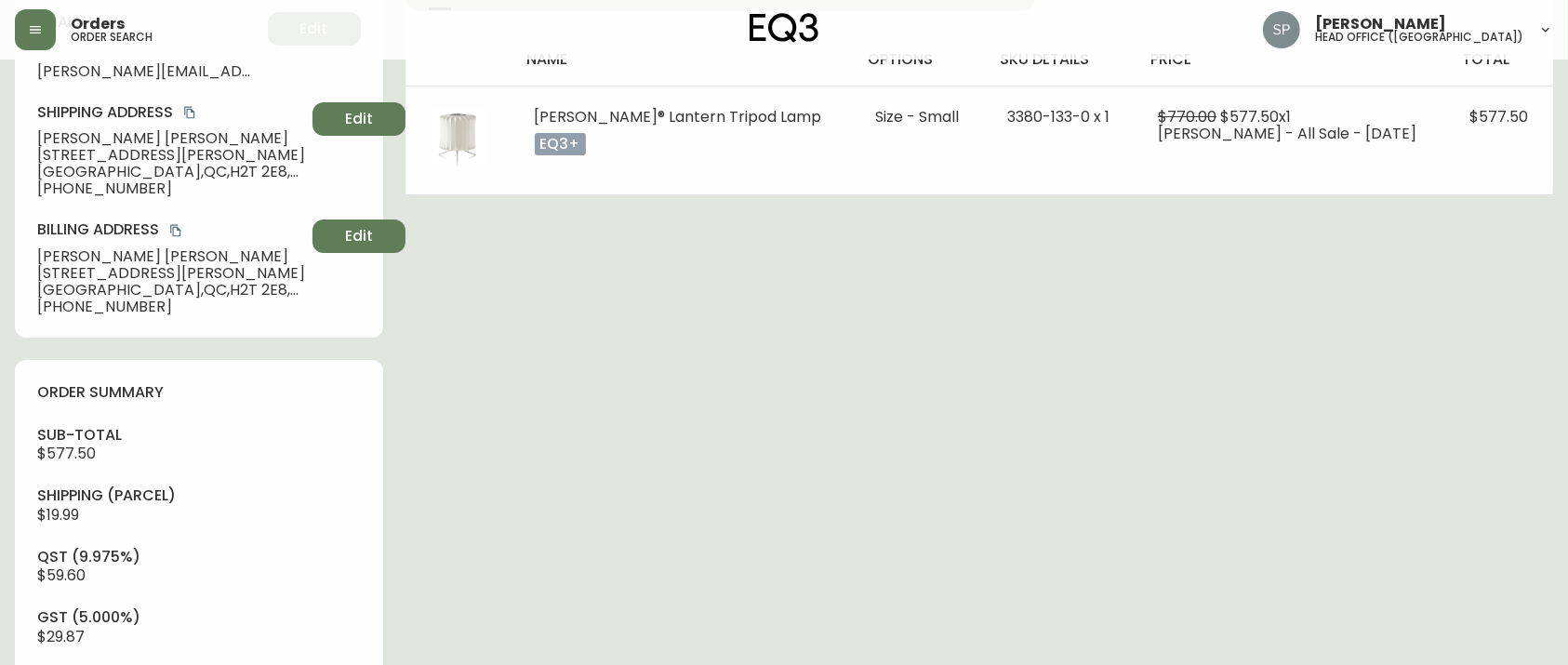 select on "PROCESSING" 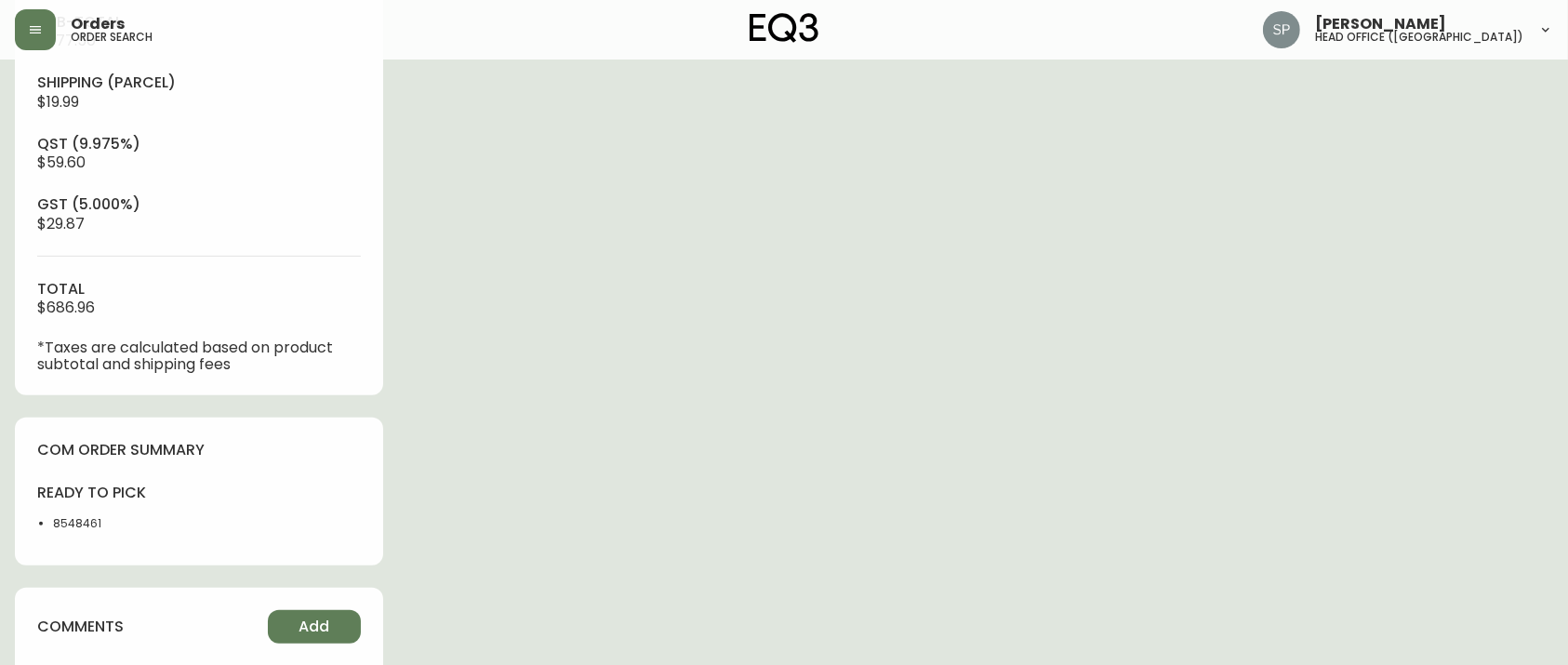 scroll, scrollTop: 744, scrollLeft: 0, axis: vertical 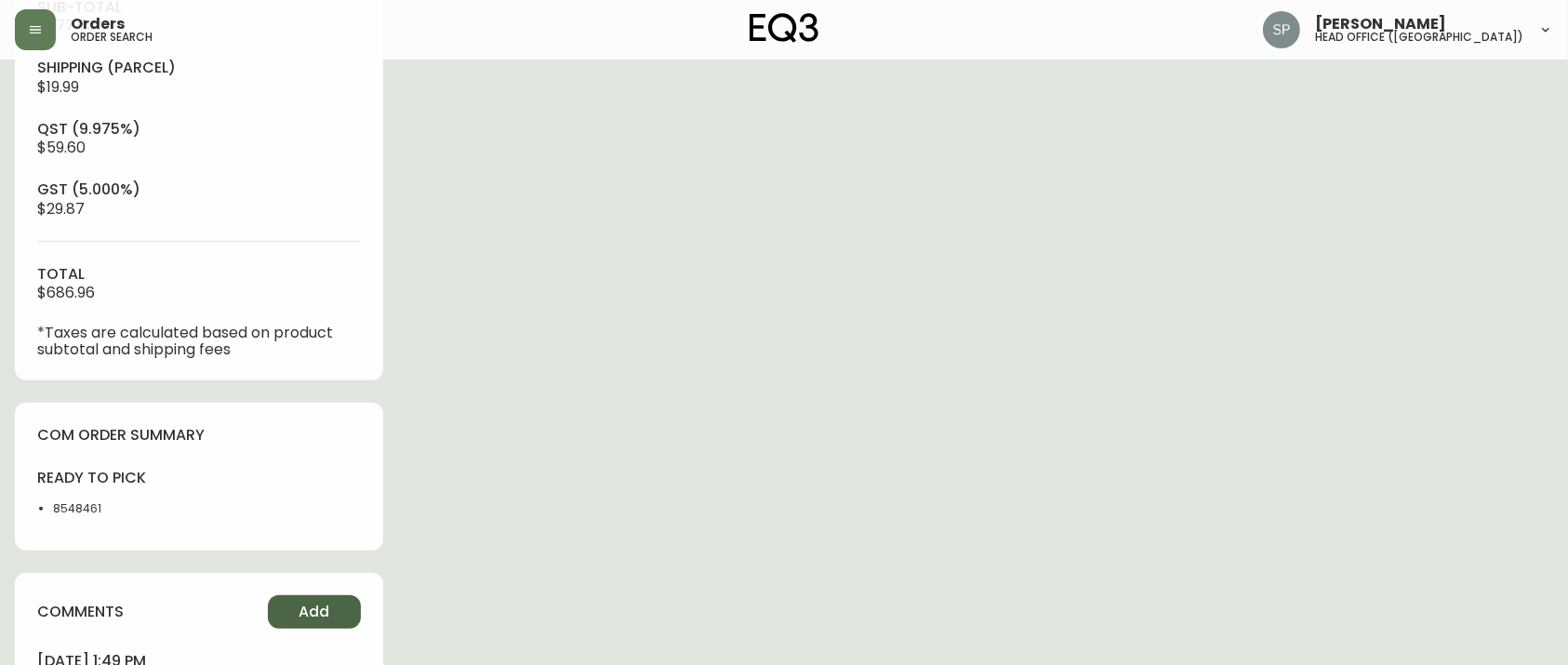 click on "Add" at bounding box center (314, 612) 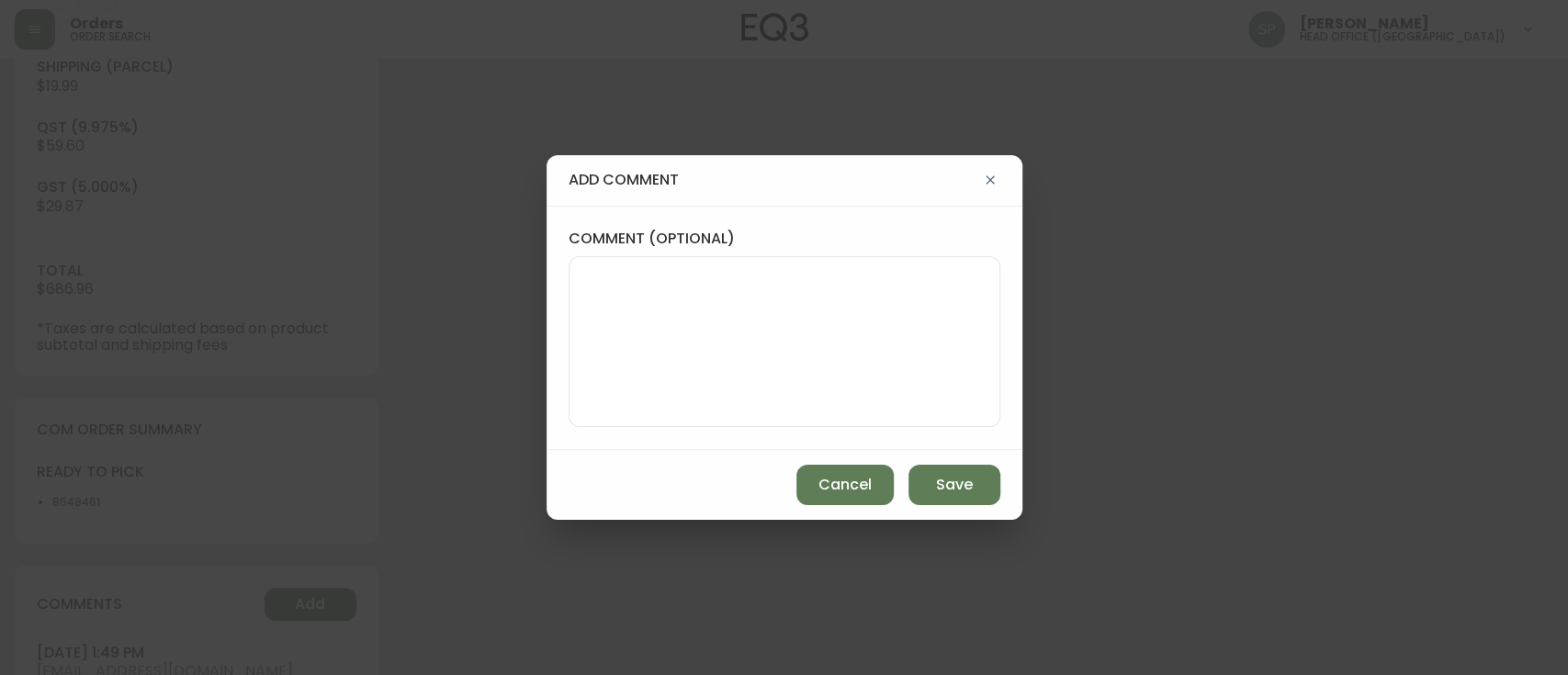 click on "comment (optional)" at bounding box center [784, 342] 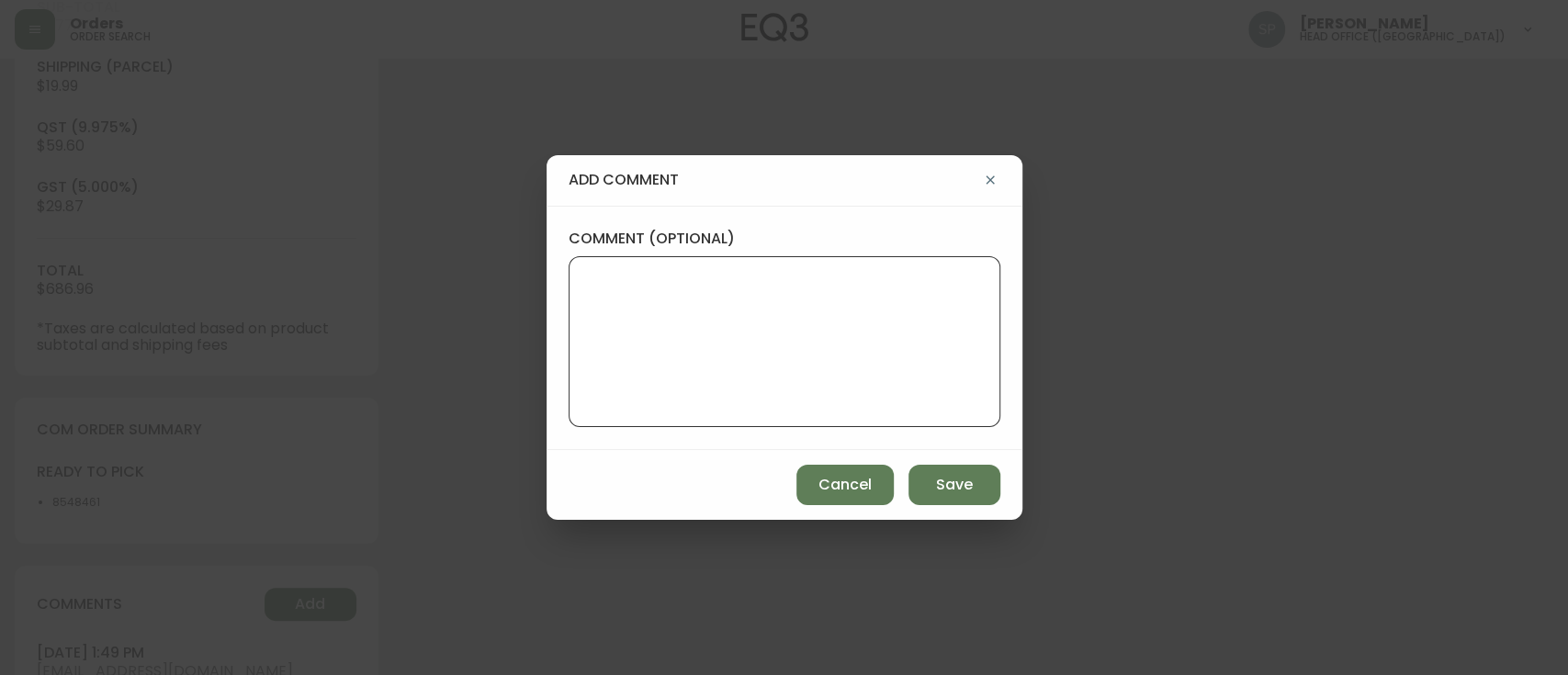 paste on "Planned Delivery Date: [DATE]" 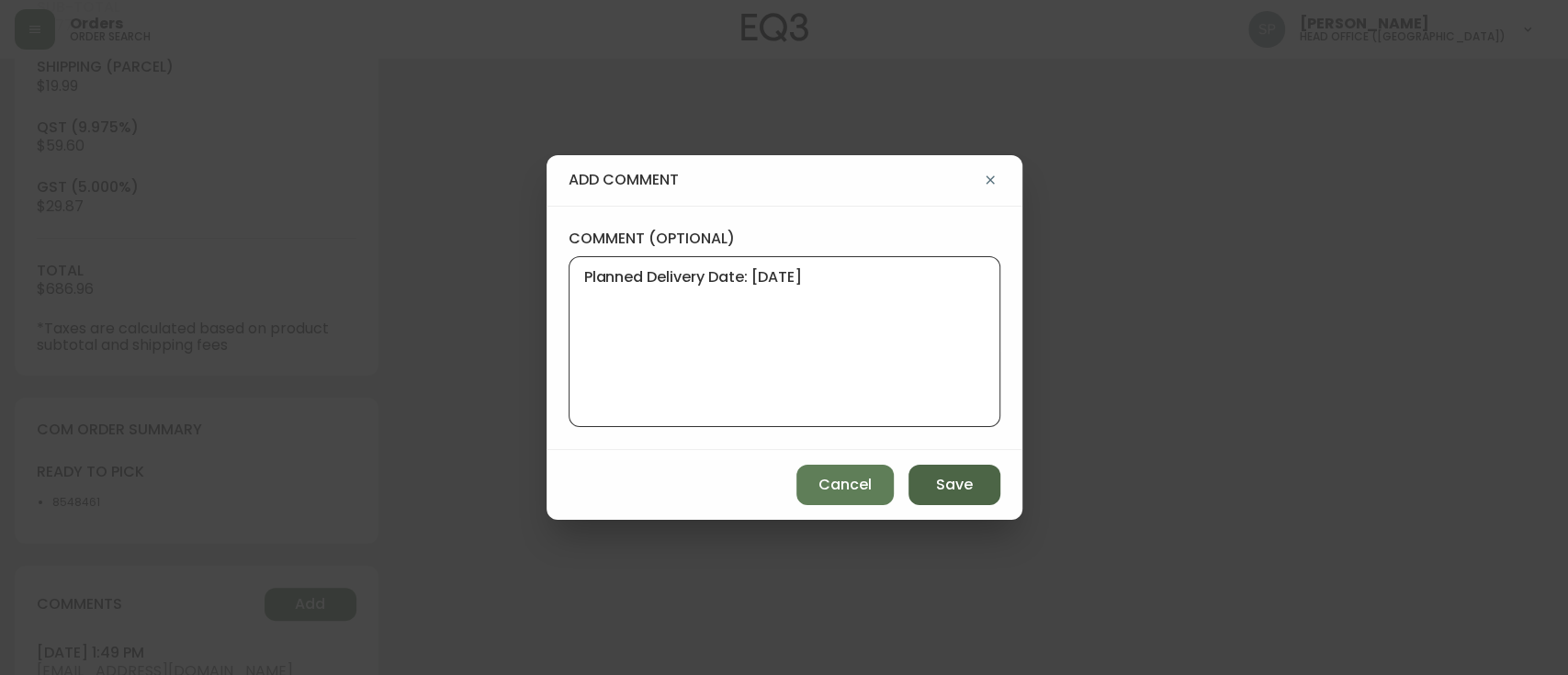 type on "Planned Delivery Date: [DATE]" 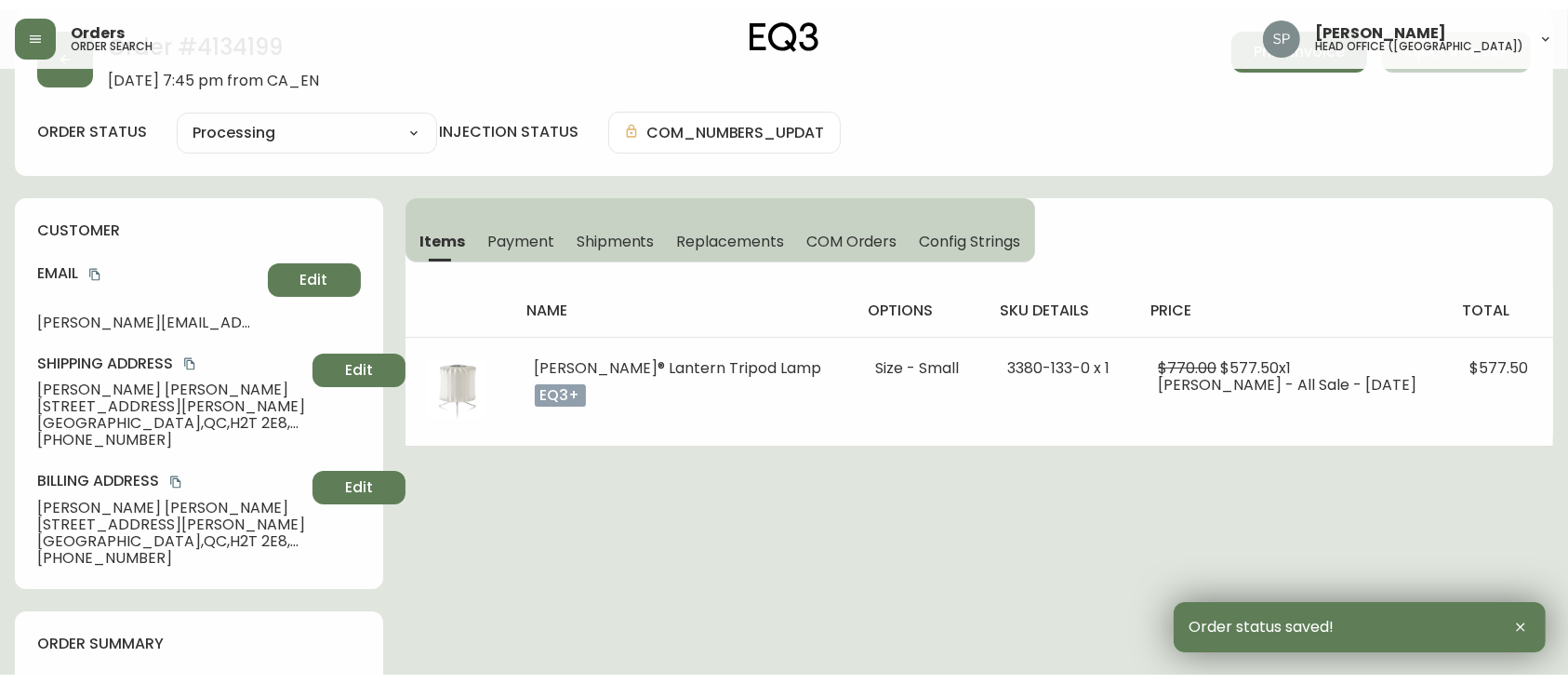 scroll, scrollTop: 0, scrollLeft: 0, axis: both 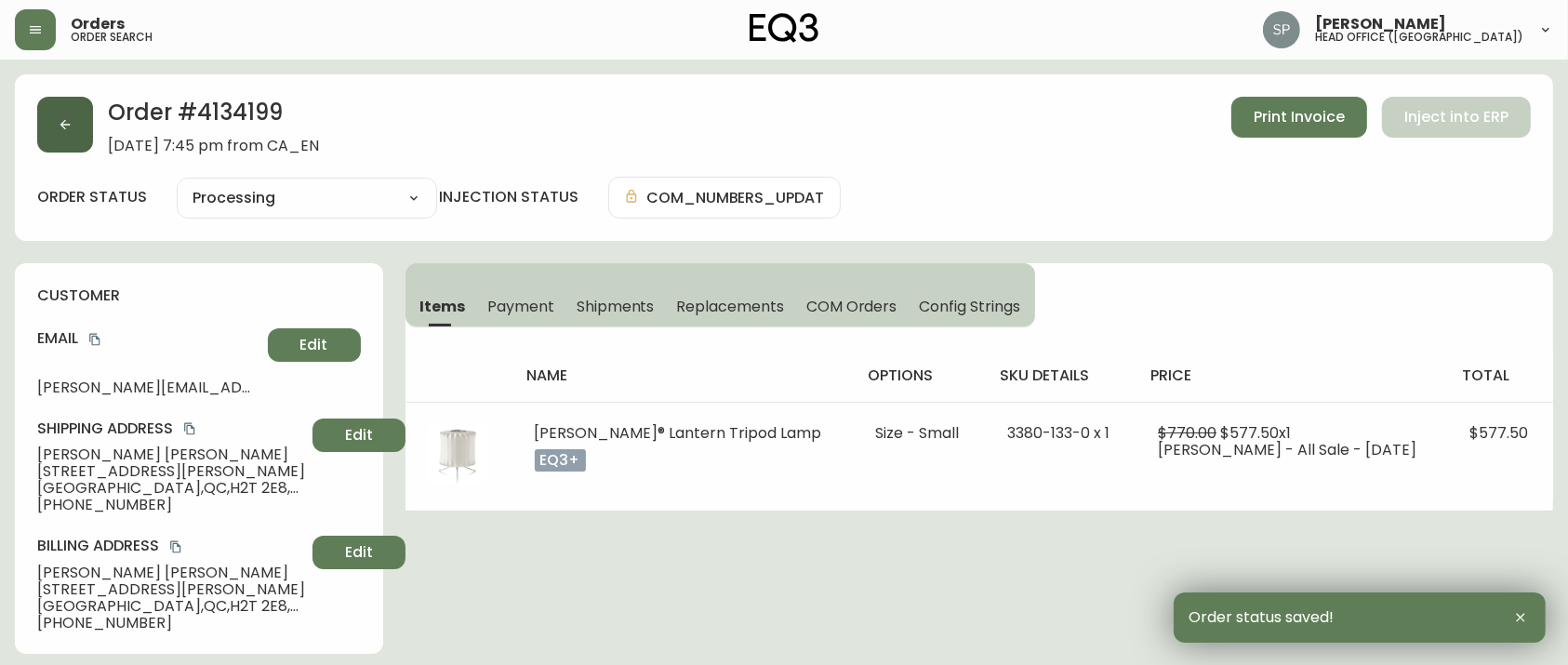 click at bounding box center (65, 125) 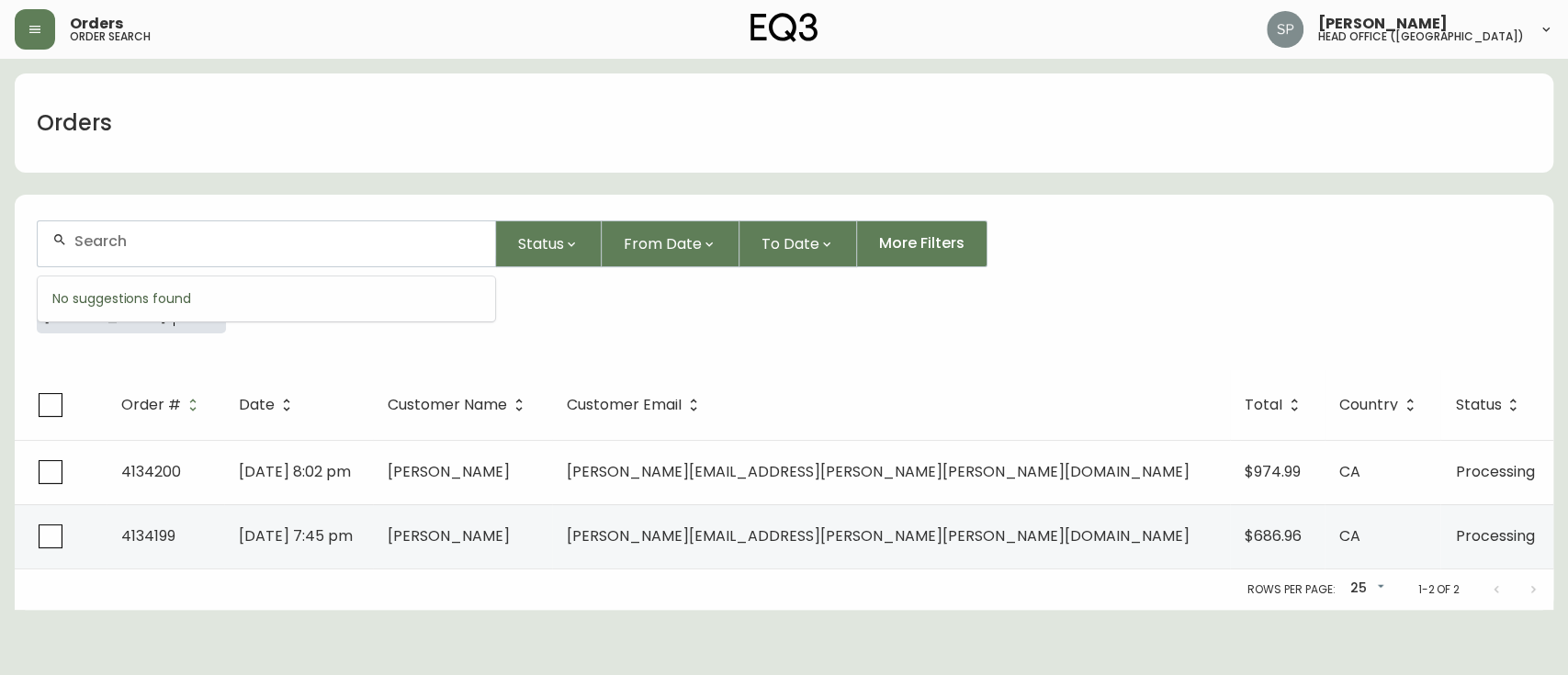 click at bounding box center (277, 241) 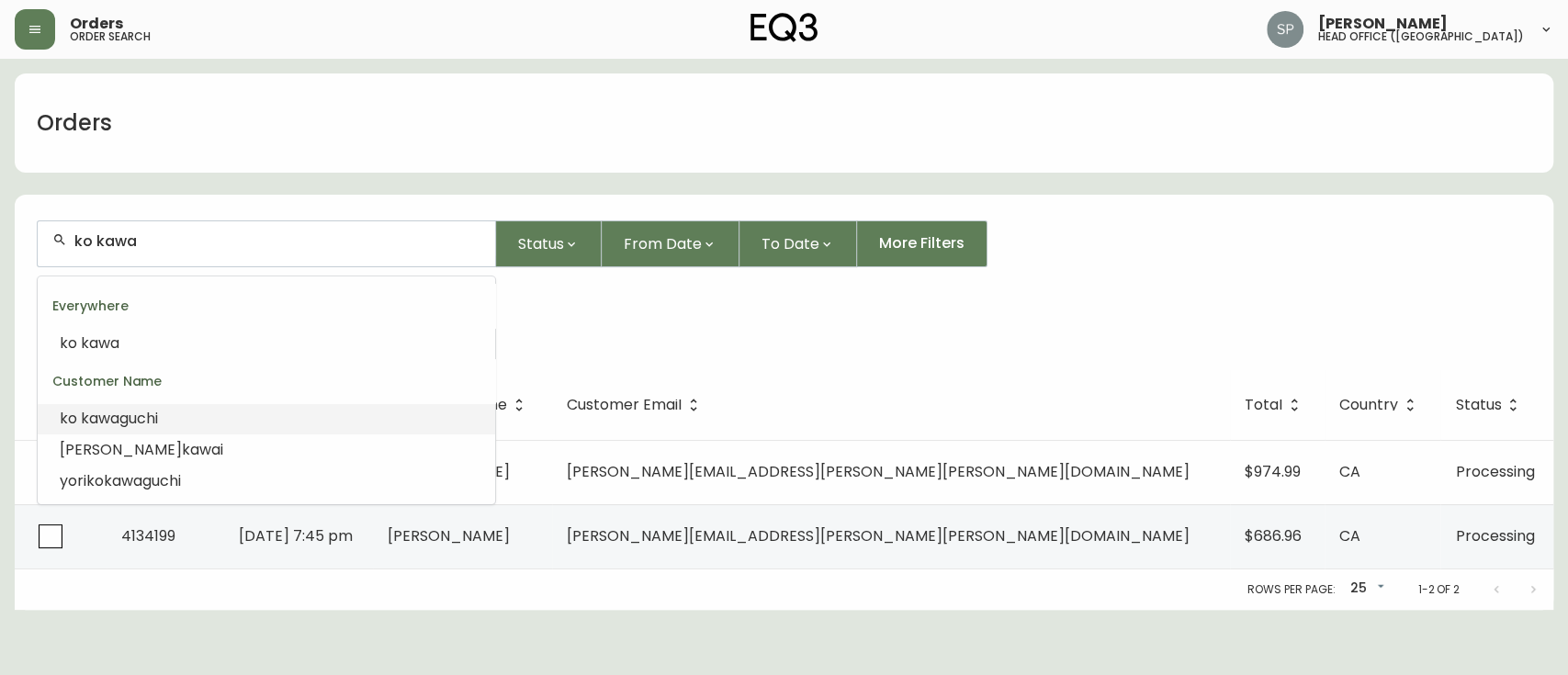 click on "ko   kawa guchi" at bounding box center (266, 419) 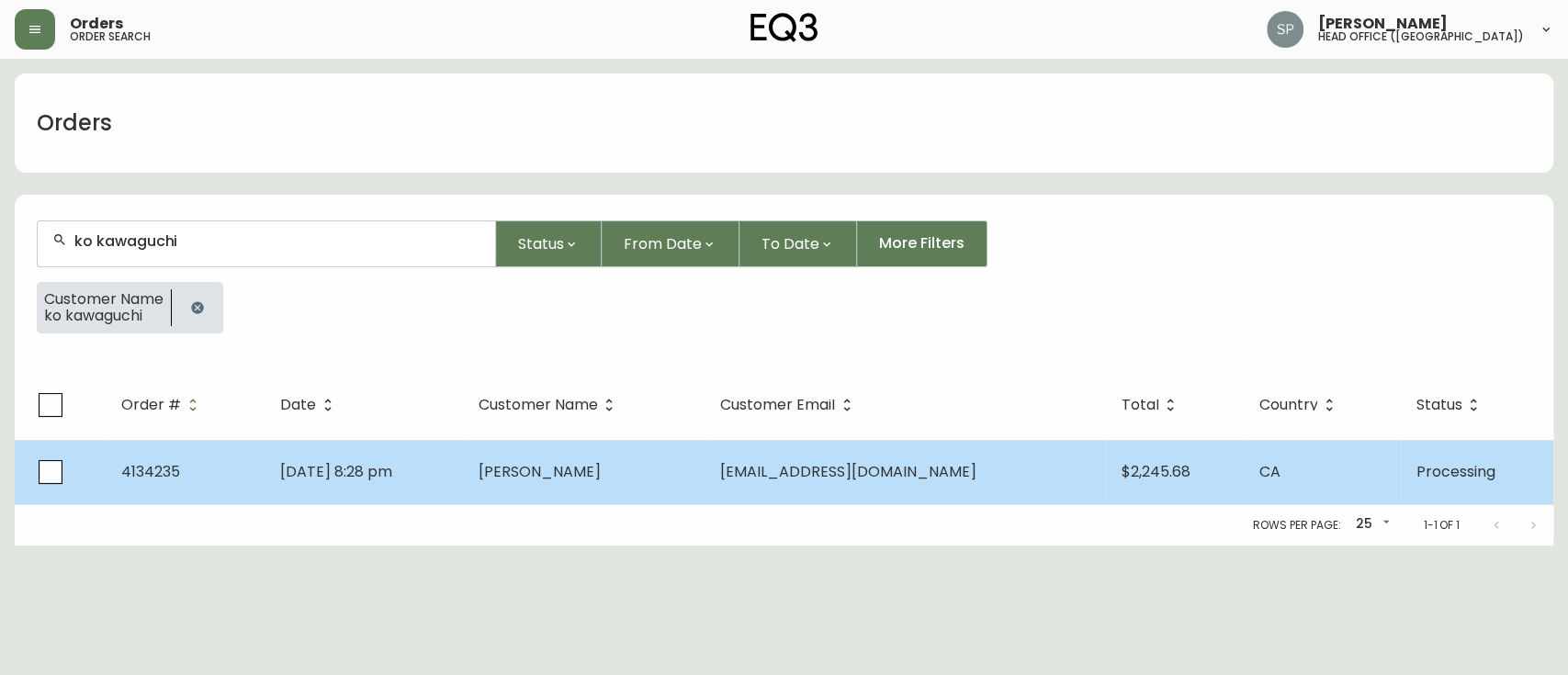 type on "ko kawaguchi" 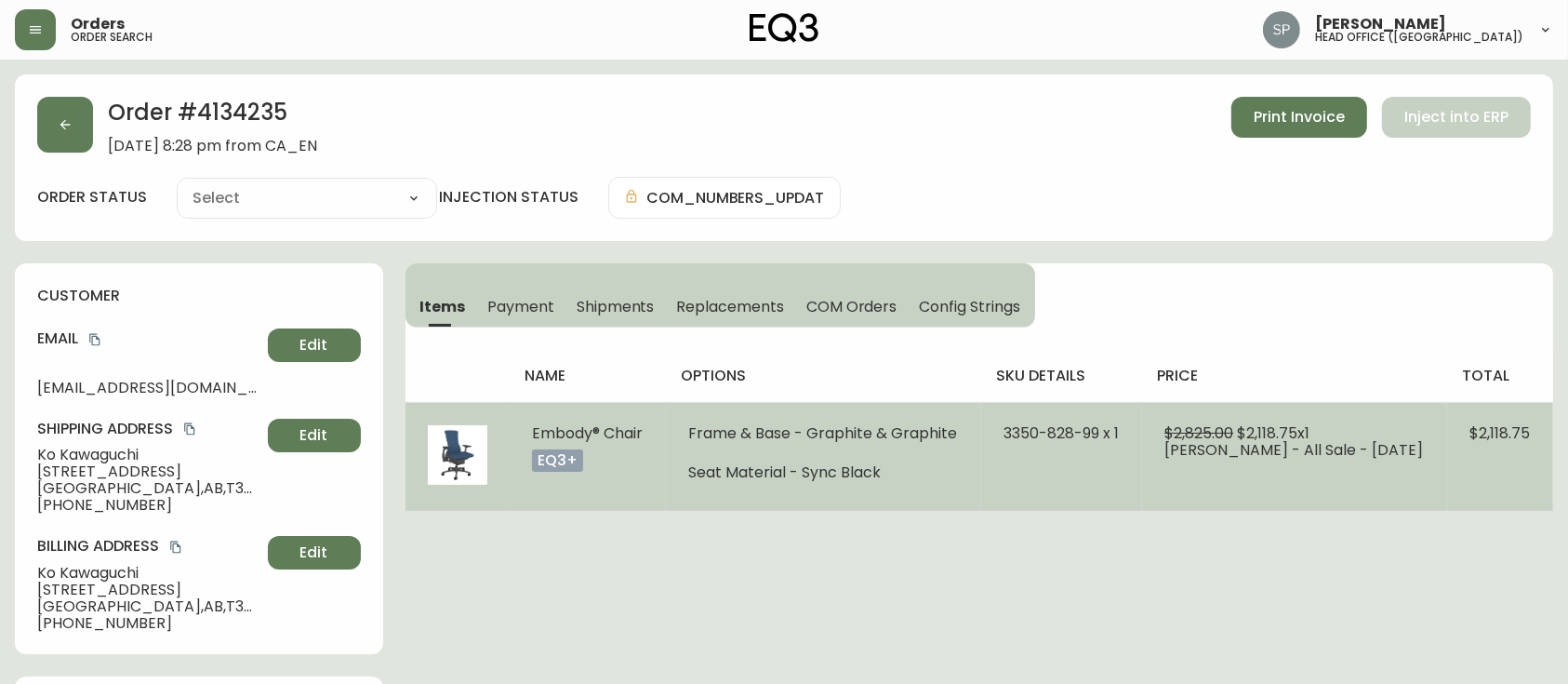 type on "Processing" 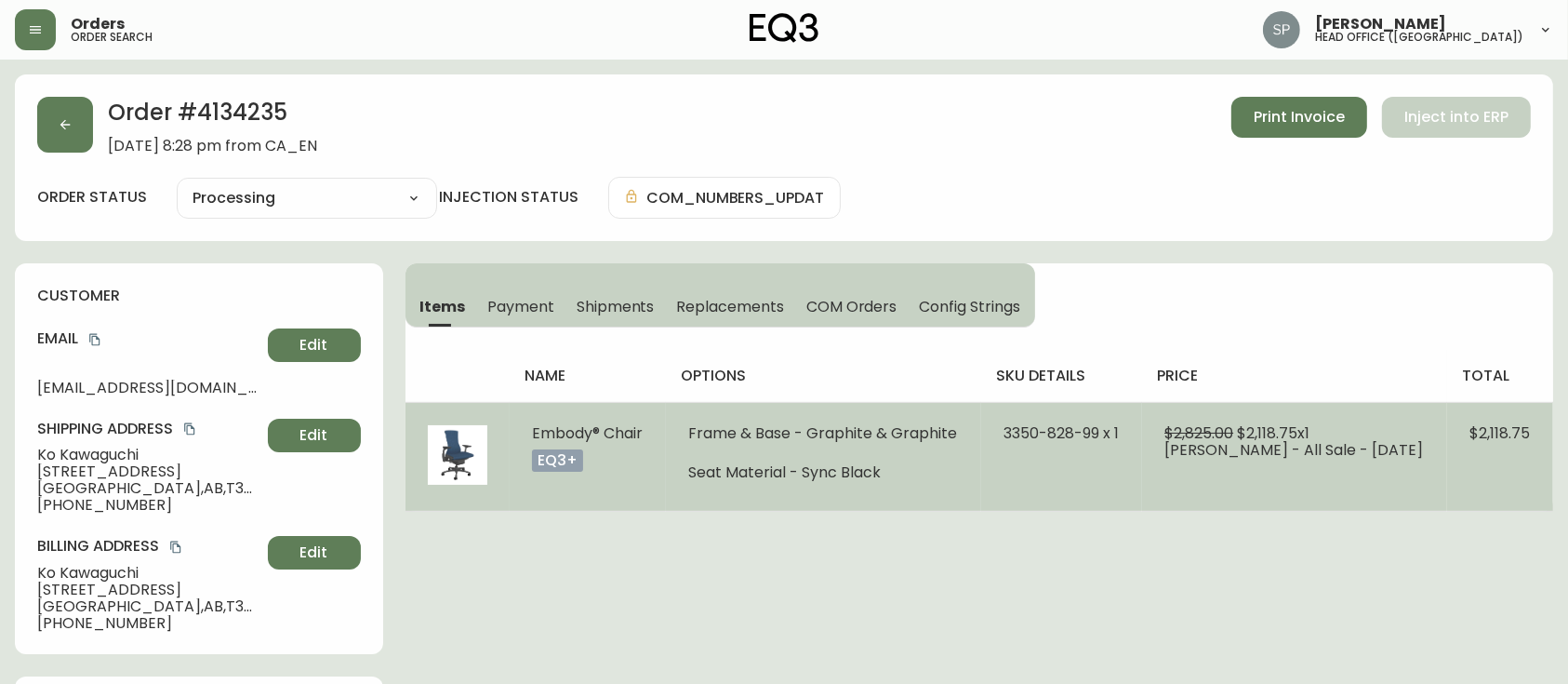 select on "PROCESSING" 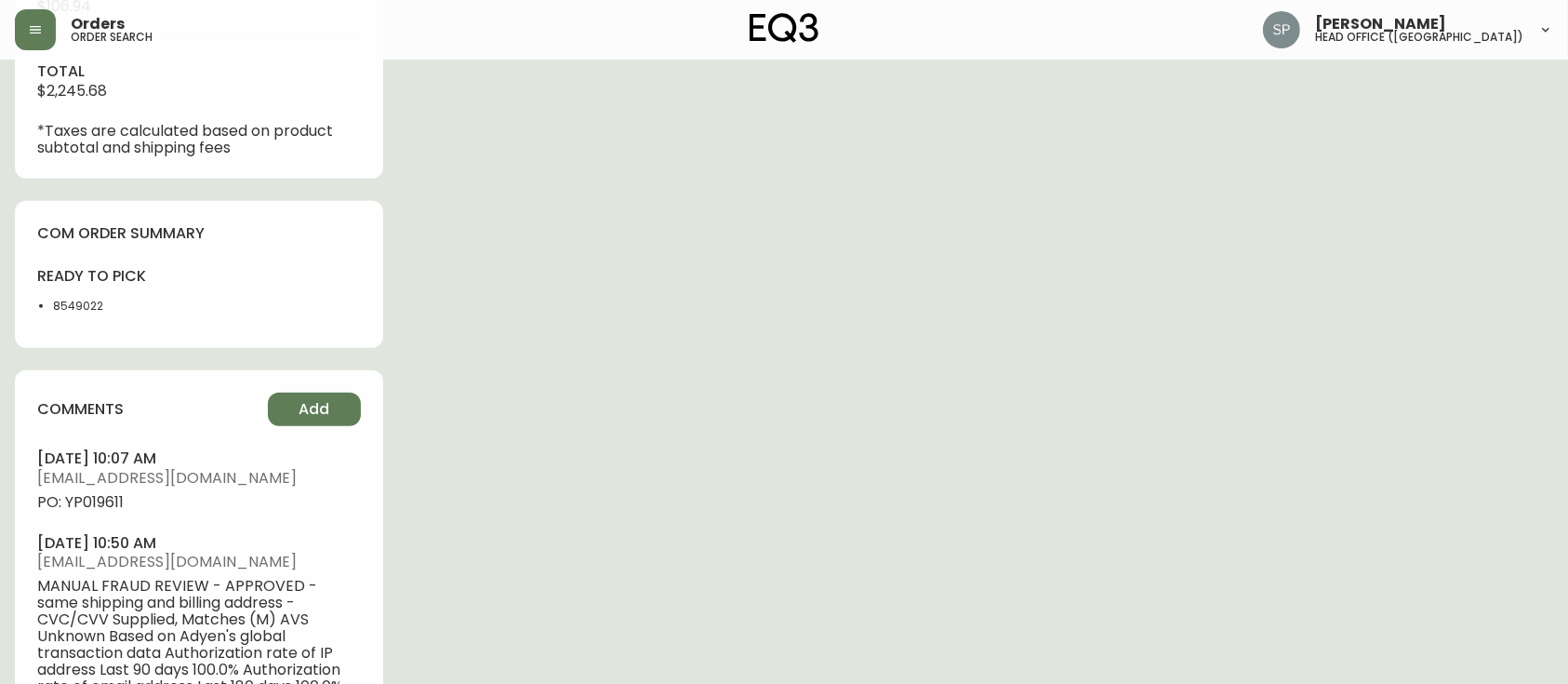 scroll, scrollTop: 992, scrollLeft: 0, axis: vertical 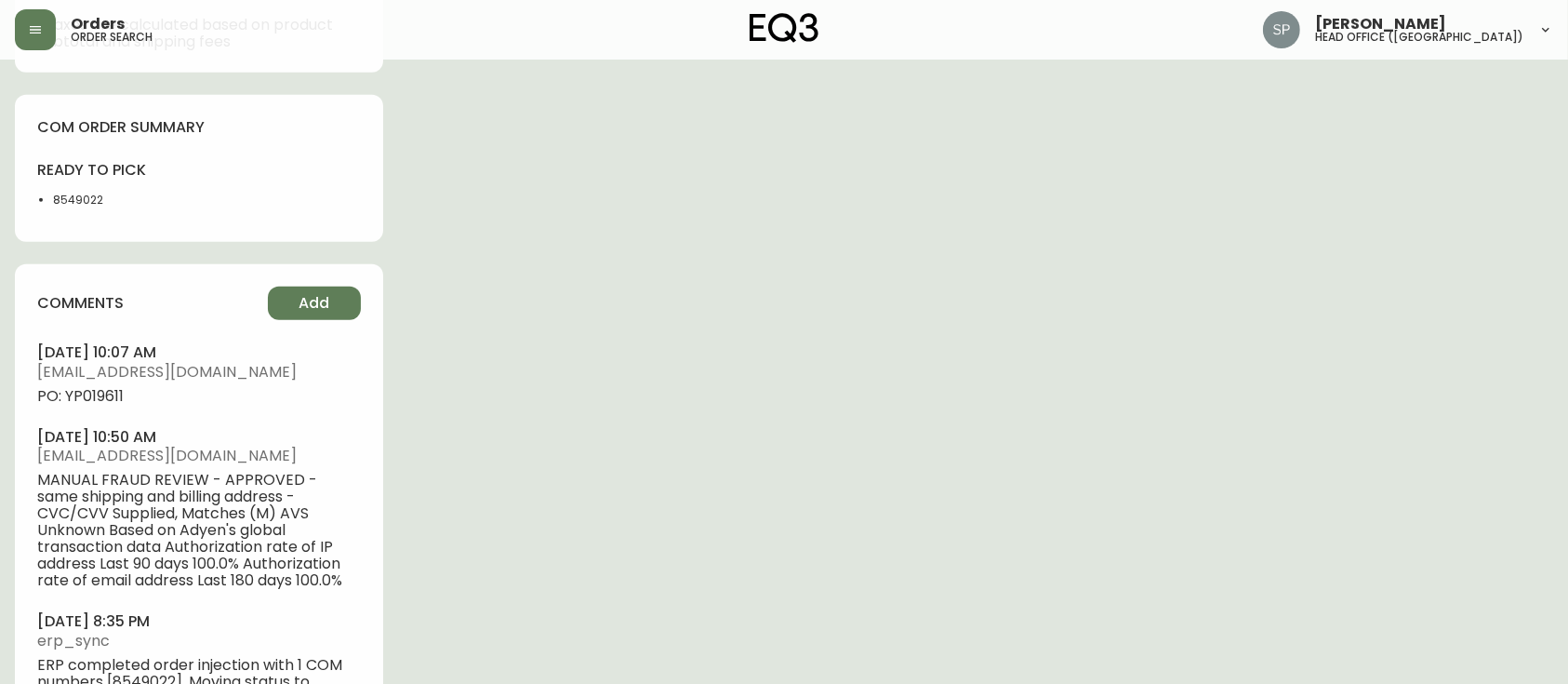 click on "comments Add [DATE] 10:07 am [EMAIL_ADDRESS][DOMAIN_NAME] PO: YP019611 [DATE] 10:50 am [EMAIL_ADDRESS][DOMAIN_NAME] MANUAL FRAUD REVIEW - APPROVED -
same shipping and billing address -
CVC/CVV
Supplied, Matches (M)
AVS
Unknown Based on Adyen's global transaction data
Authorization rate of IP address
Last 90 days
100.0%
Authorization rate of email address
Last 180 days
100.0% [DATE] 8:35 pm erp_sync ERP completed order injection with 1 COM numbers [8549022]. Moving status to PROCESSING" at bounding box center [199, 502] 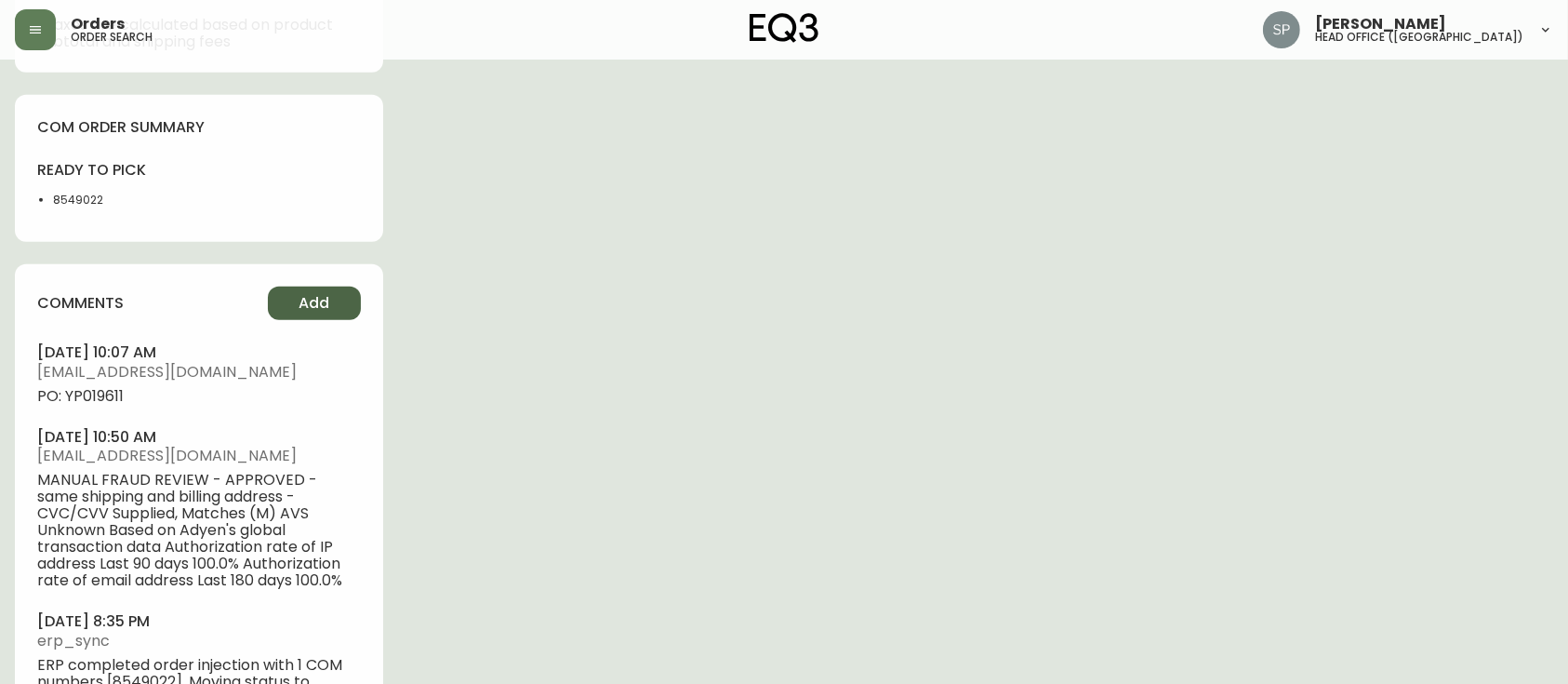 click on "Add" at bounding box center [314, 303] 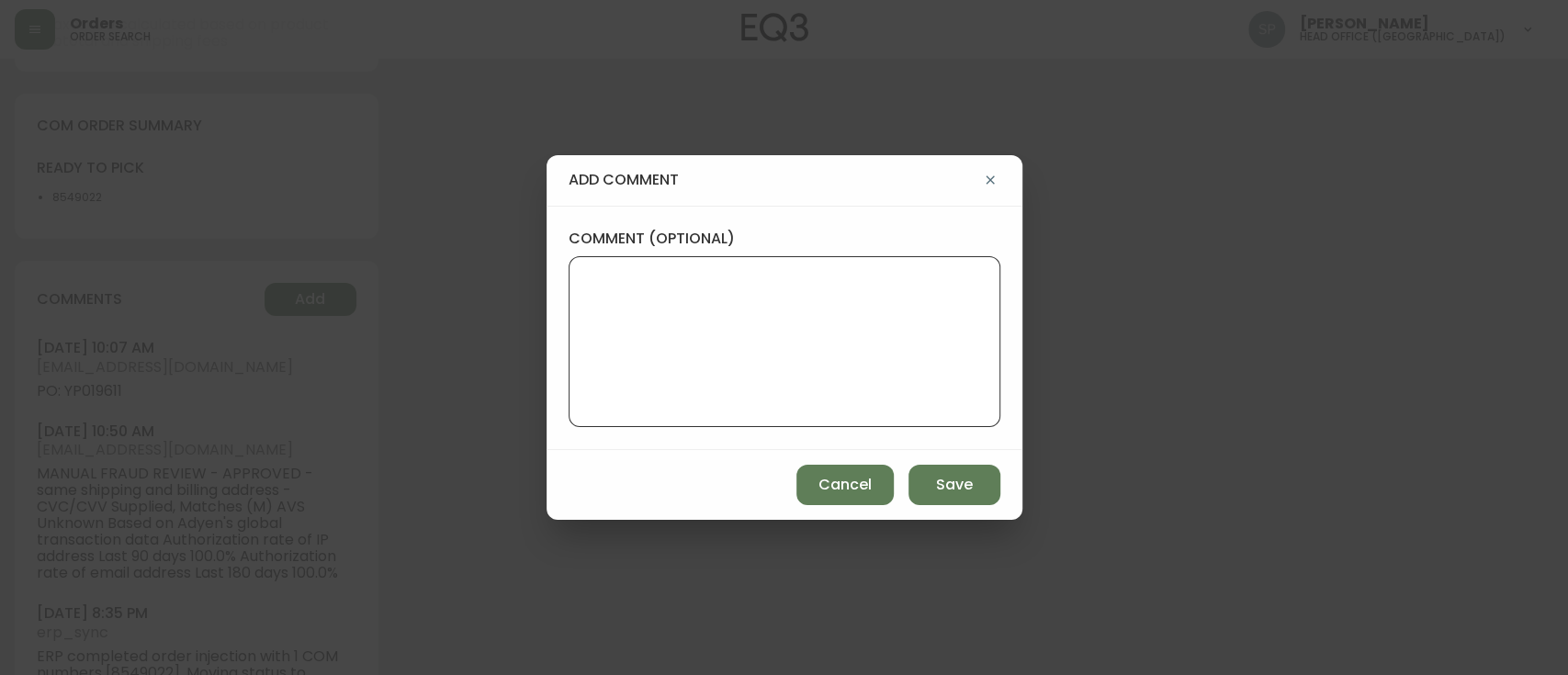 click on "comment (optional)" at bounding box center [784, 342] 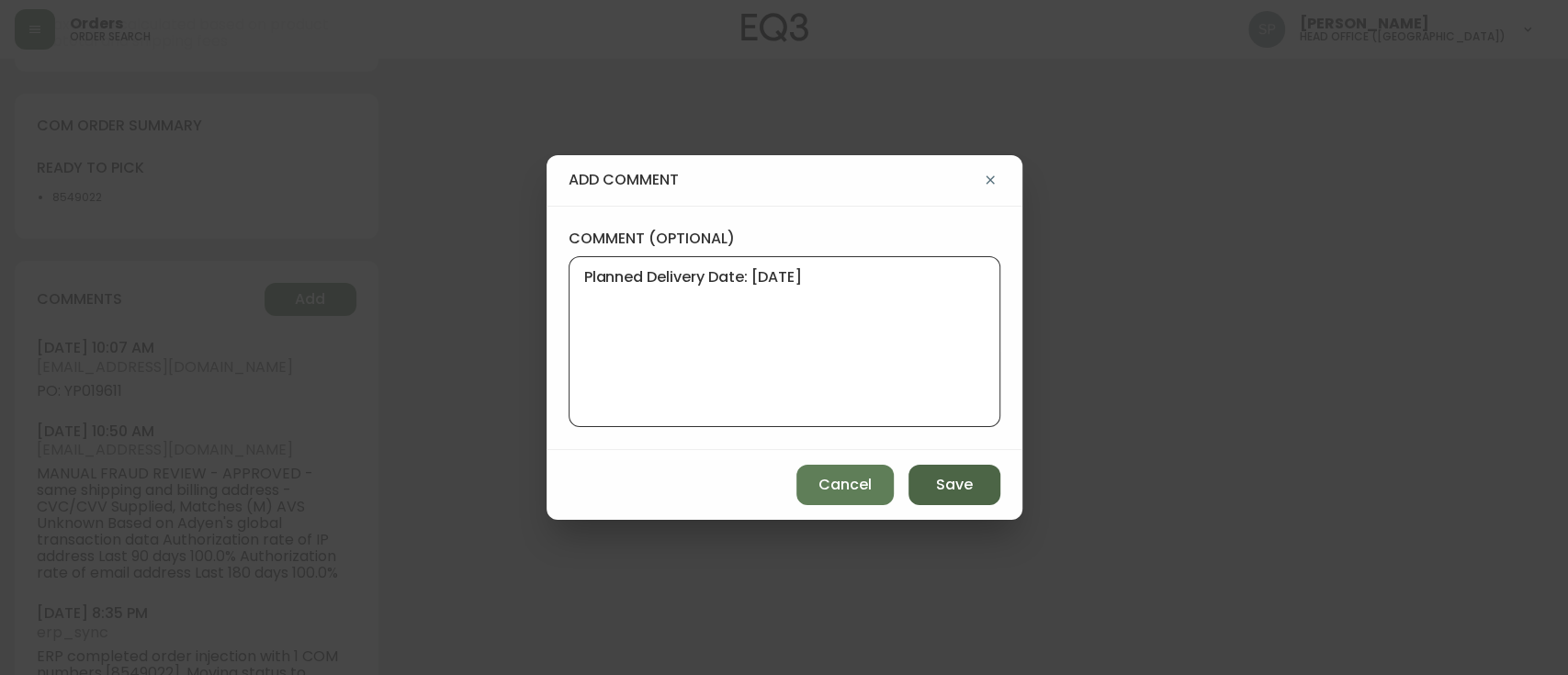 type on "Planned Delivery Date: [DATE]" 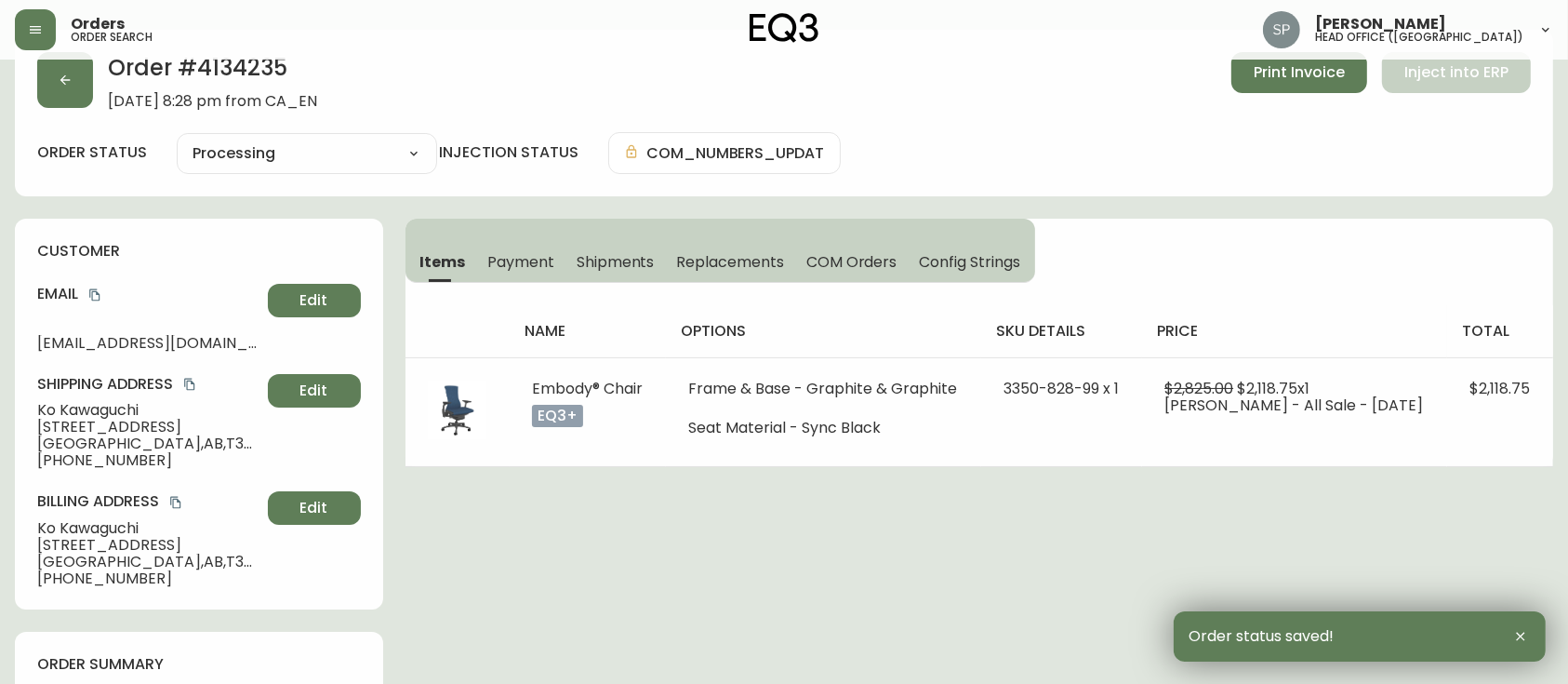 scroll, scrollTop: 0, scrollLeft: 0, axis: both 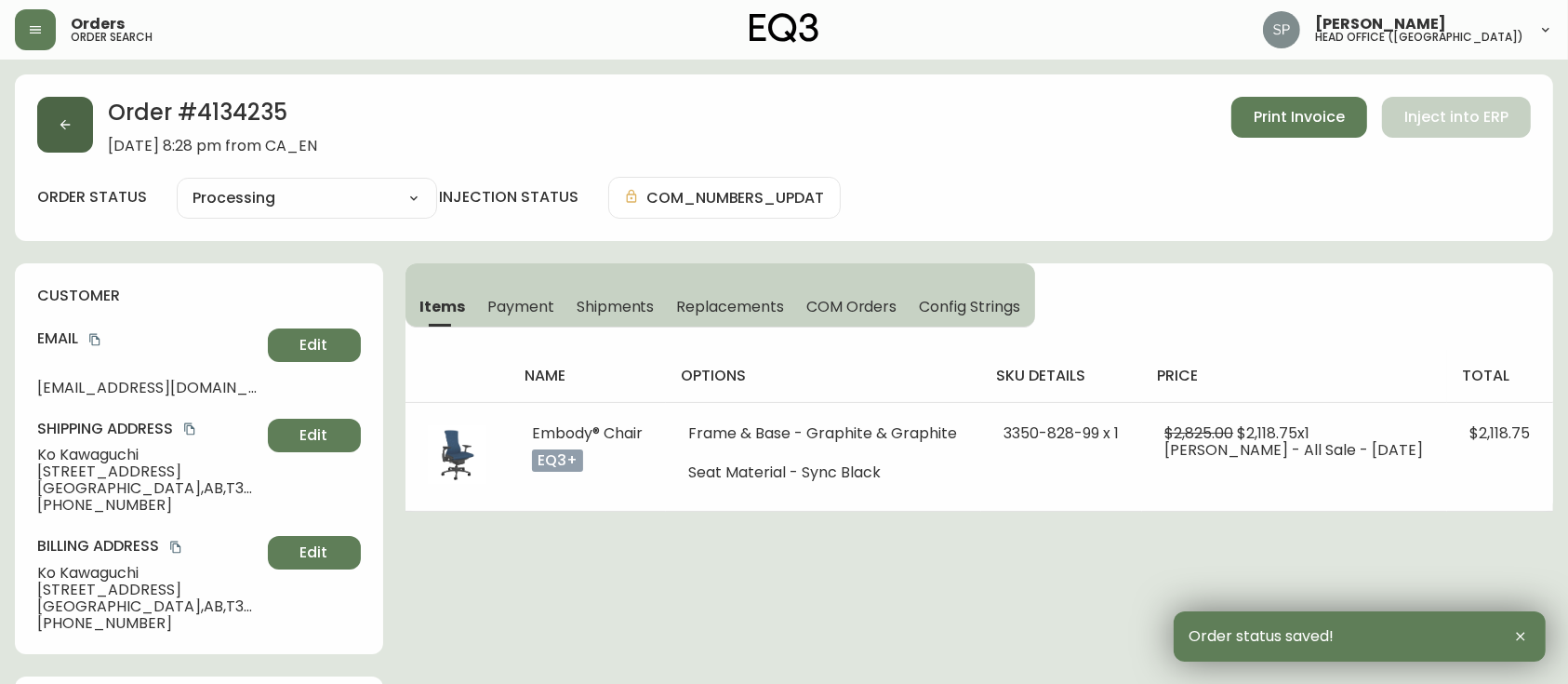 click at bounding box center (65, 125) 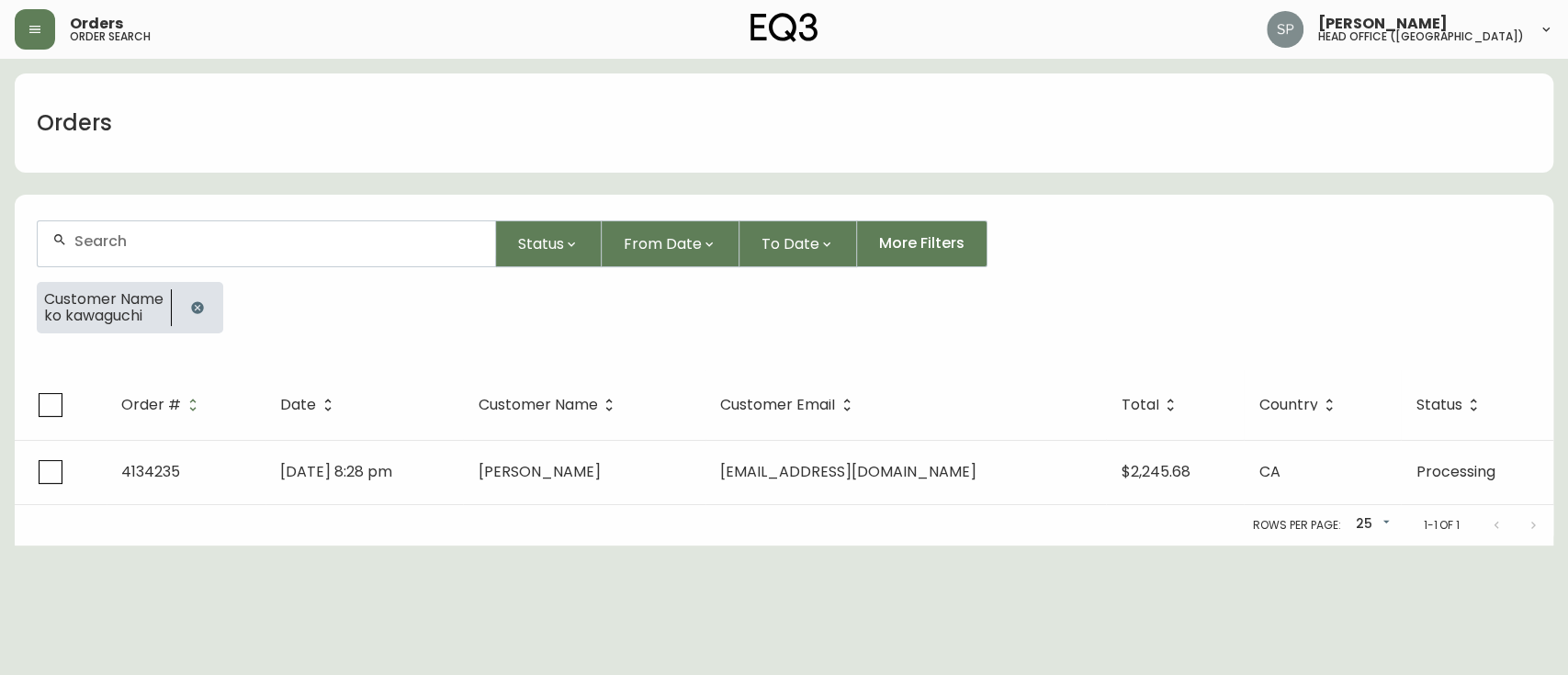 click at bounding box center [266, 243] 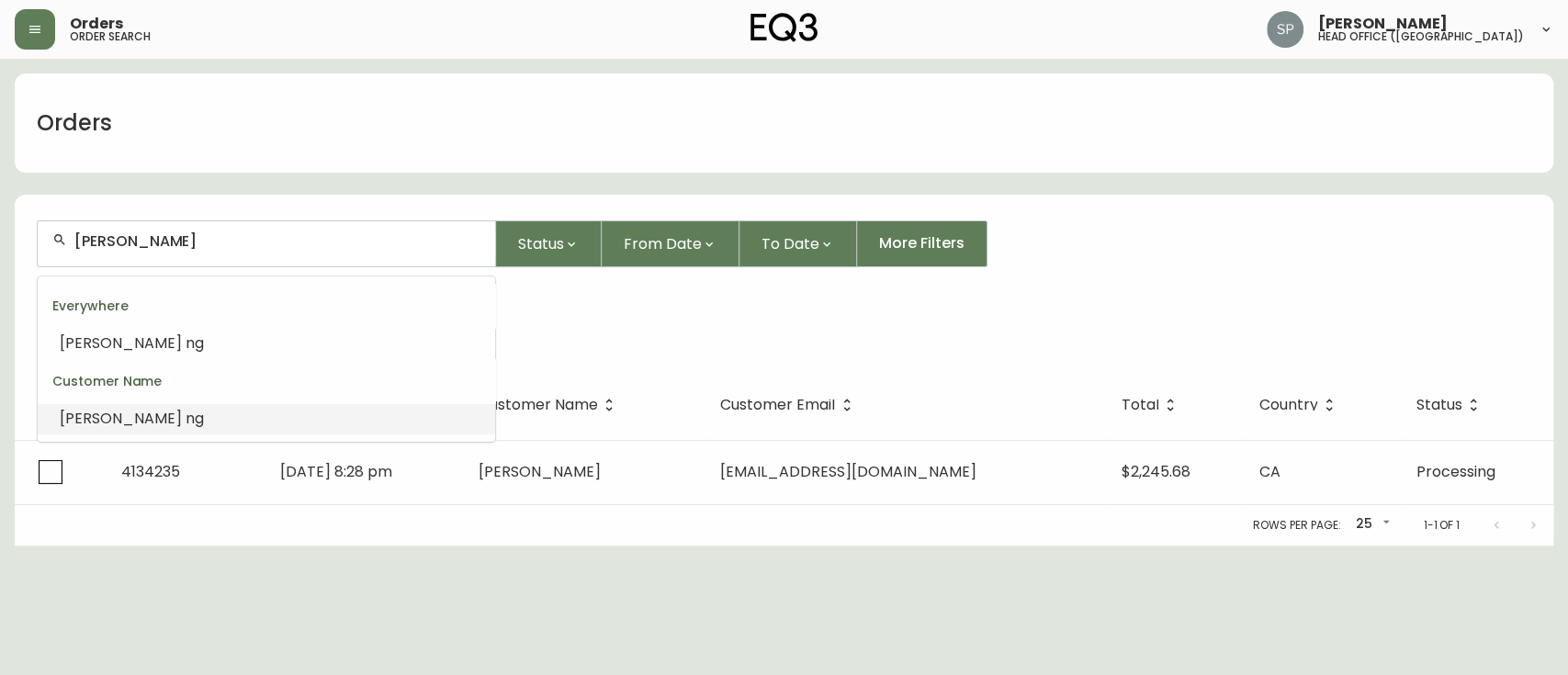 click on "ng" at bounding box center (195, 418) 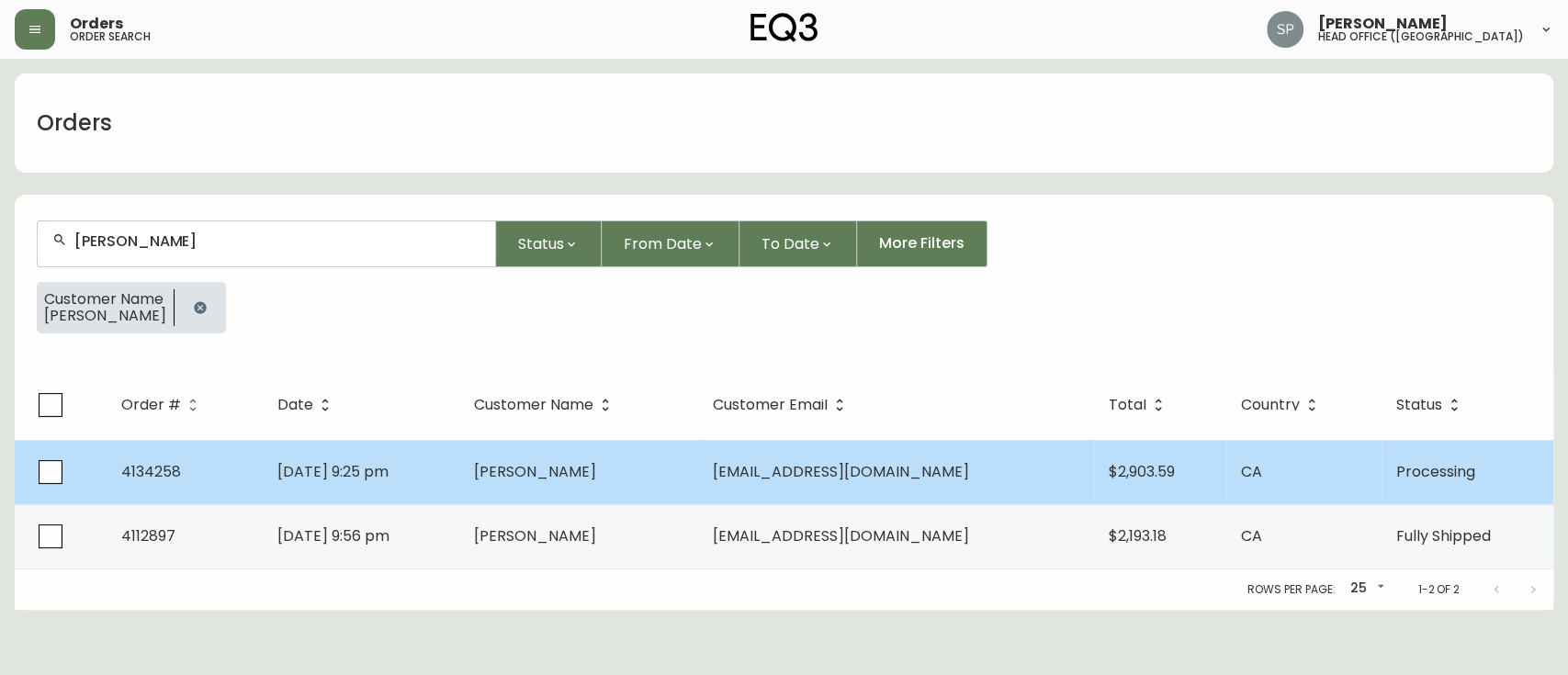 type on "[PERSON_NAME]" 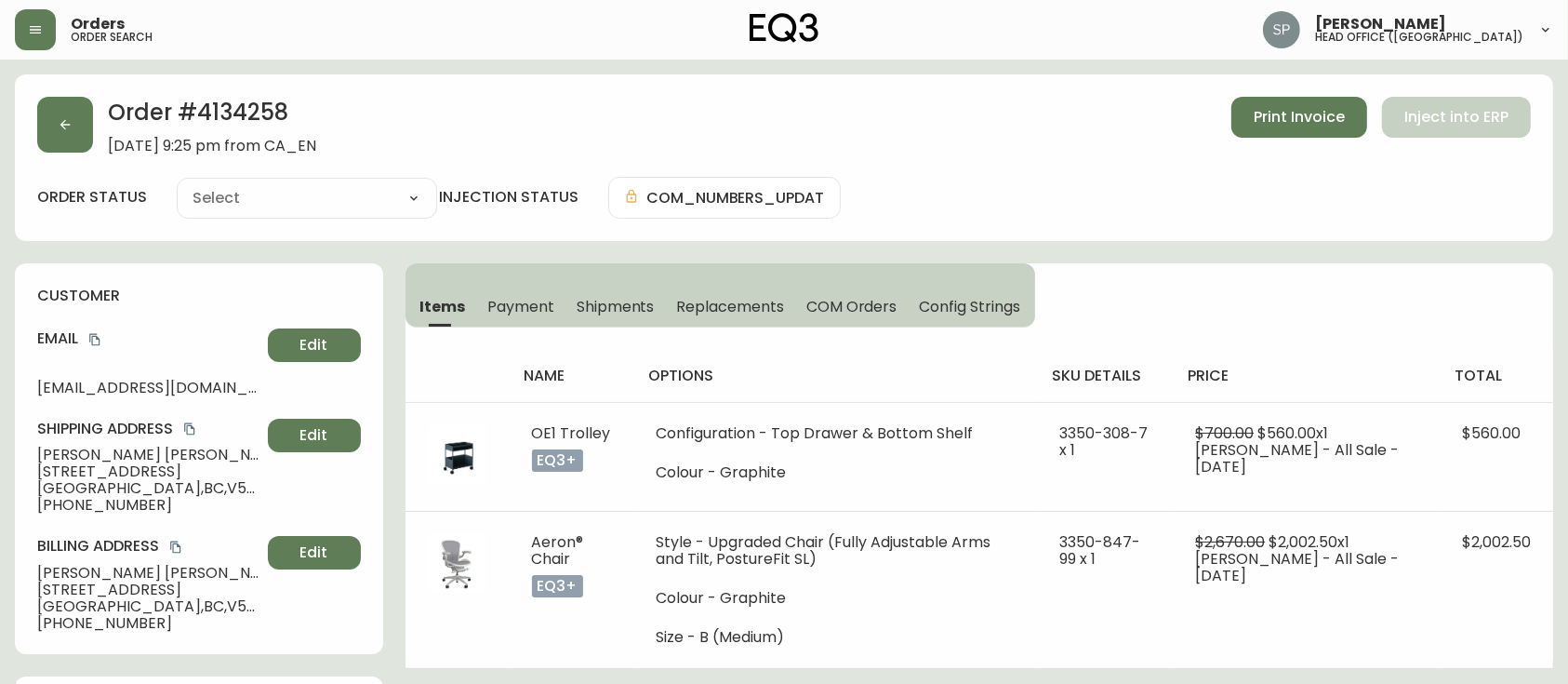 type on "Processing" 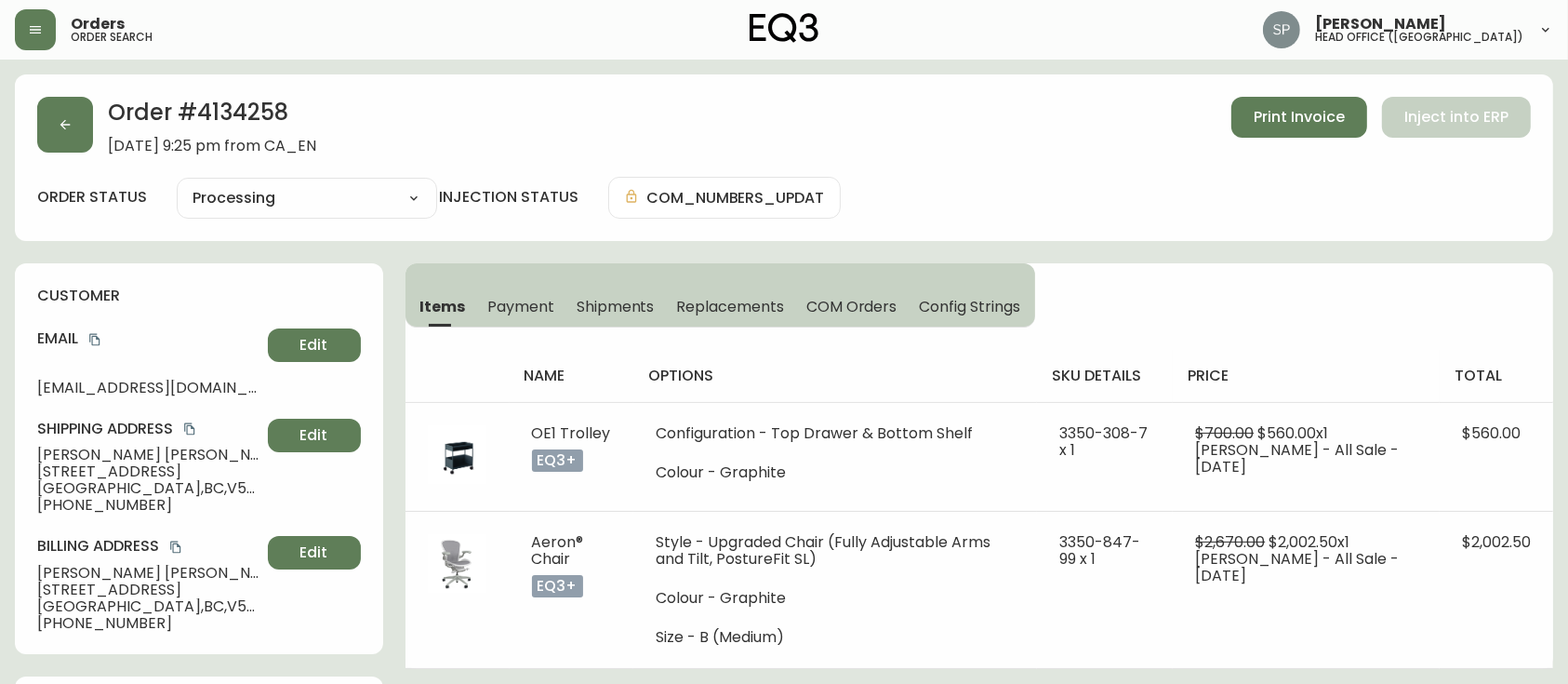 select on "PROCESSING" 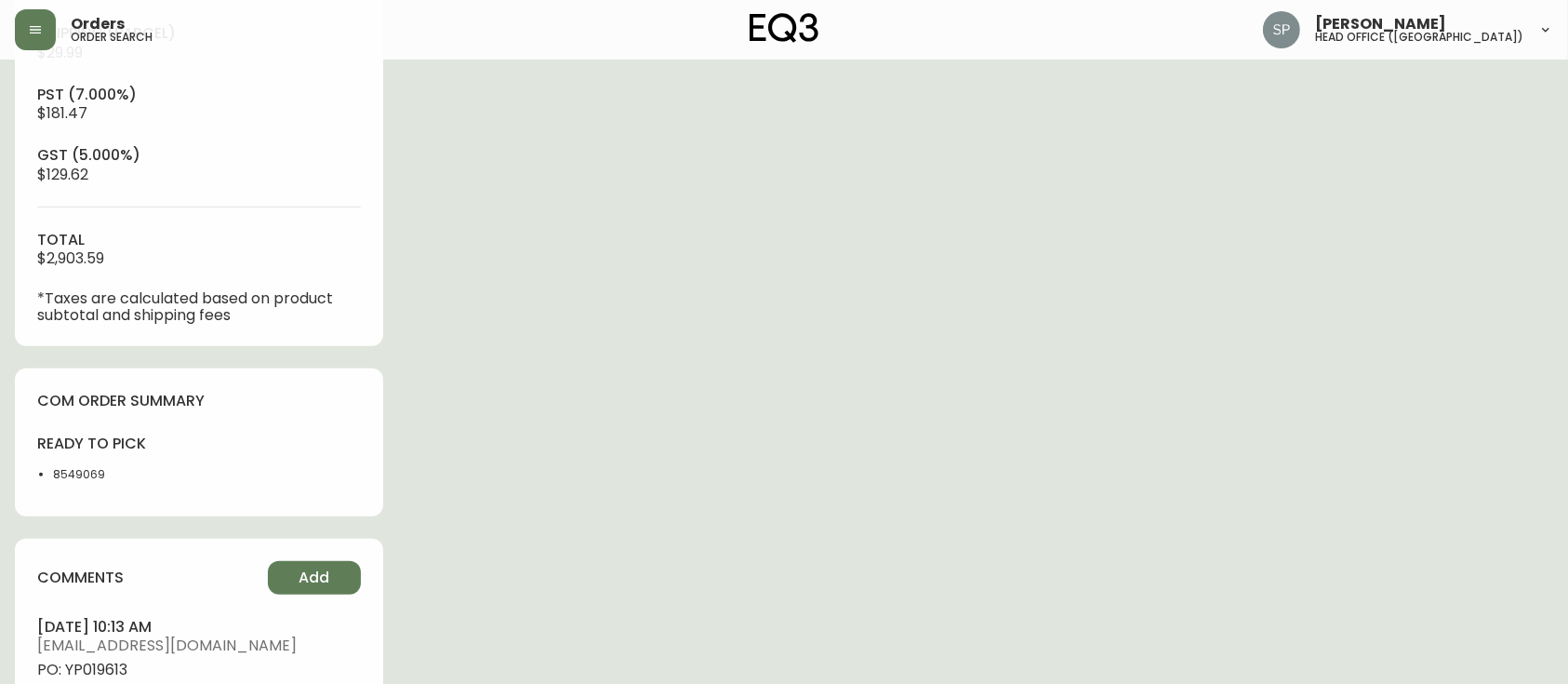 scroll, scrollTop: 868, scrollLeft: 0, axis: vertical 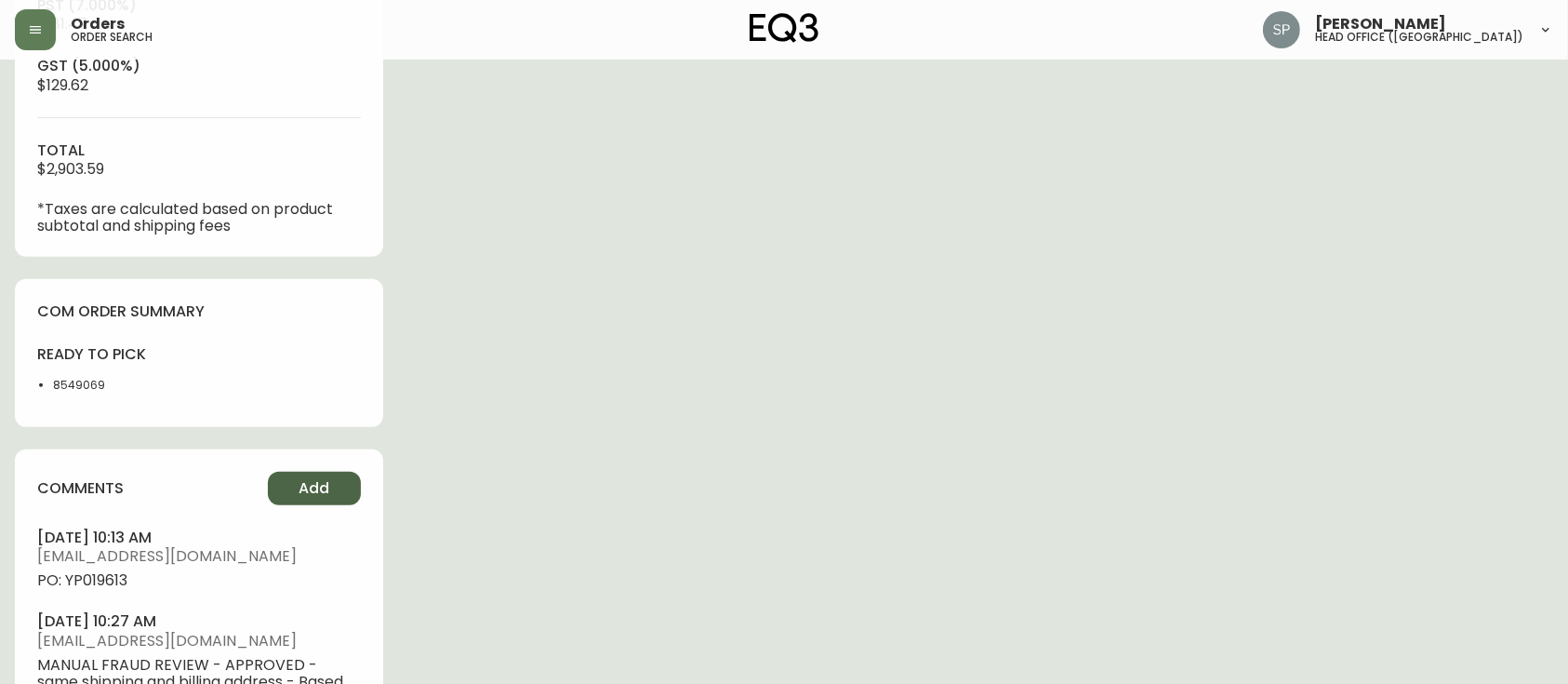 click on "Add" at bounding box center [314, 489] 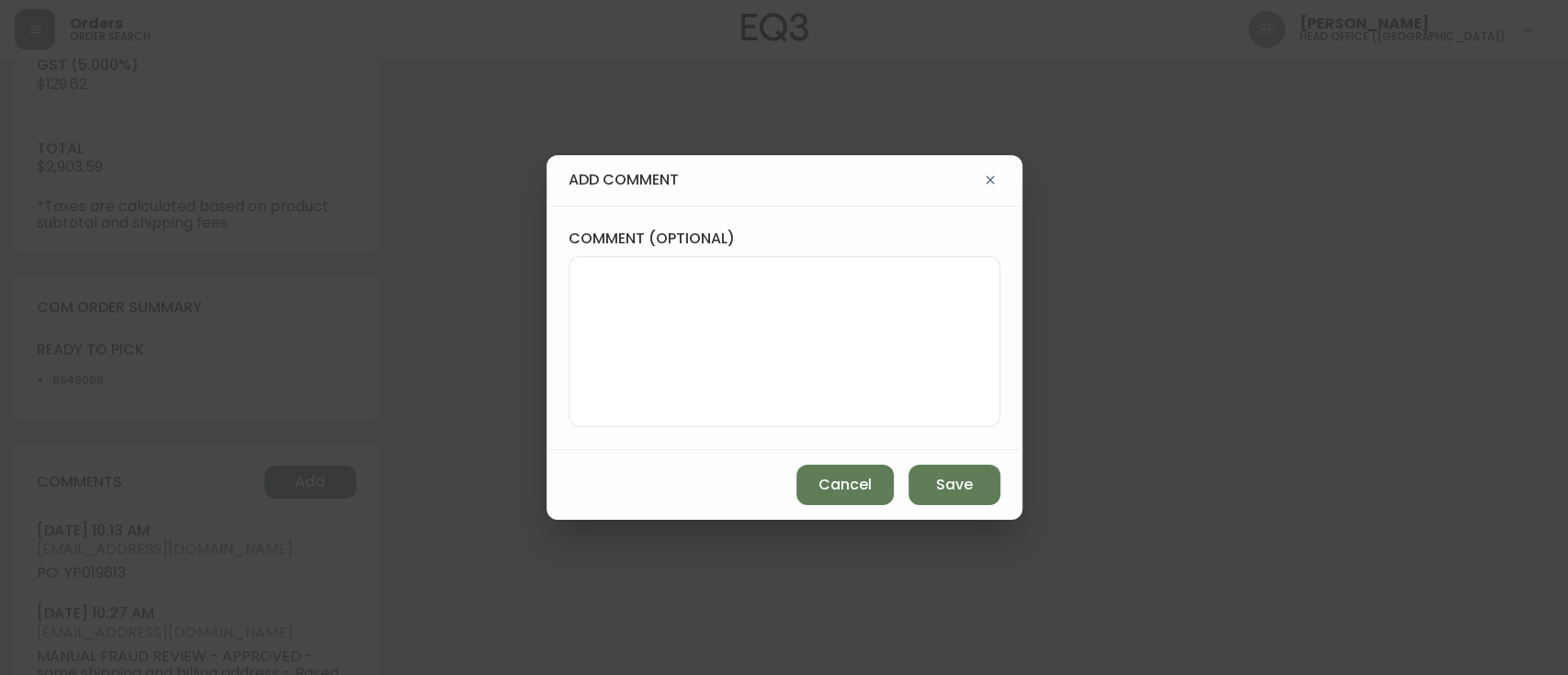 click on "comment (optional)" at bounding box center [784, 342] 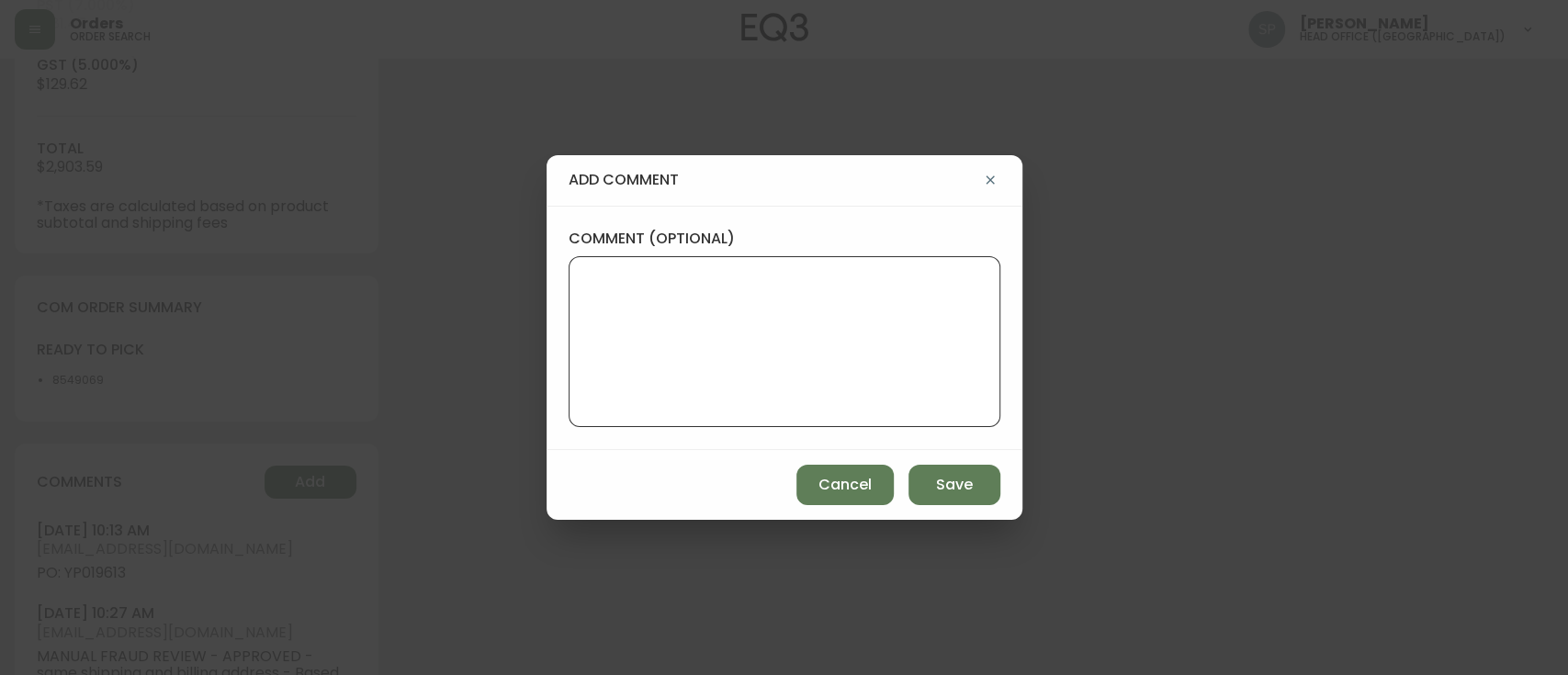 paste on "Planned Delivery Date: [DATE]" 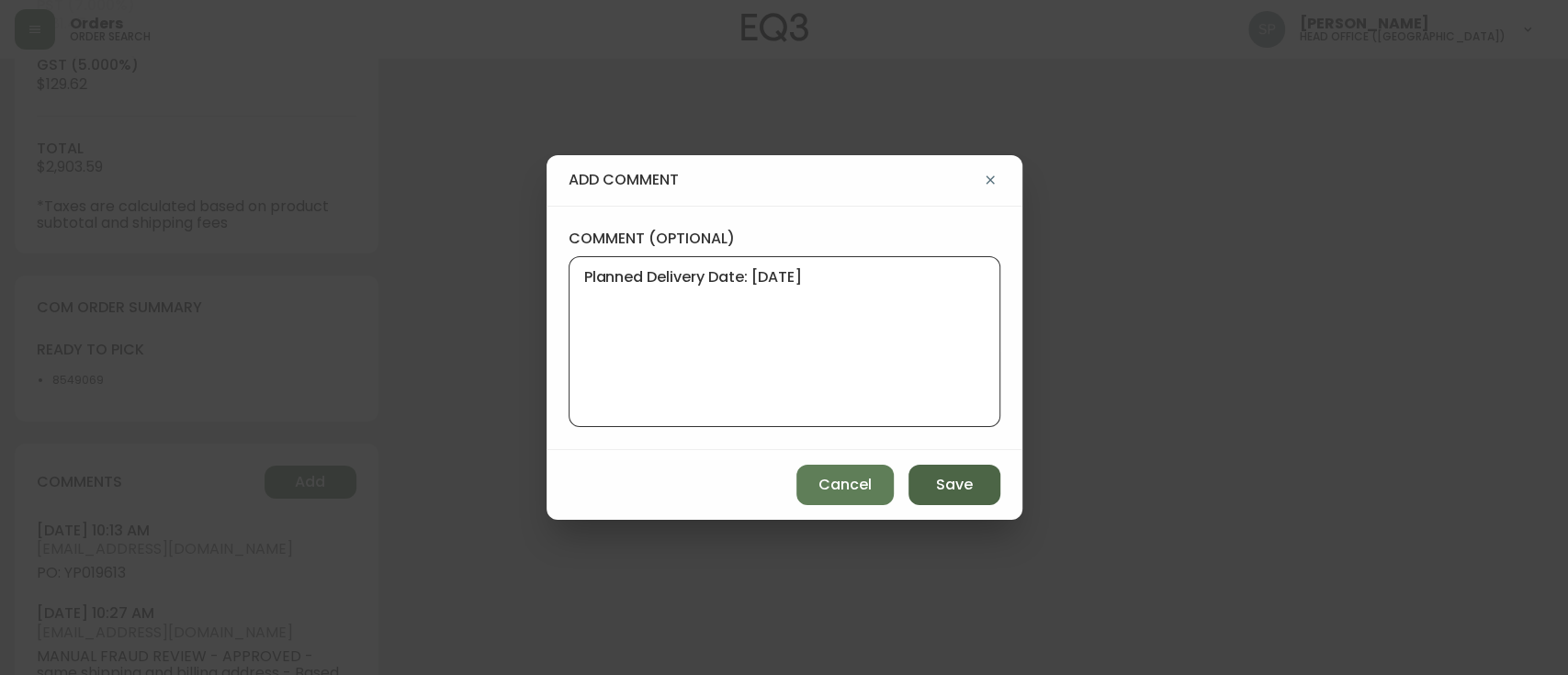 type on "Planned Delivery Date: [DATE]" 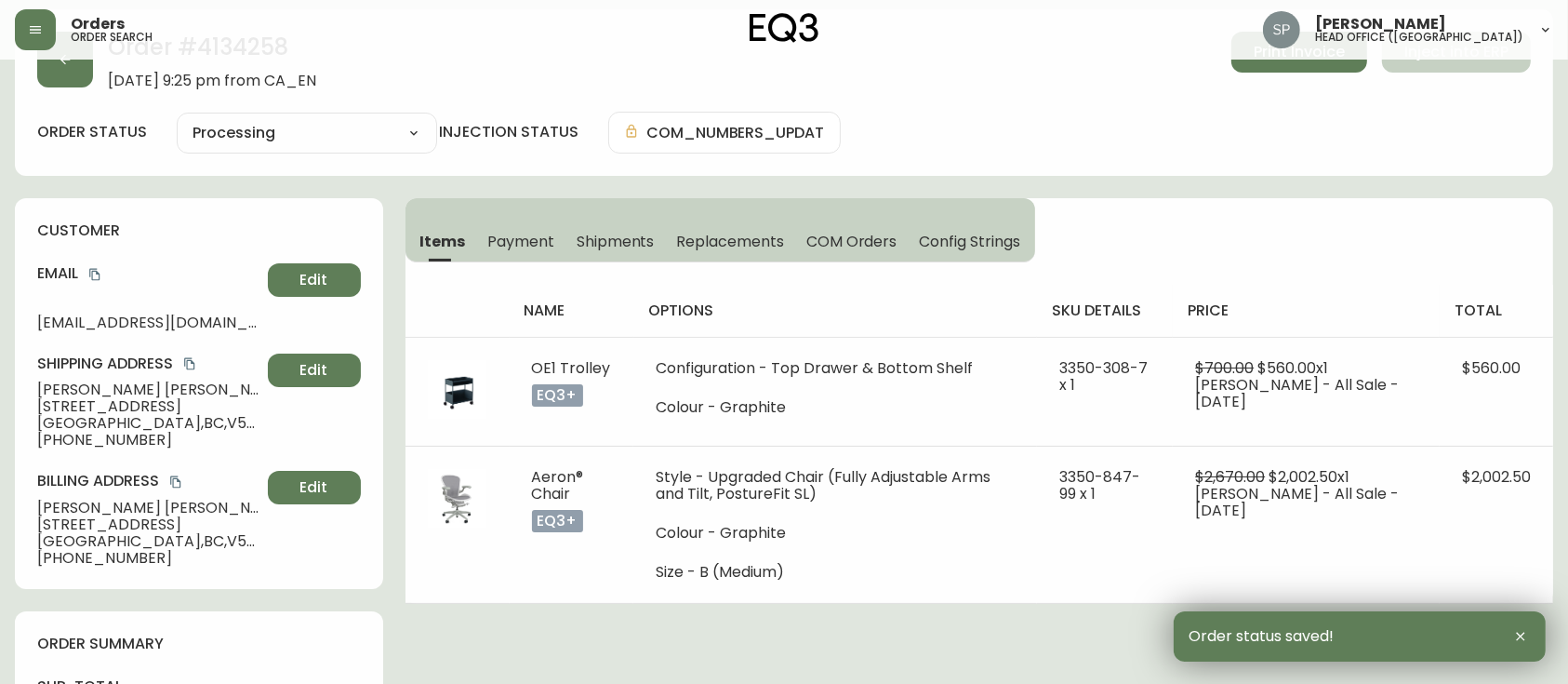 scroll, scrollTop: 0, scrollLeft: 0, axis: both 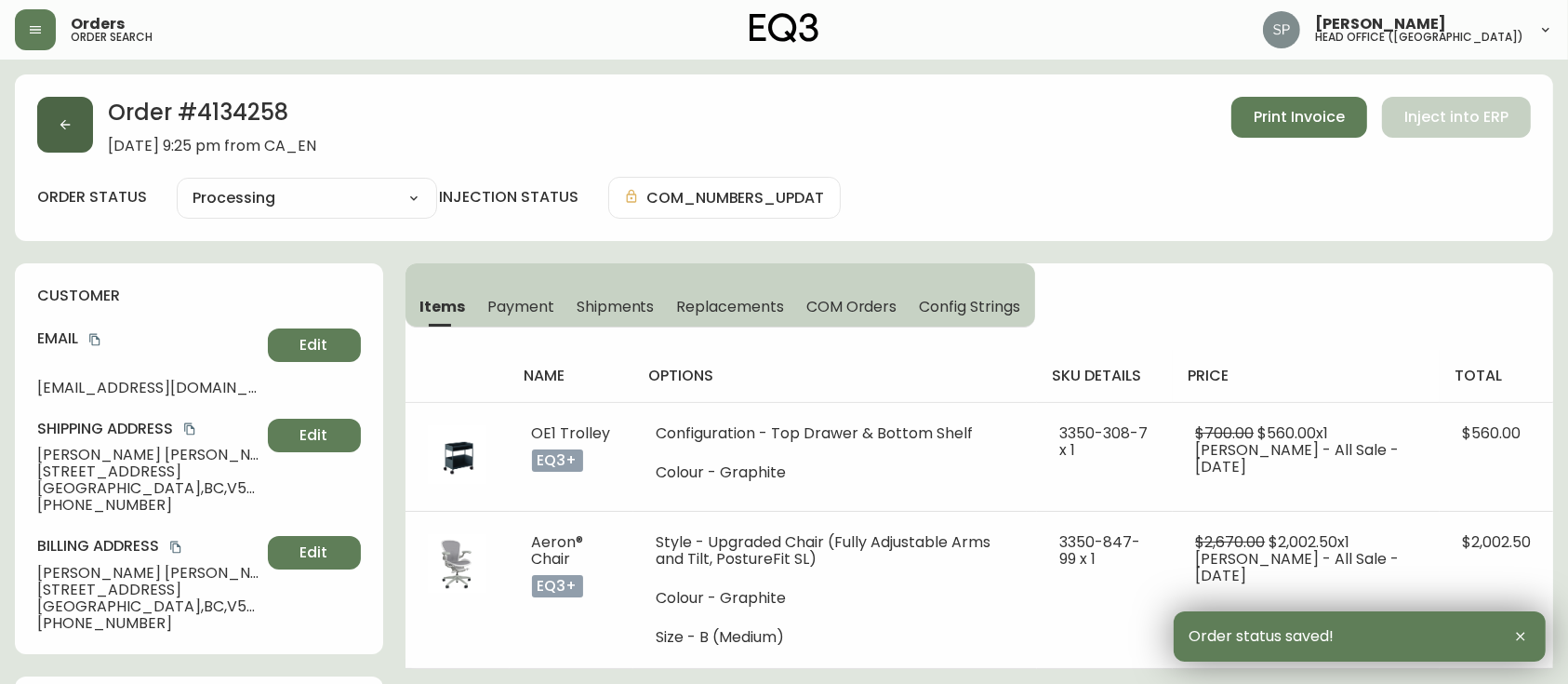 click at bounding box center (65, 125) 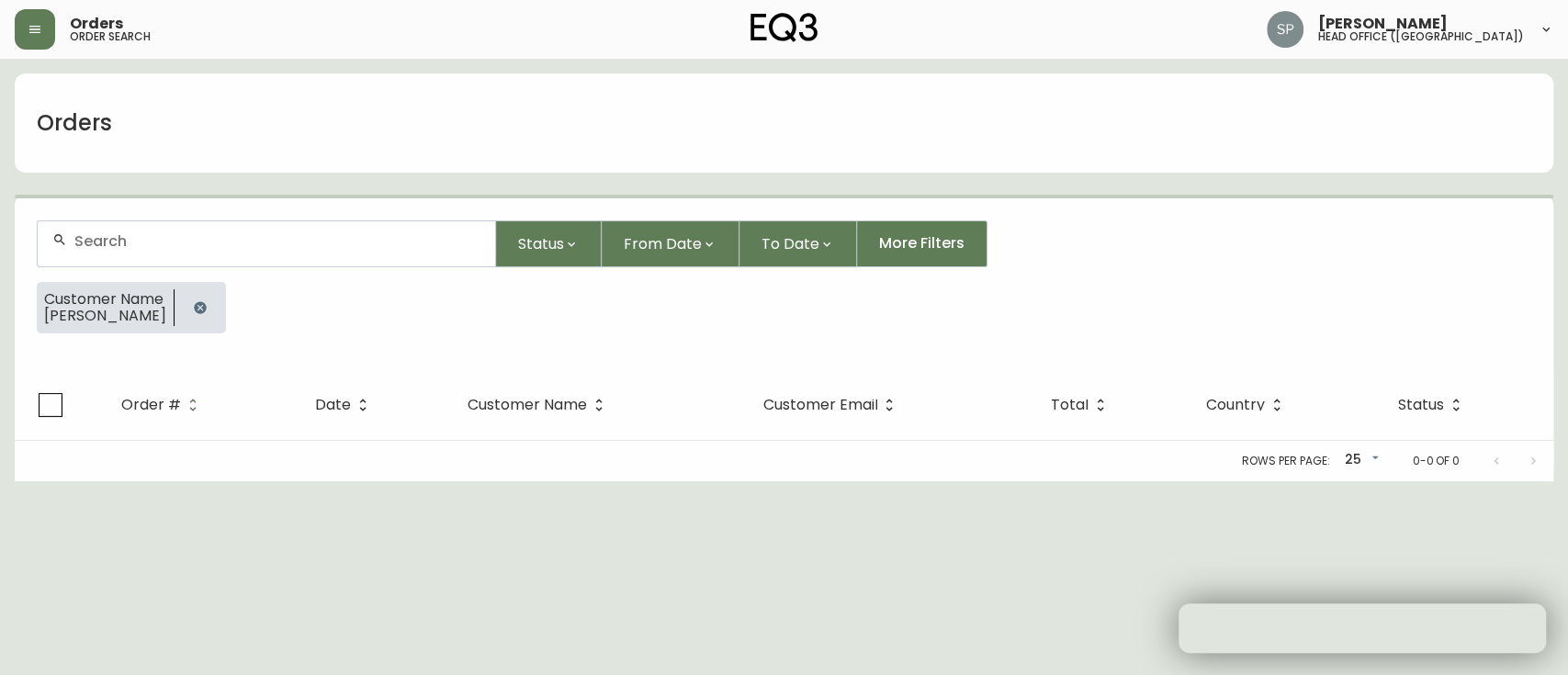 click at bounding box center [277, 241] 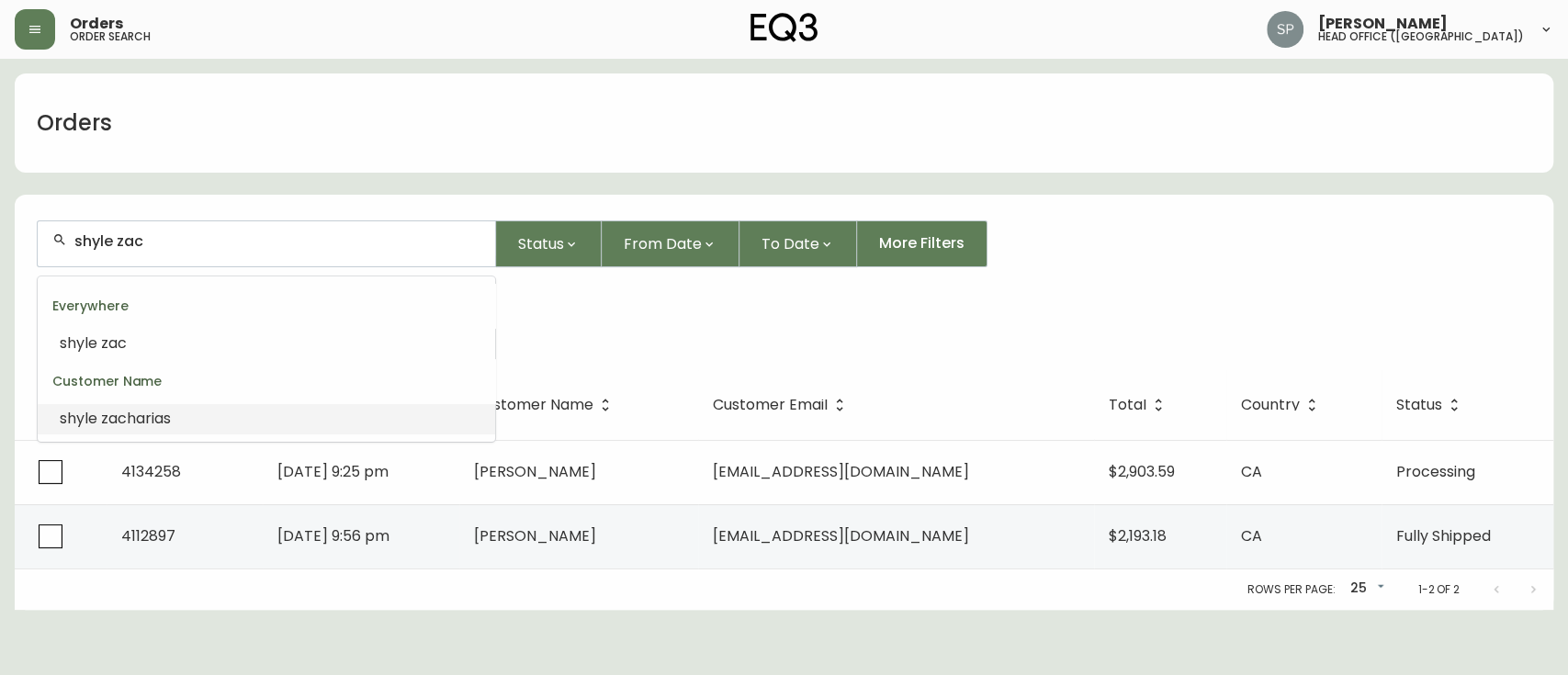 click on "[PERSON_NAME]" at bounding box center [266, 419] 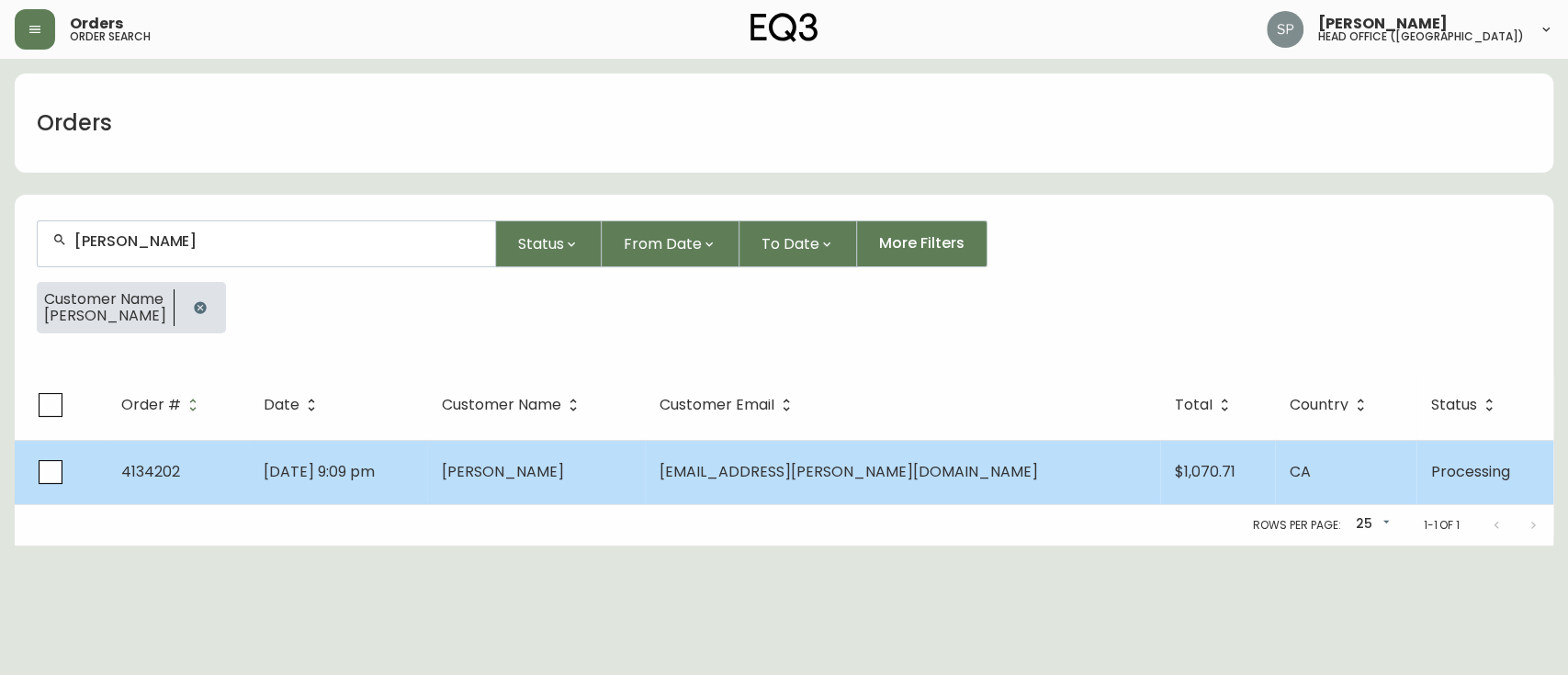 type on "[PERSON_NAME]" 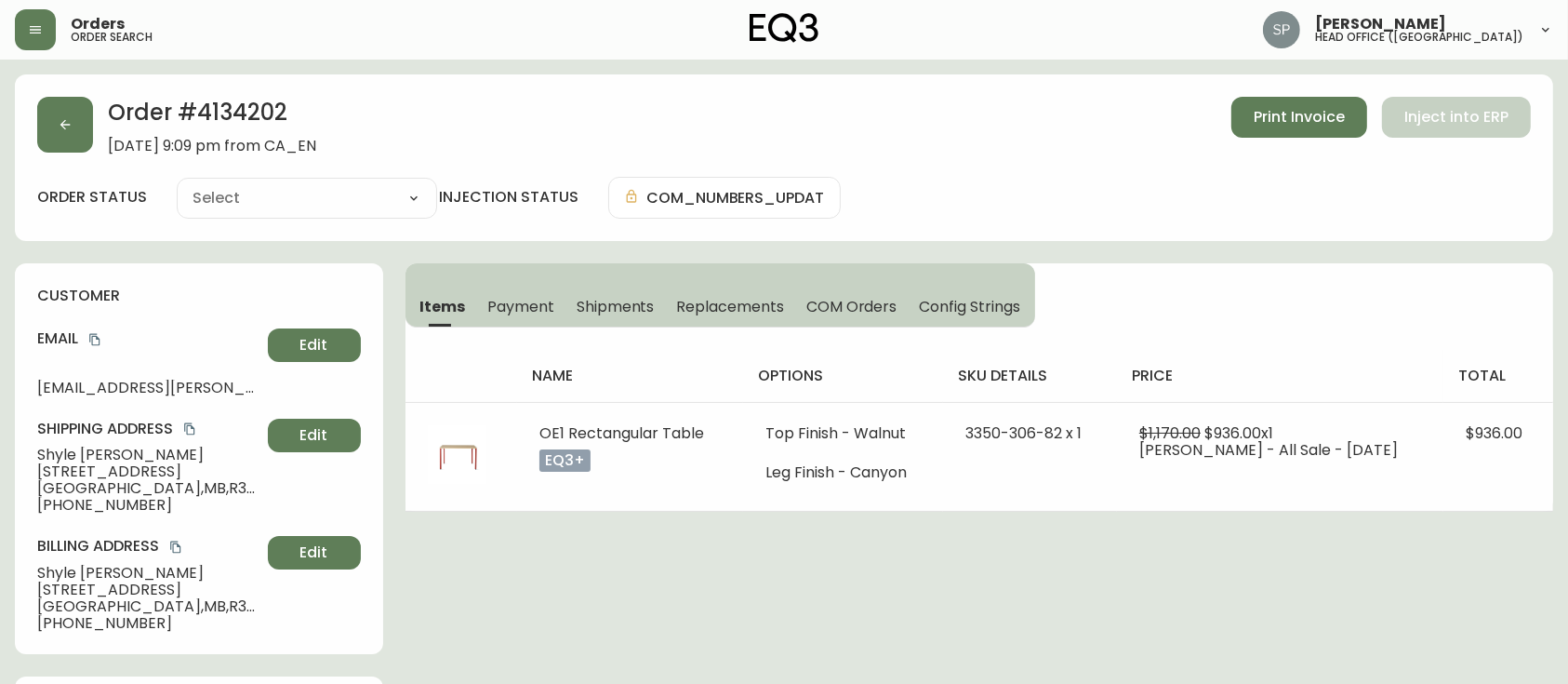 type on "Processing" 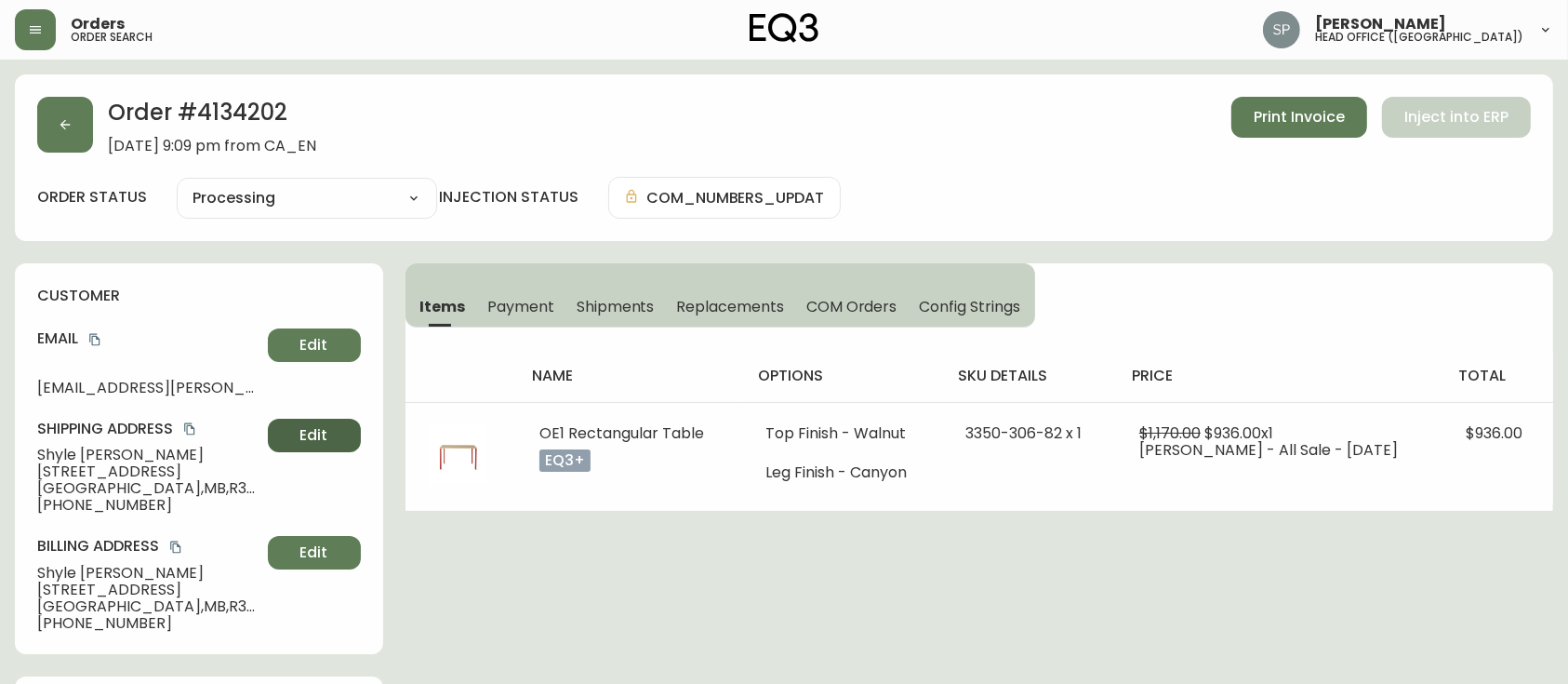 select on "PROCESSING" 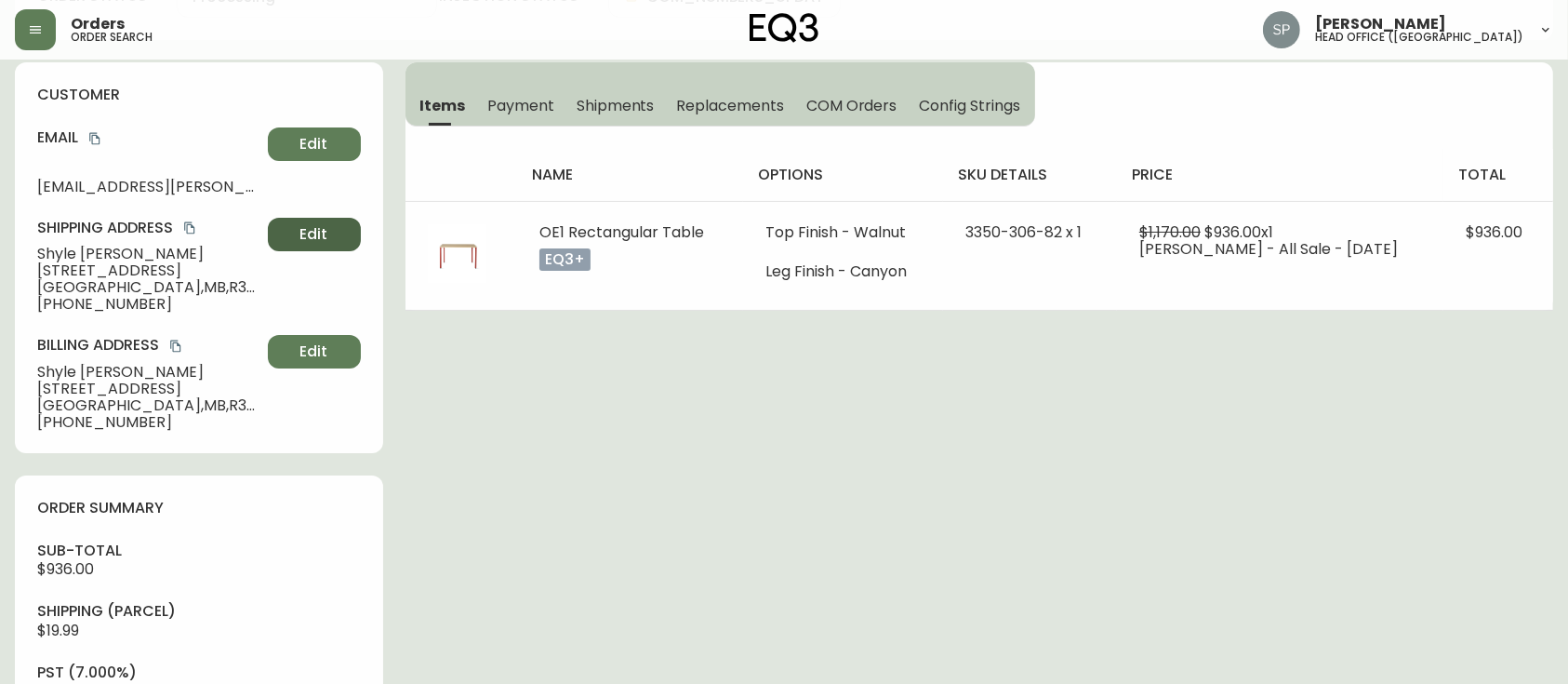 scroll, scrollTop: 744, scrollLeft: 0, axis: vertical 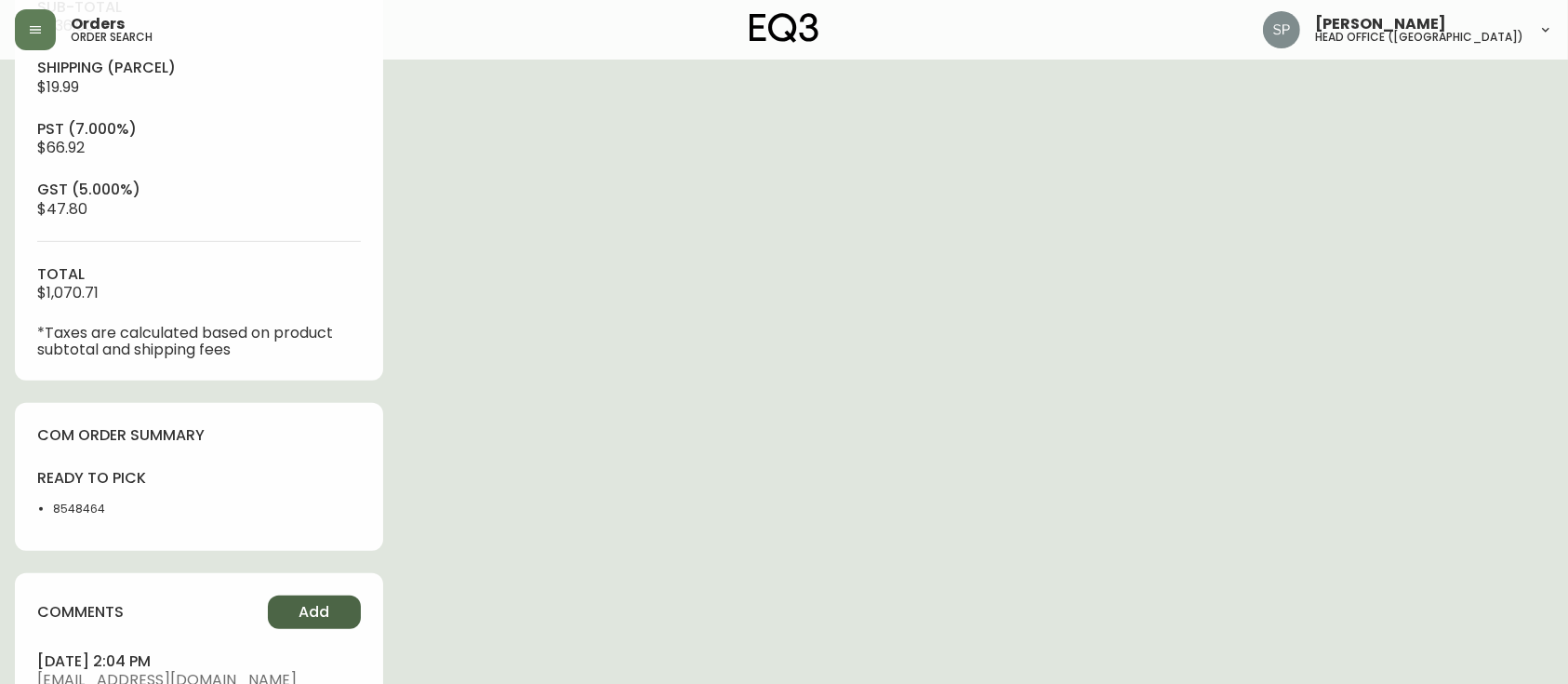 click on "Add" at bounding box center (314, 612) 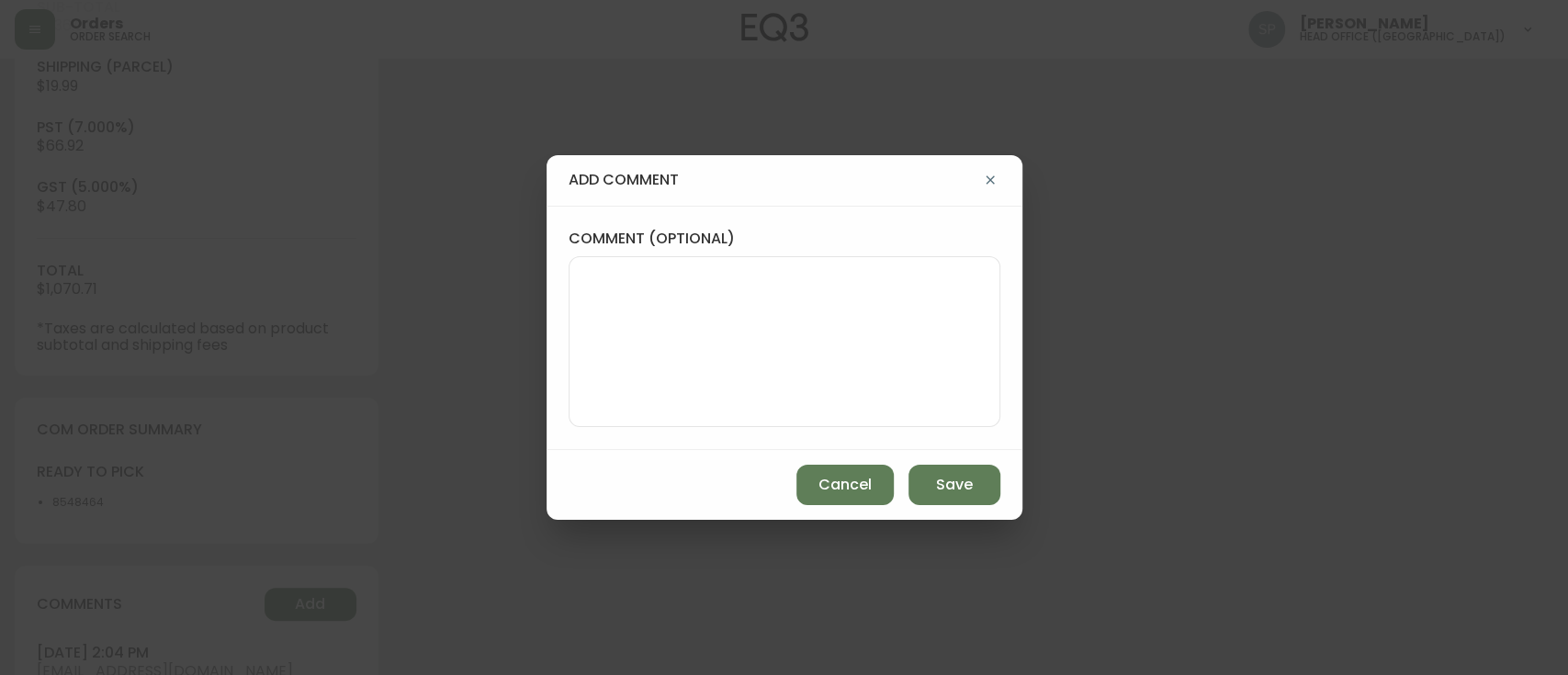 click at bounding box center [784, 342] 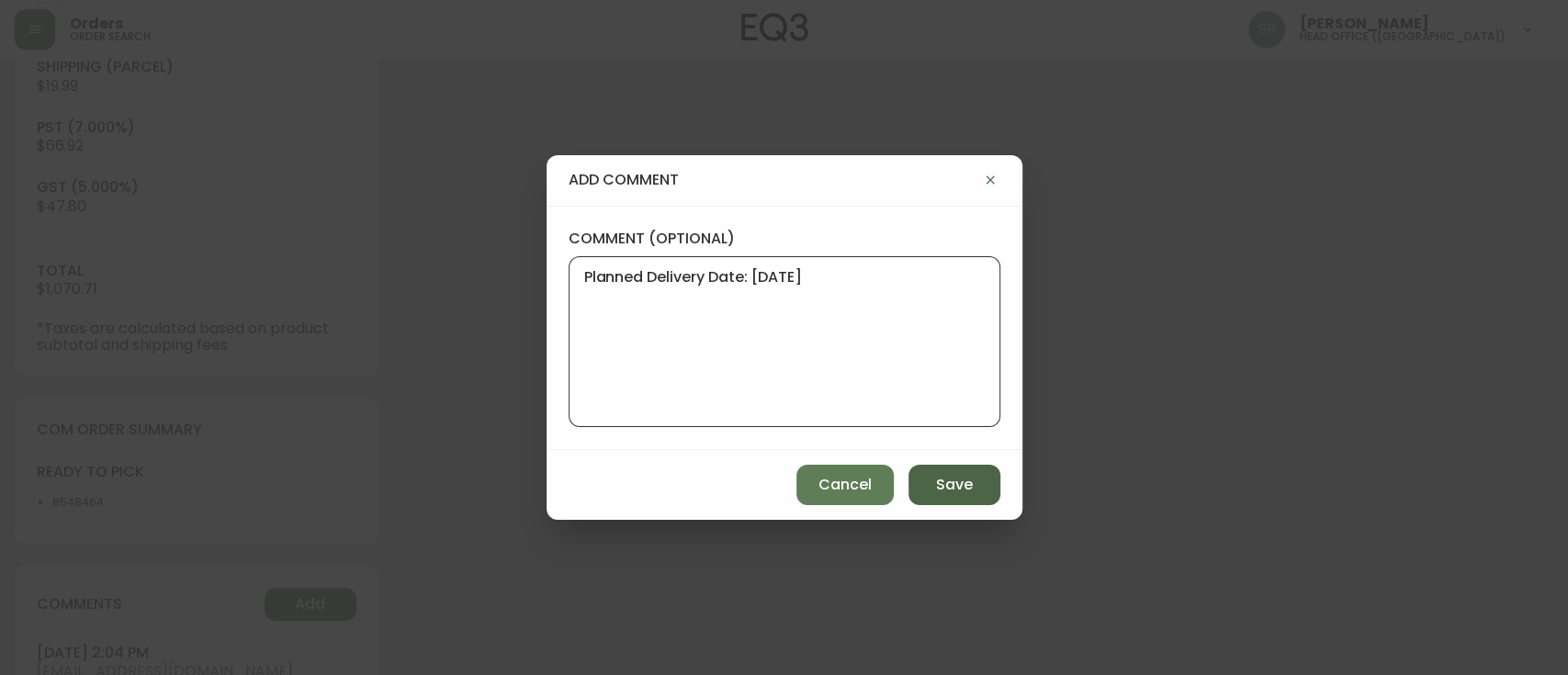 type on "Planned Delivery Date: [DATE]" 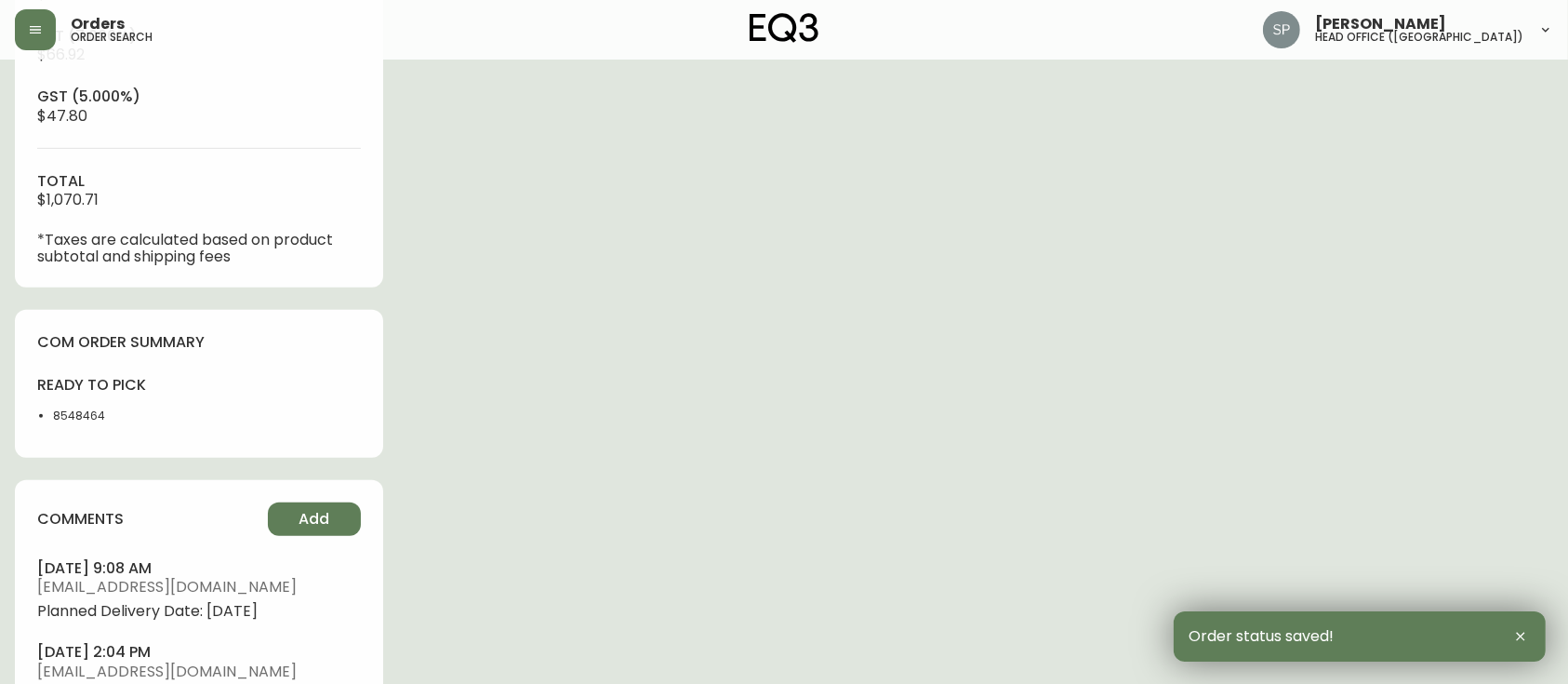 scroll, scrollTop: 992, scrollLeft: 0, axis: vertical 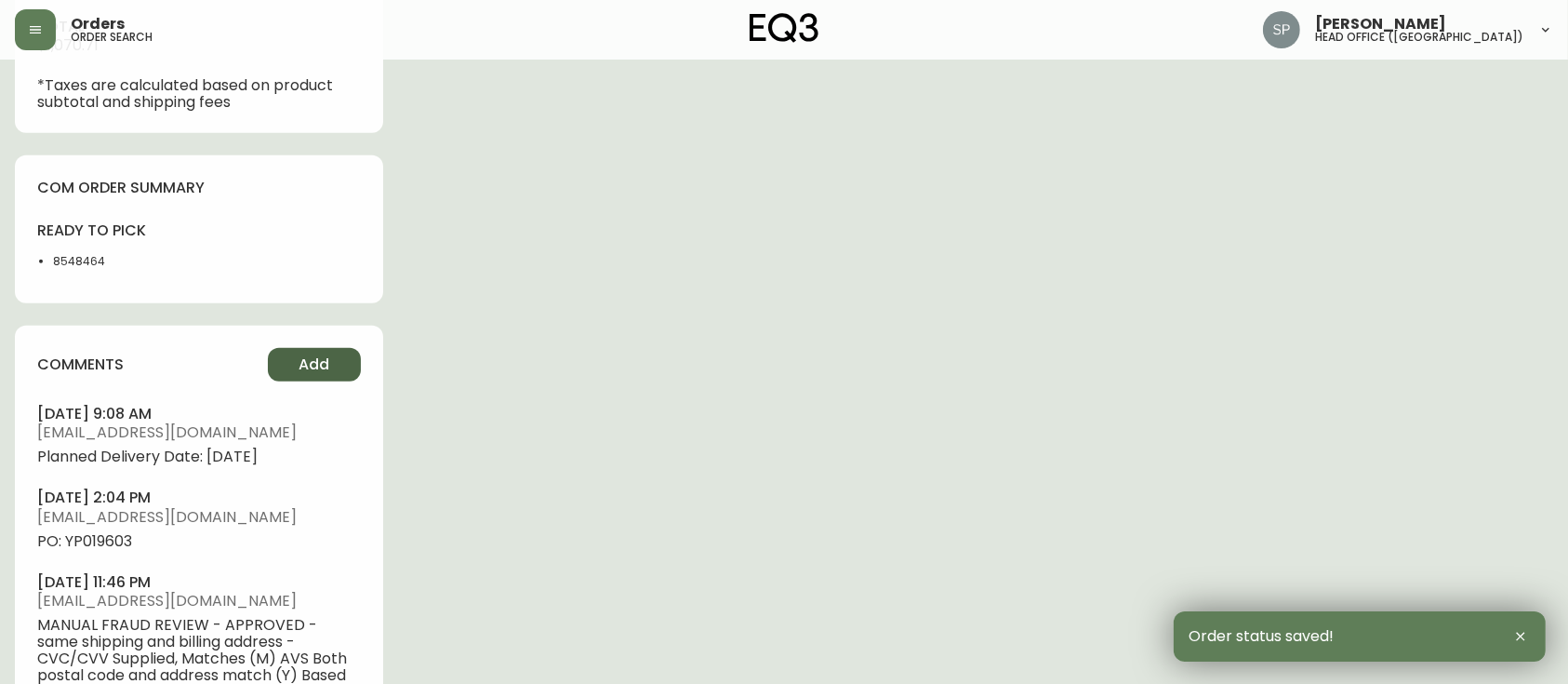 click on "Add" at bounding box center (314, 365) 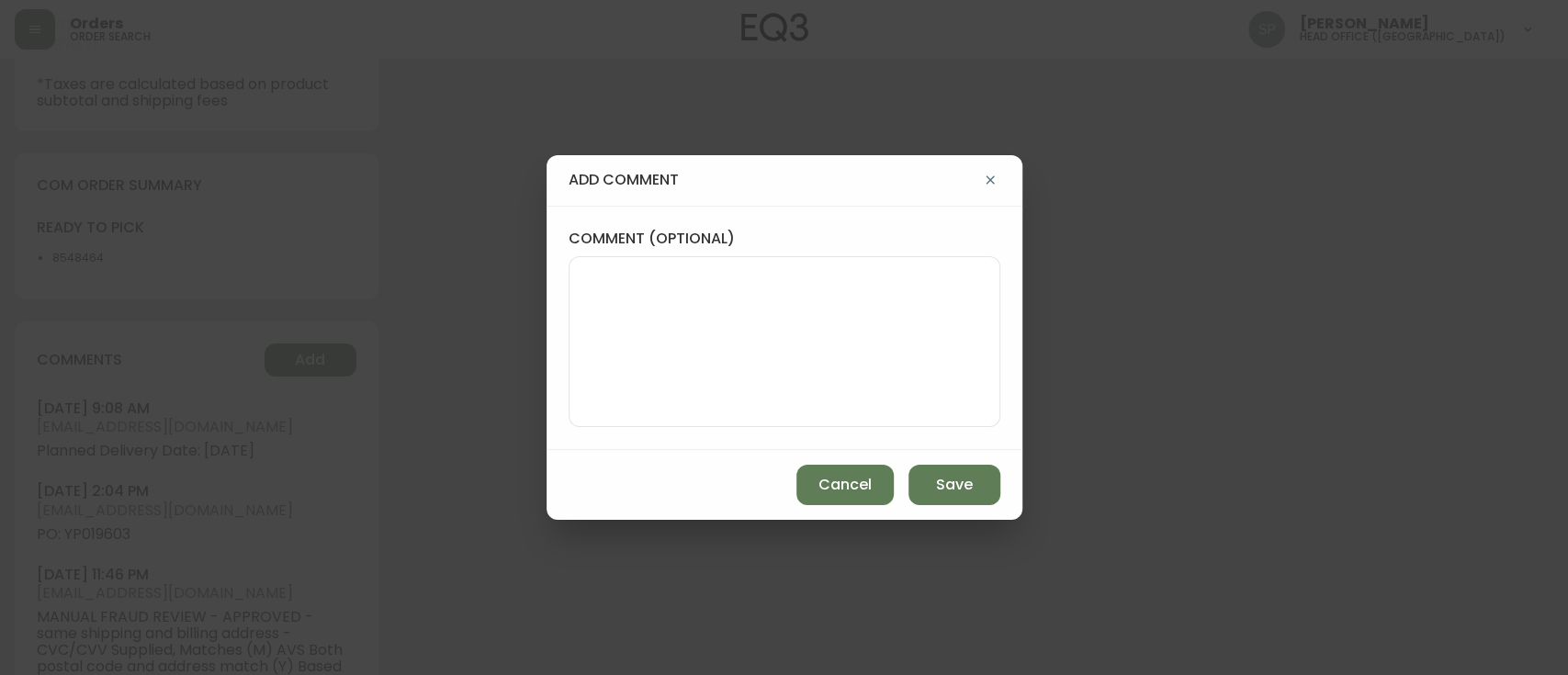 click on "comment (optional)" at bounding box center [784, 342] 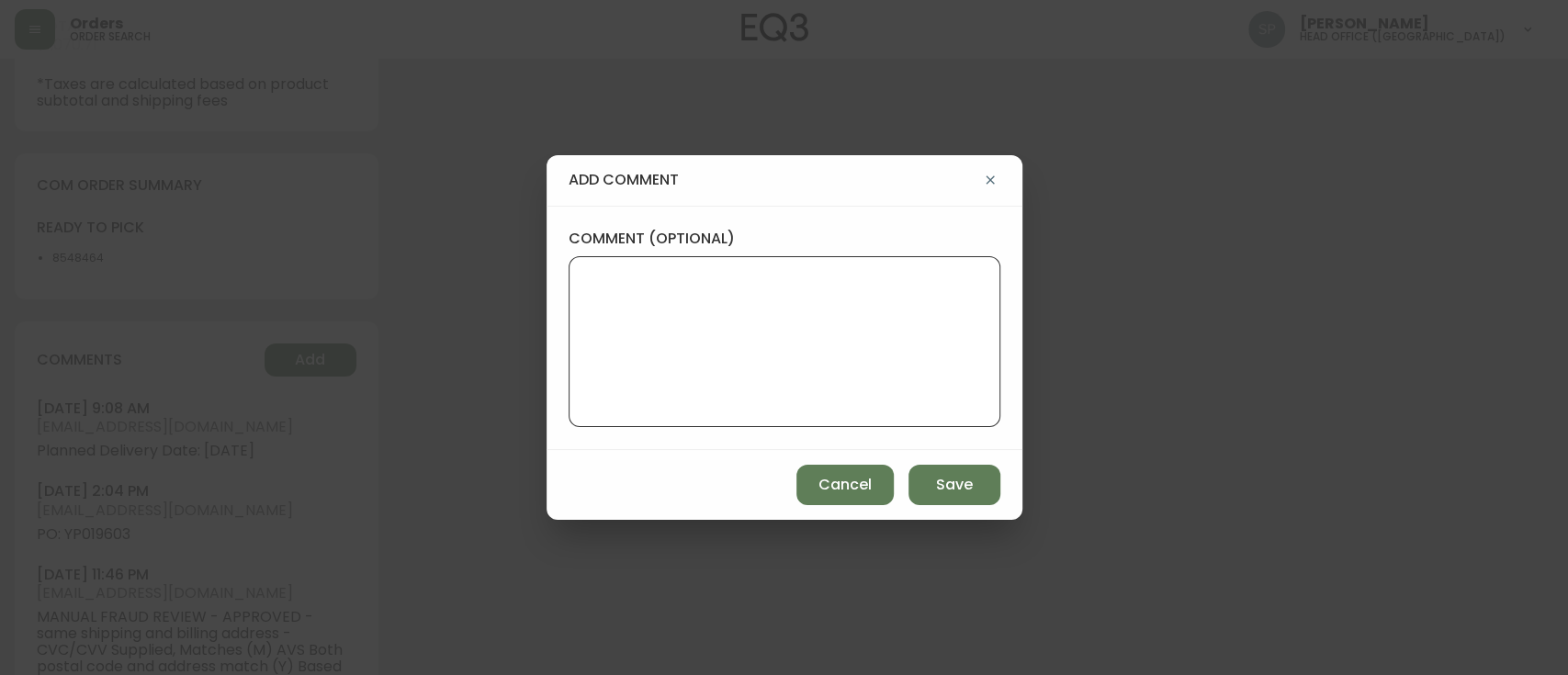 paste on "Planned Delivery Date: [DATE]" 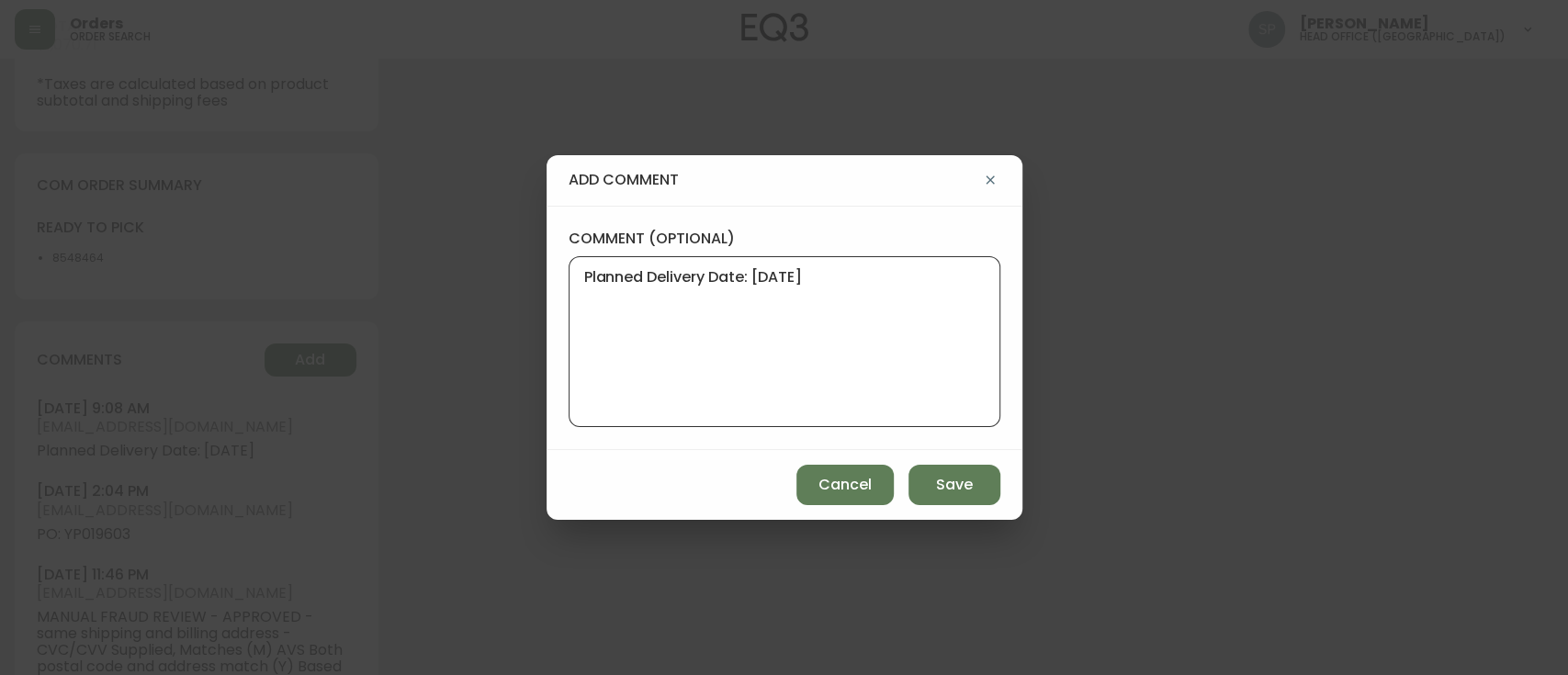 click on "Planned Delivery Date: [DATE]" at bounding box center (784, 342) 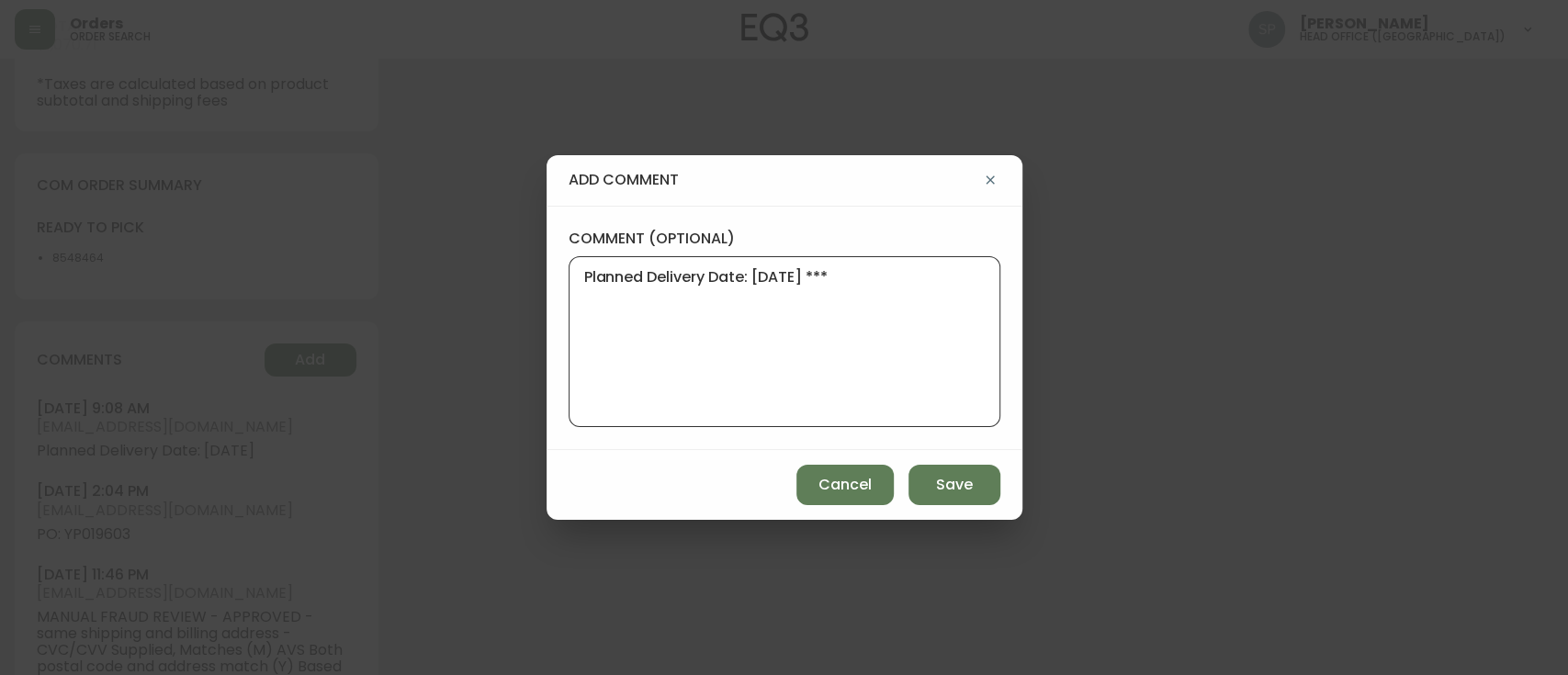 click on "Planned Delivery Date: [DATE] ***" at bounding box center [784, 342] 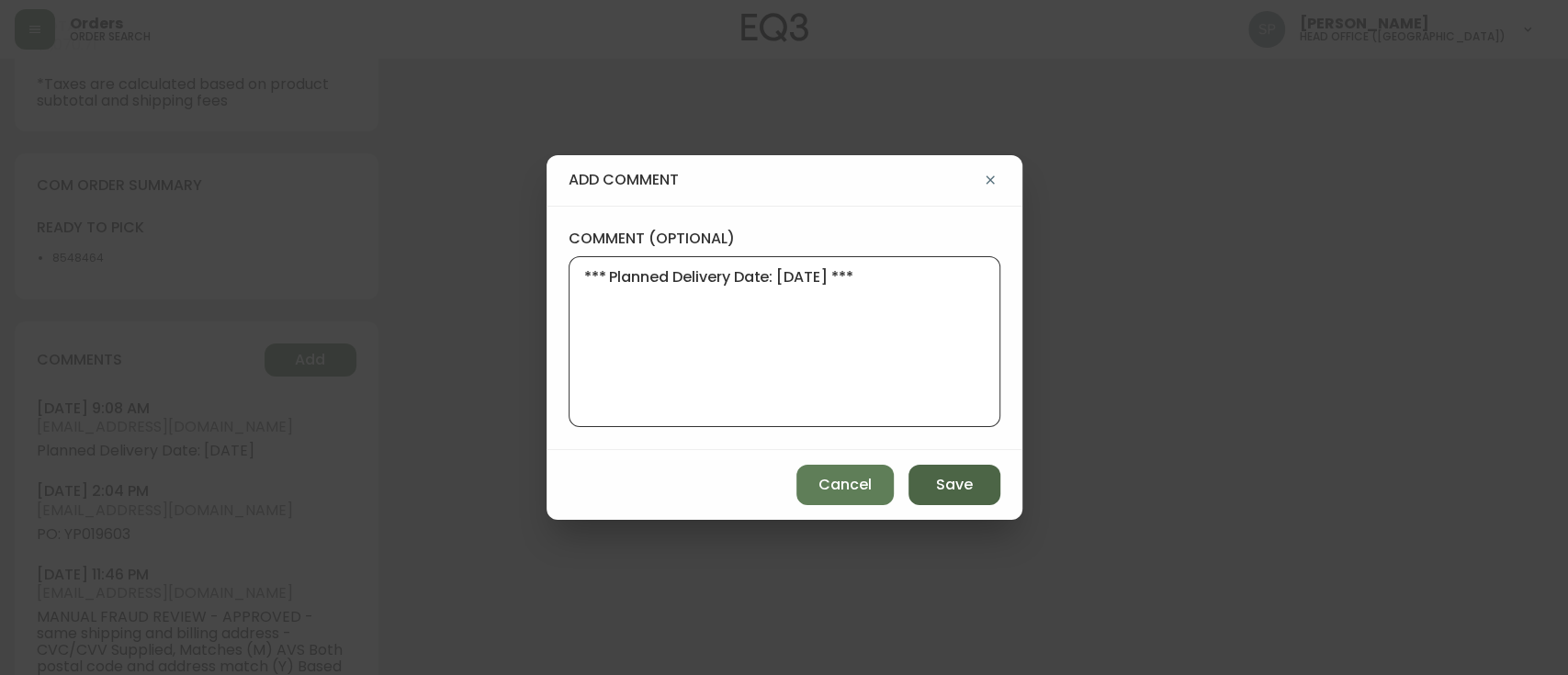 type on "*** Planned Delivery Date: [DATE] ***" 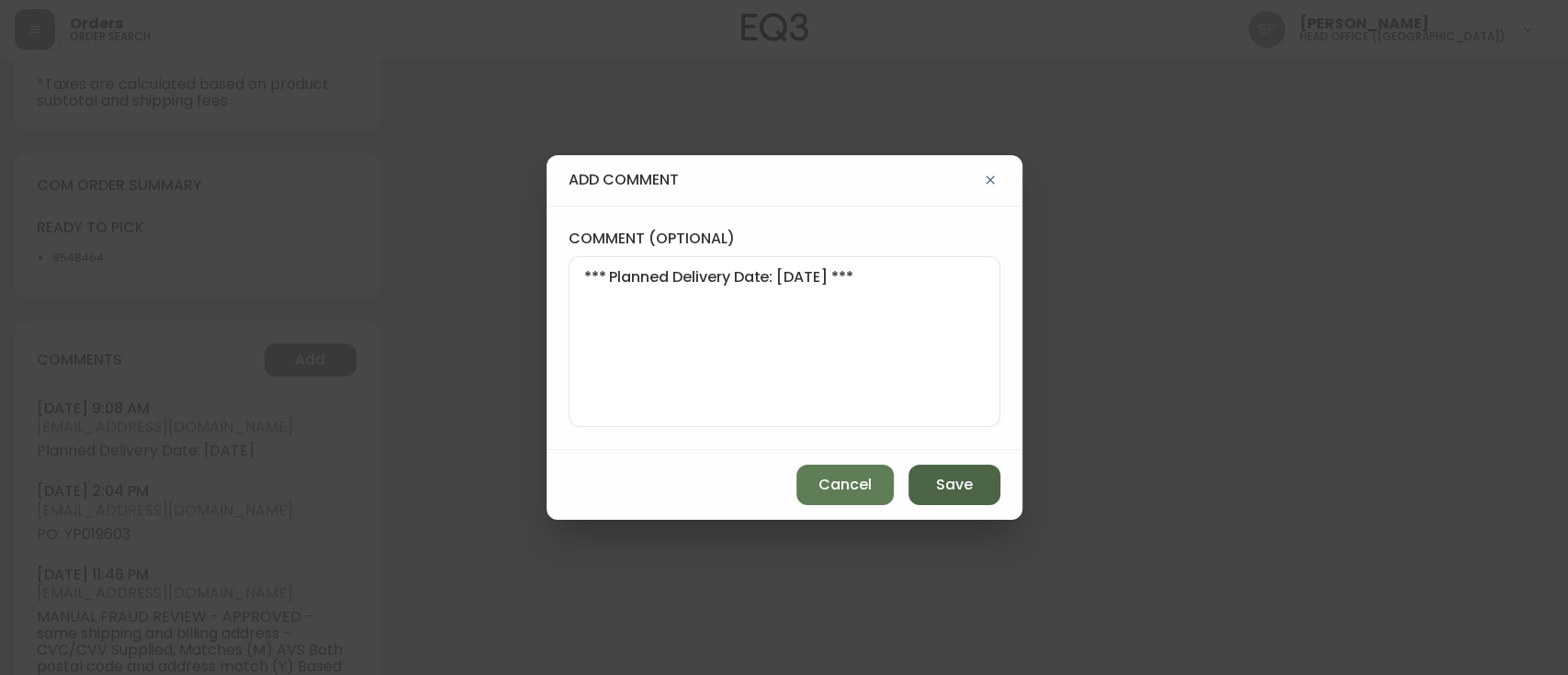 click on "Save" at bounding box center (954, 485) 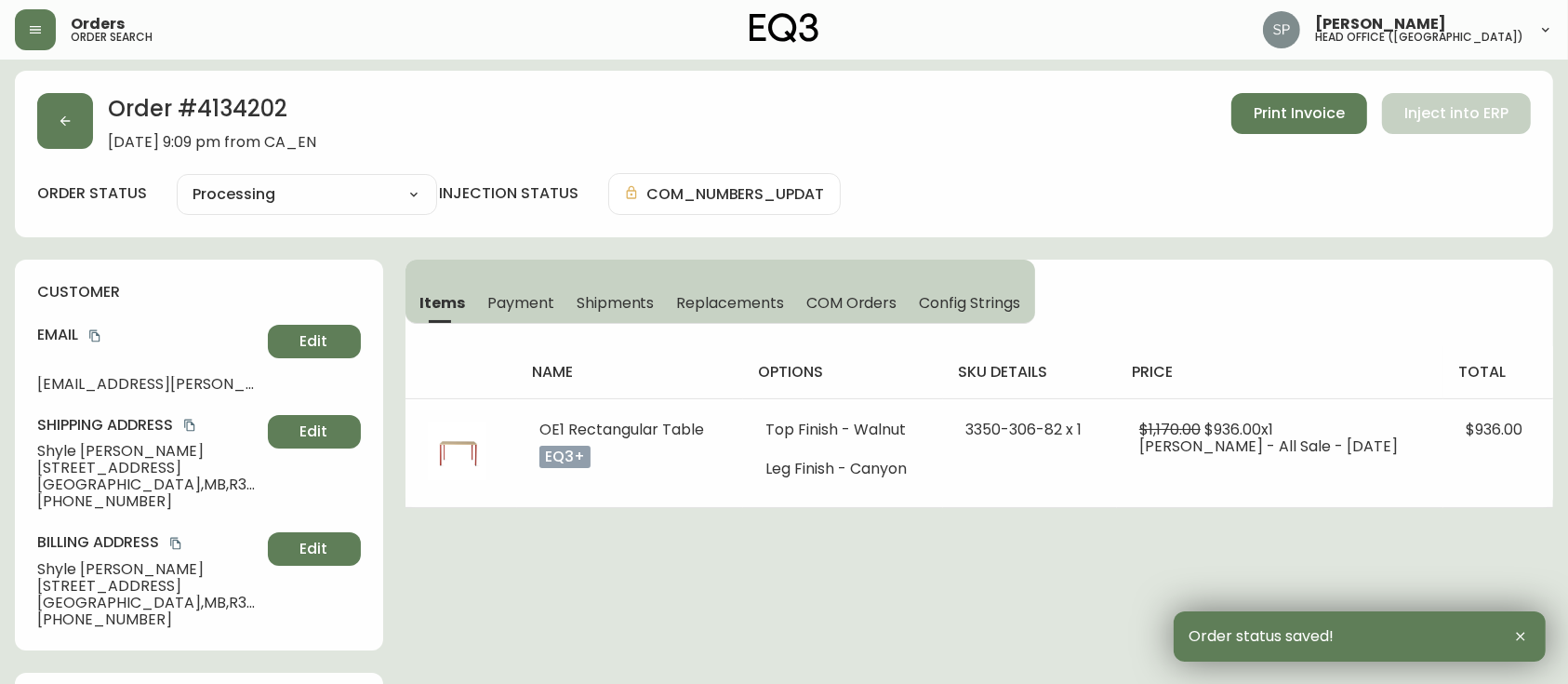 scroll, scrollTop: 0, scrollLeft: 0, axis: both 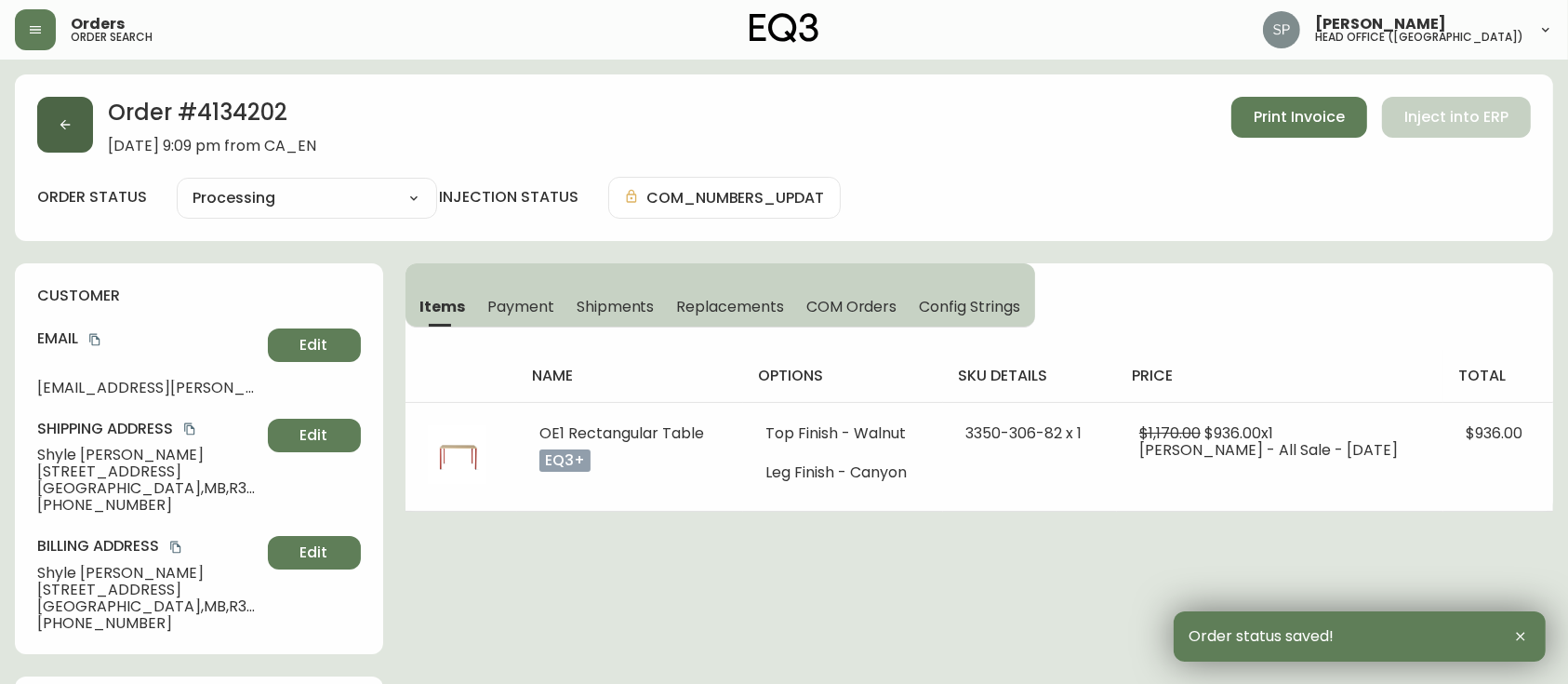 click at bounding box center [65, 125] 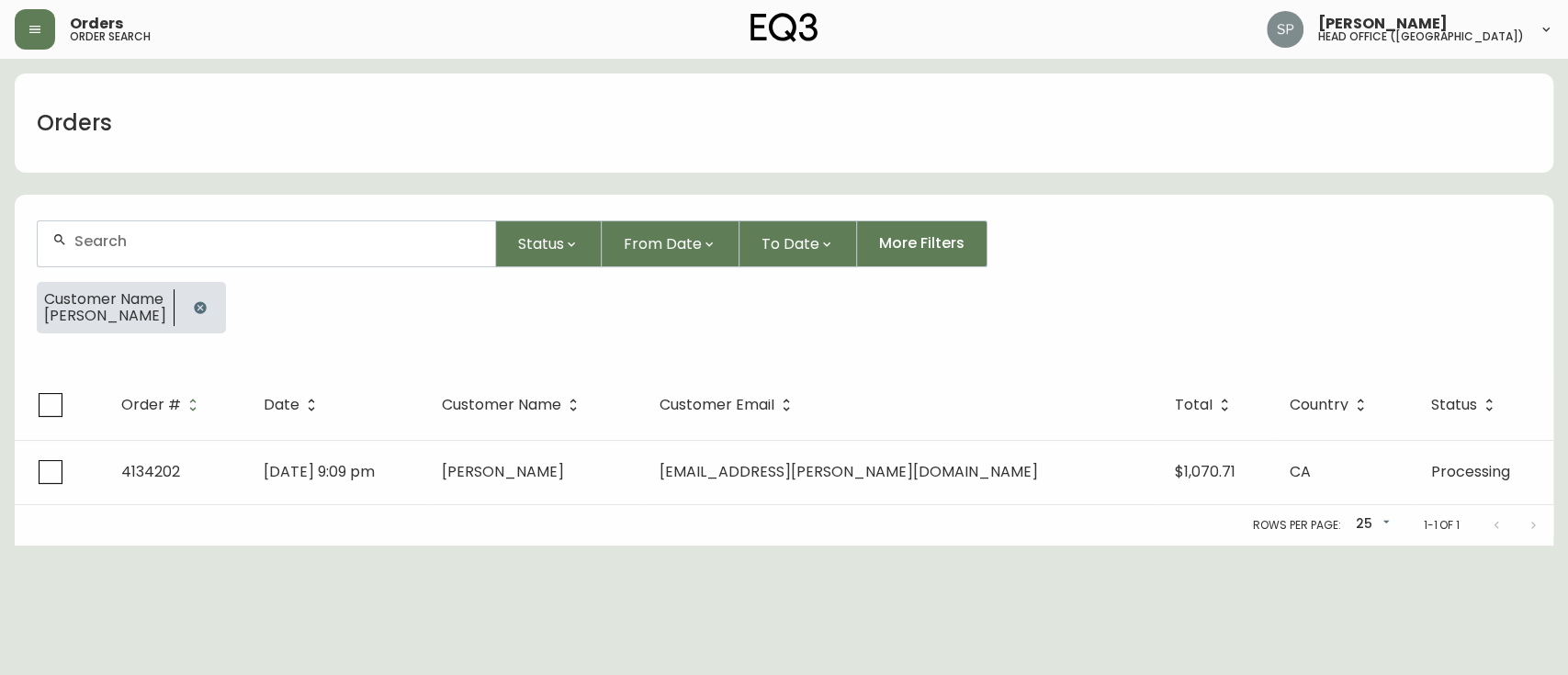 click at bounding box center [277, 241] 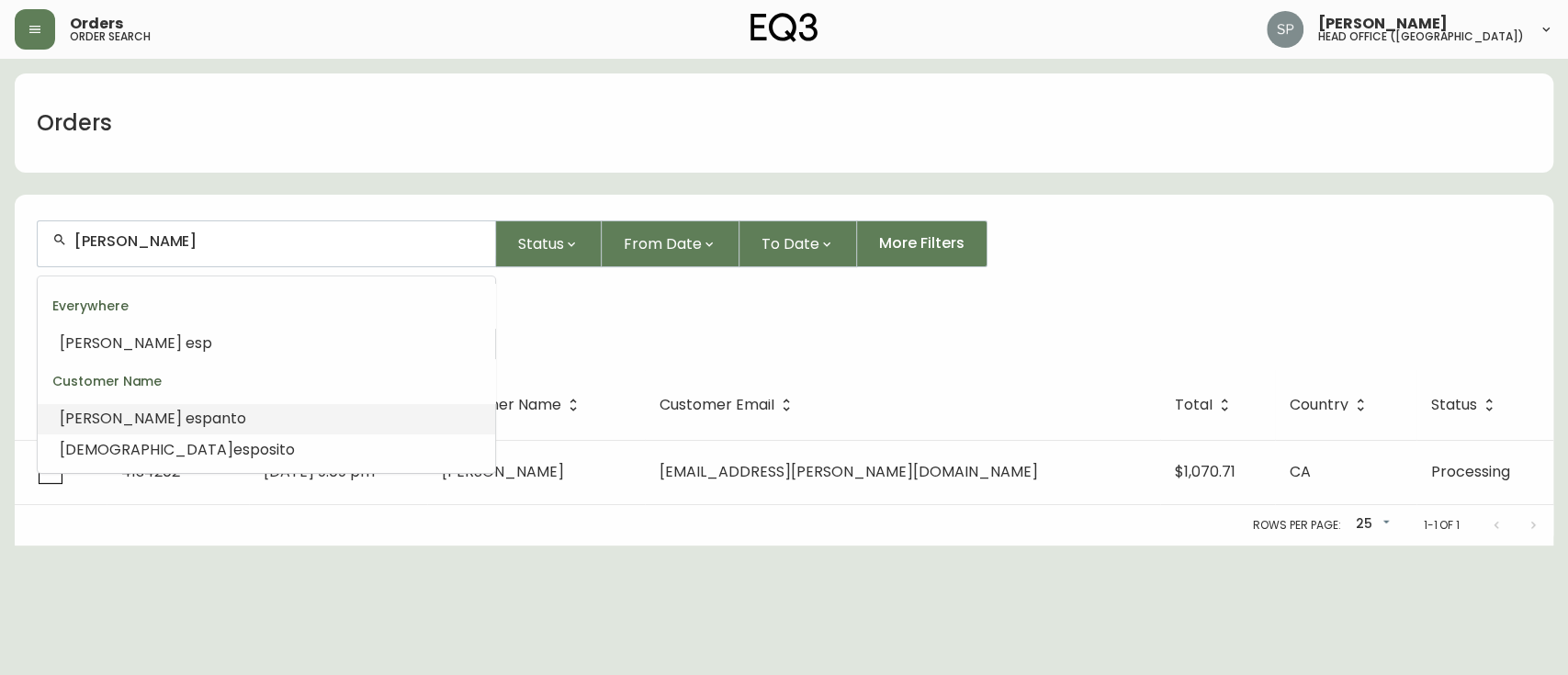 click on "anto" at bounding box center (229, 418) 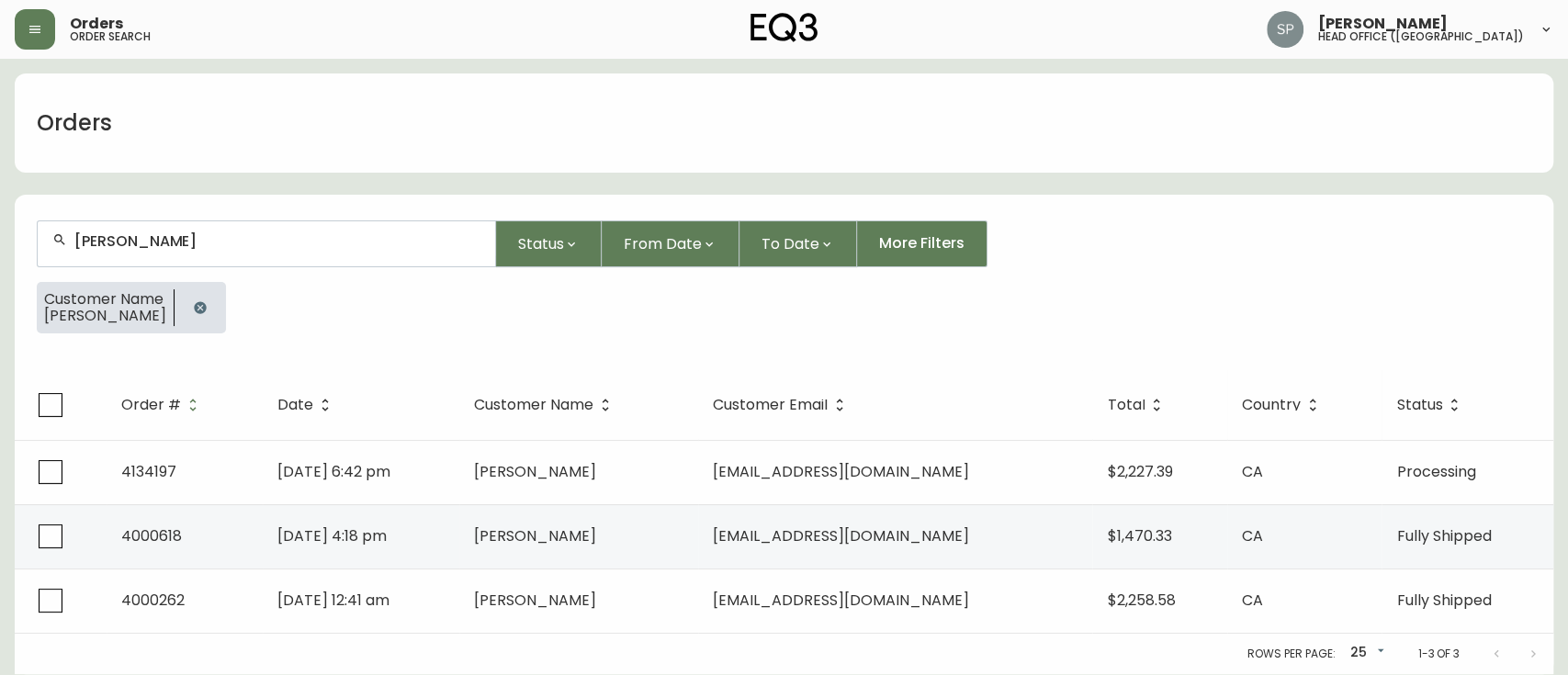 type on "[PERSON_NAME]" 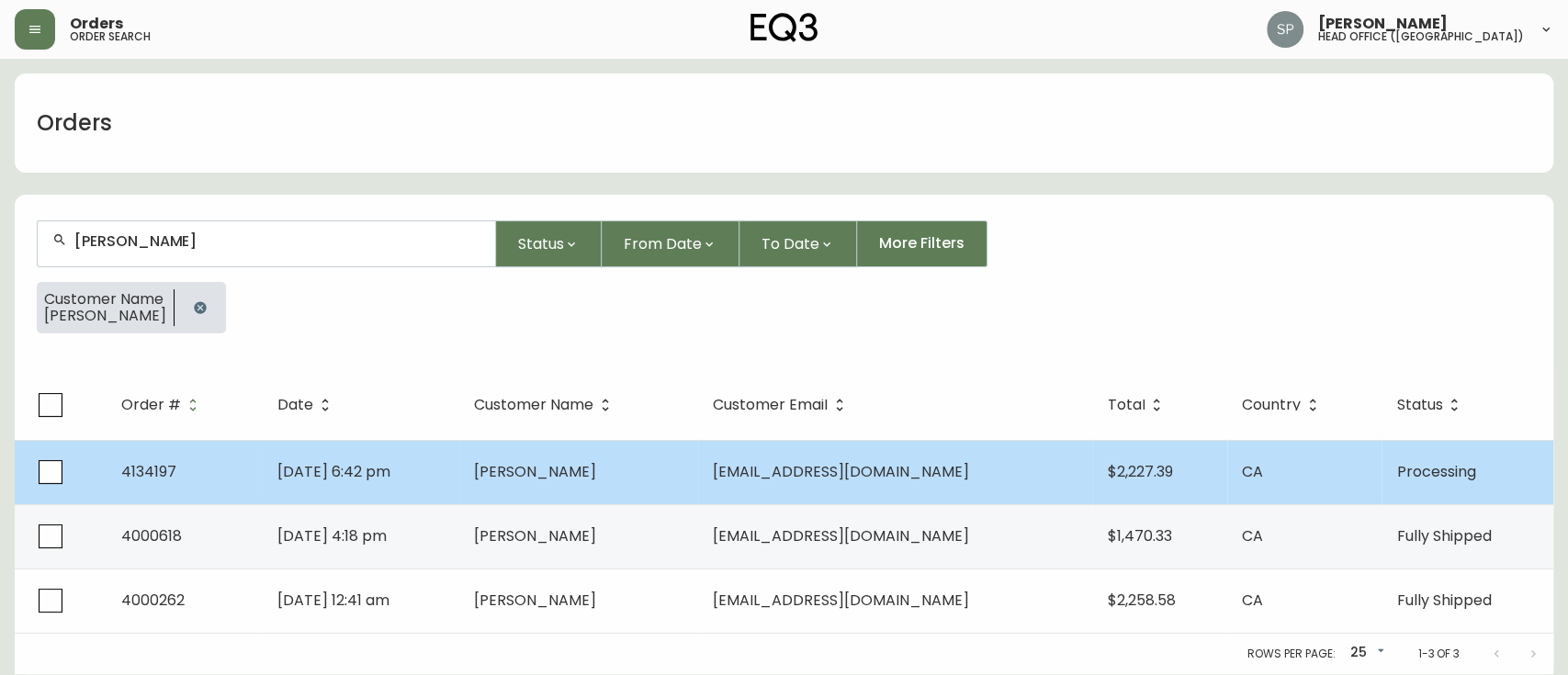 click on "[PERSON_NAME]" at bounding box center (579, 472) 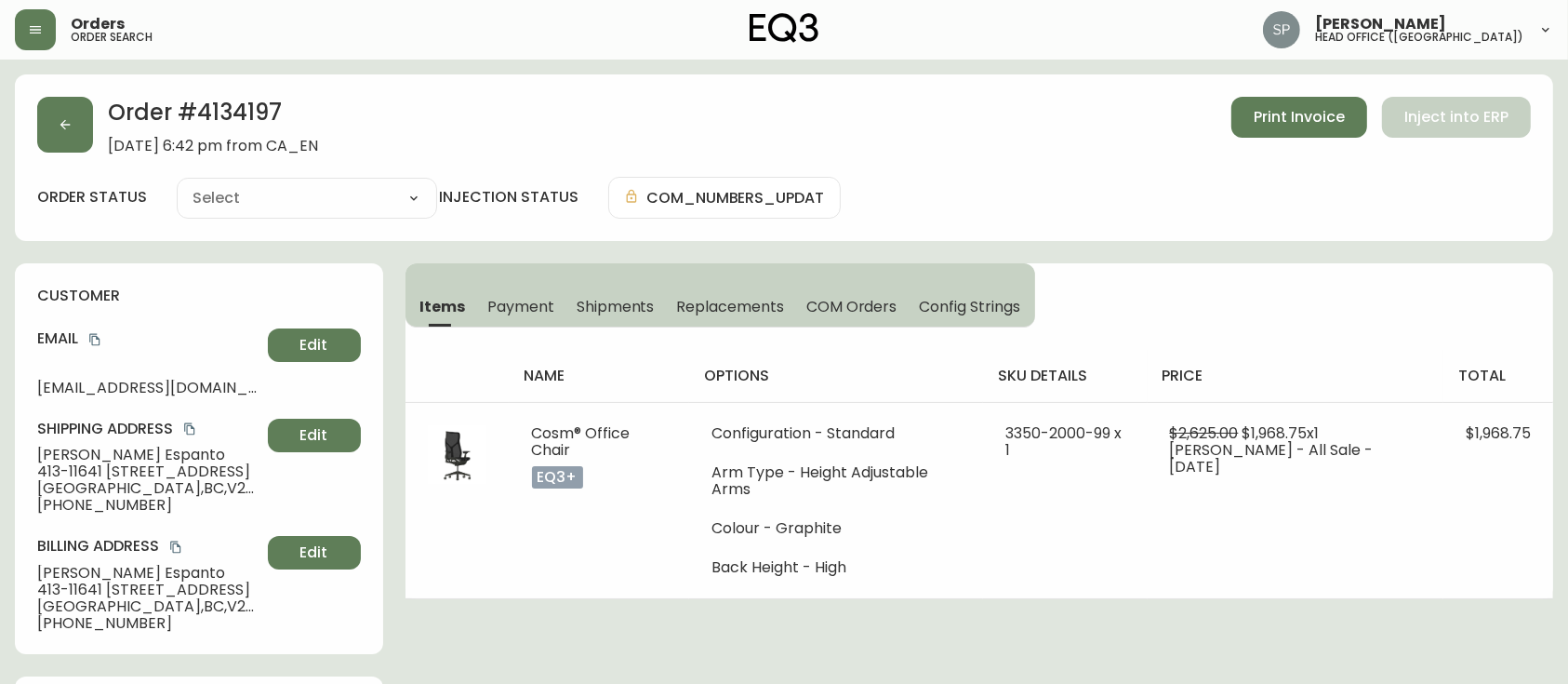 type on "Processing" 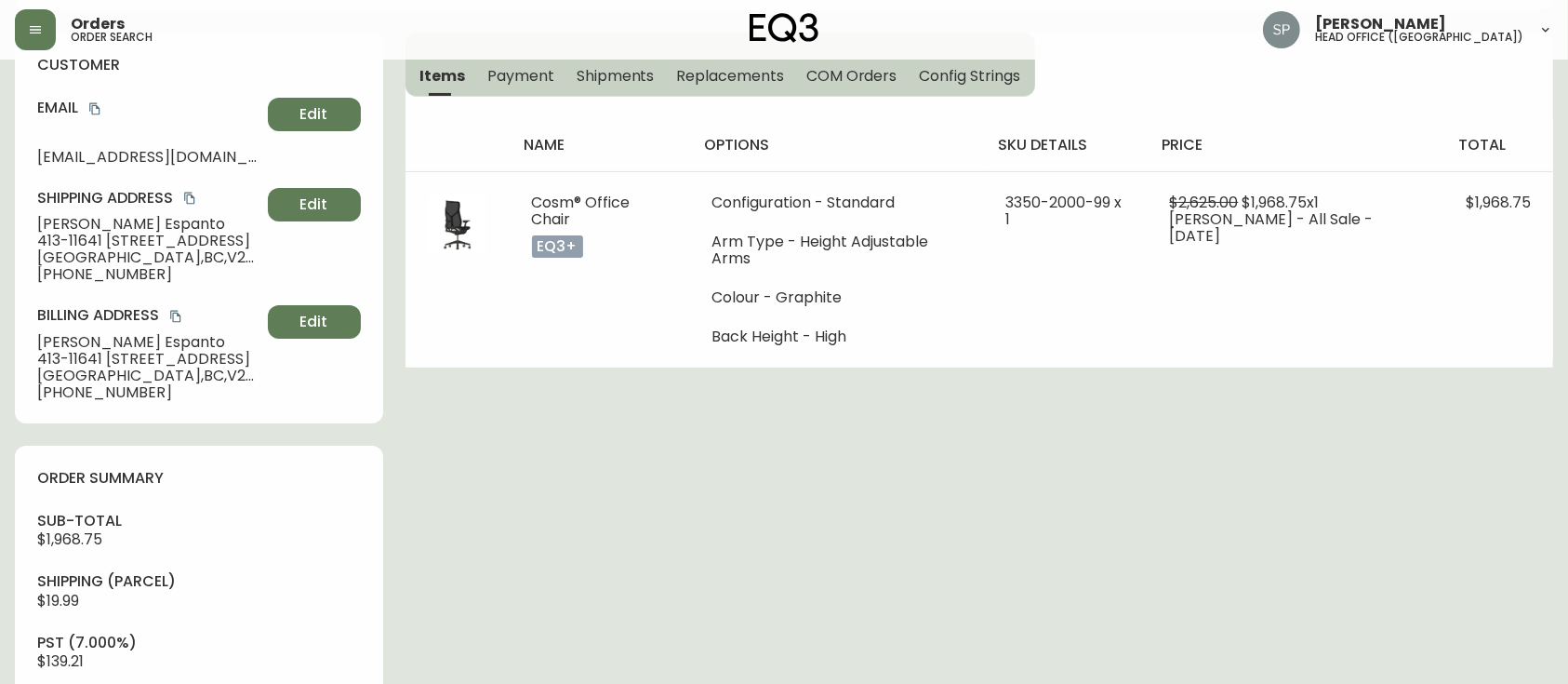 select on "PROCESSING" 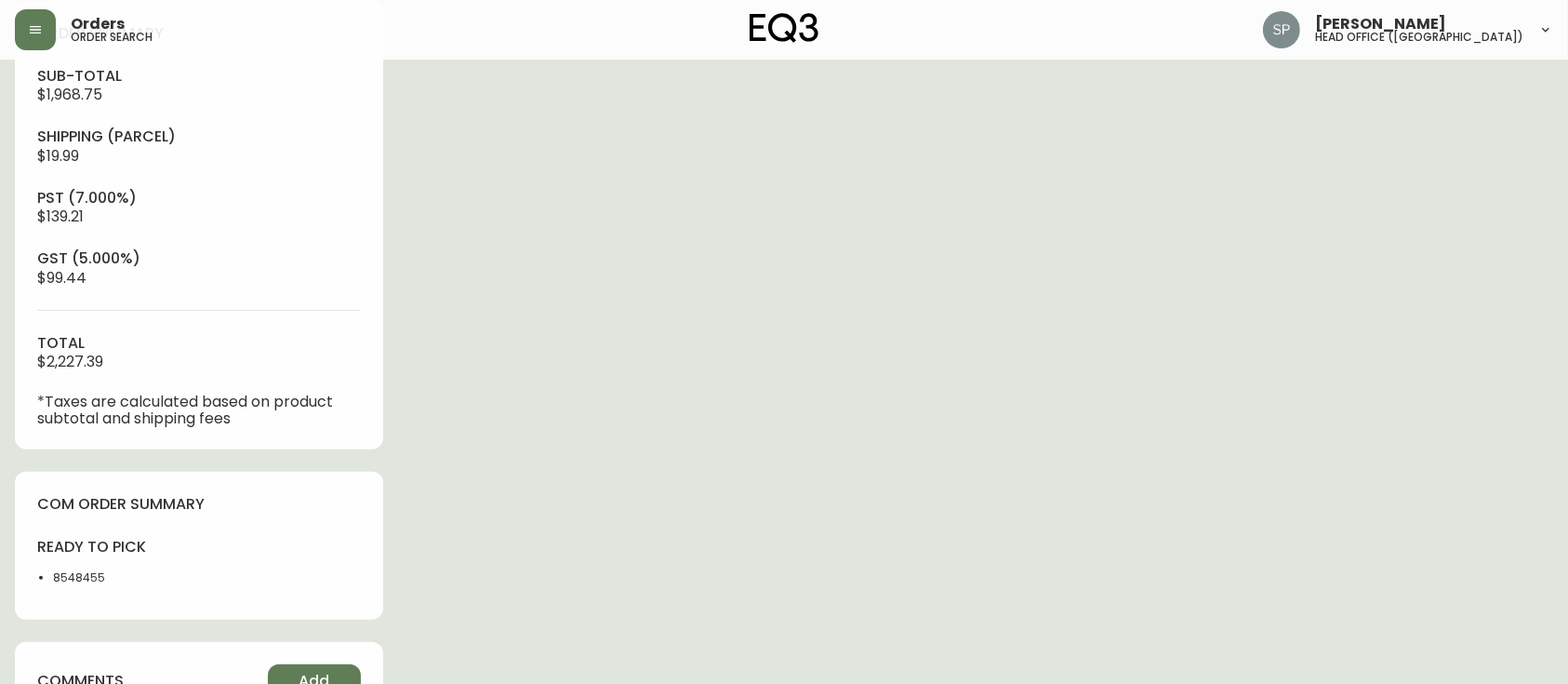 scroll, scrollTop: 744, scrollLeft: 0, axis: vertical 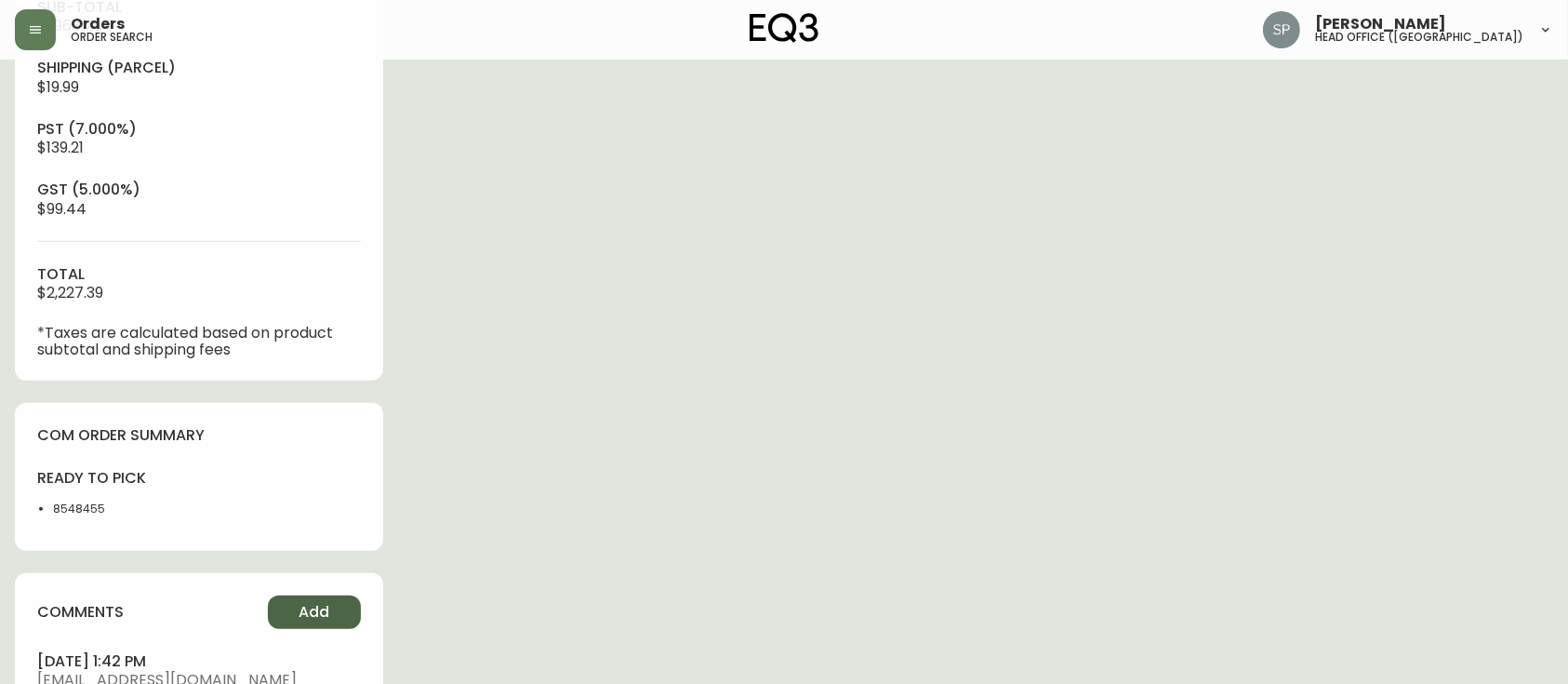 click on "Add" at bounding box center (314, 612) 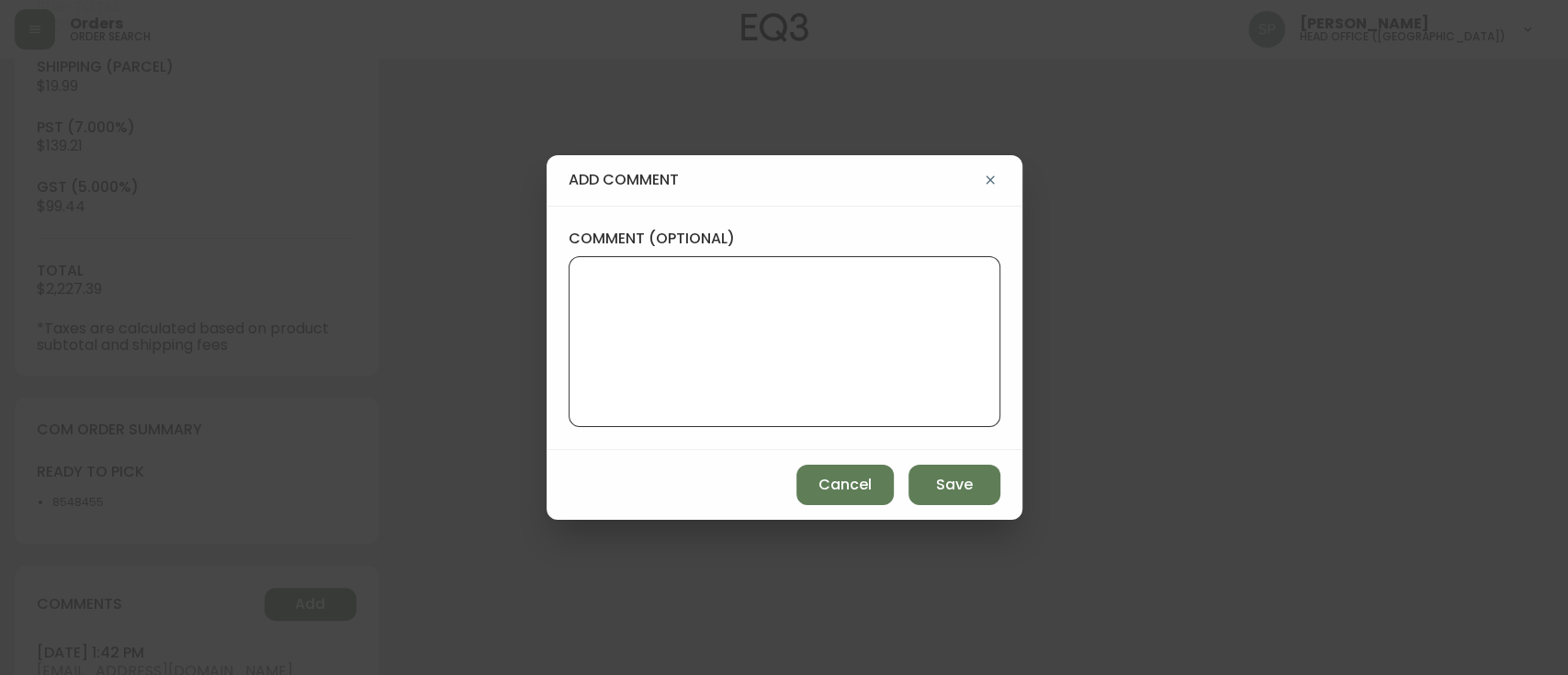 click on "comment (optional)" at bounding box center [784, 342] 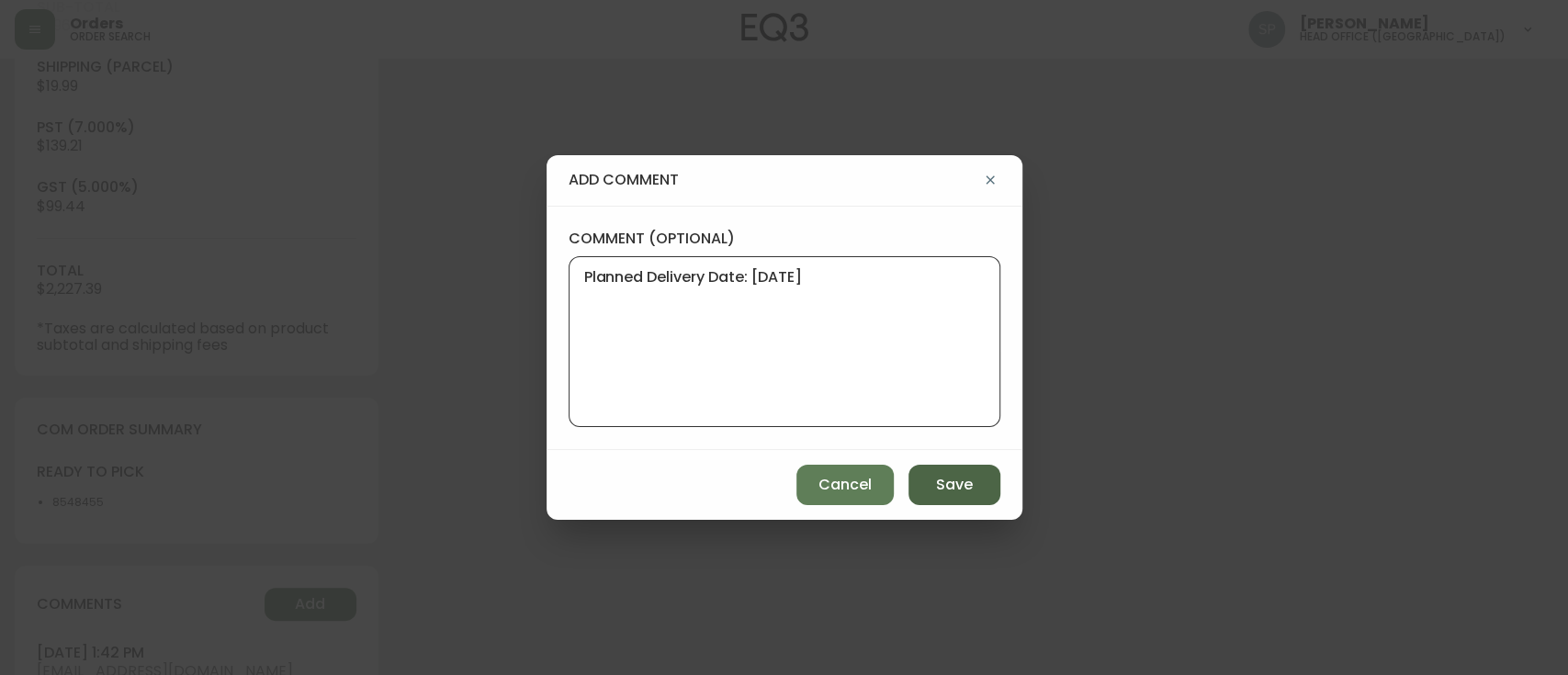 type on "Planned Delivery Date: [DATE]" 